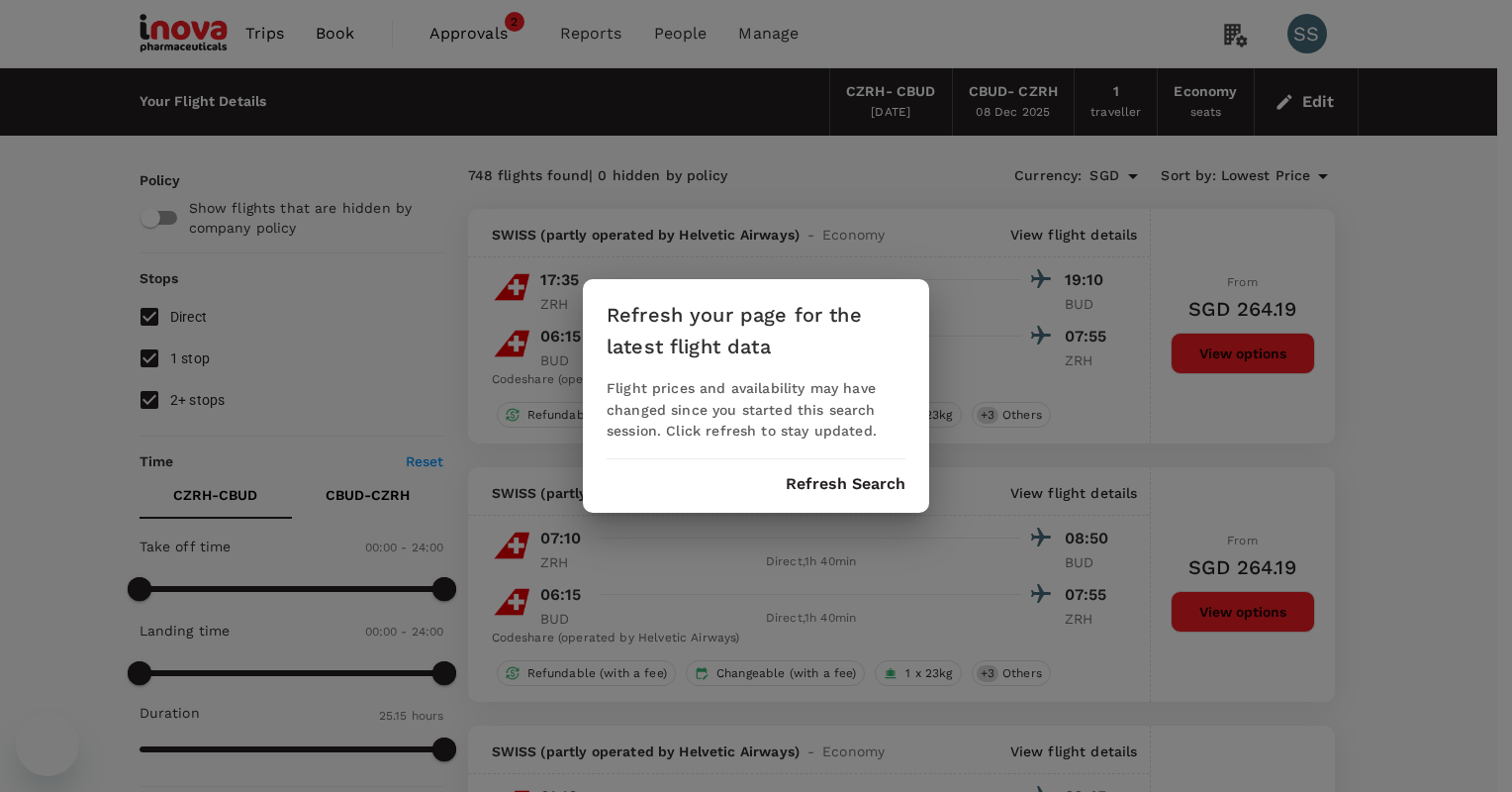 scroll, scrollTop: 59, scrollLeft: 0, axis: vertical 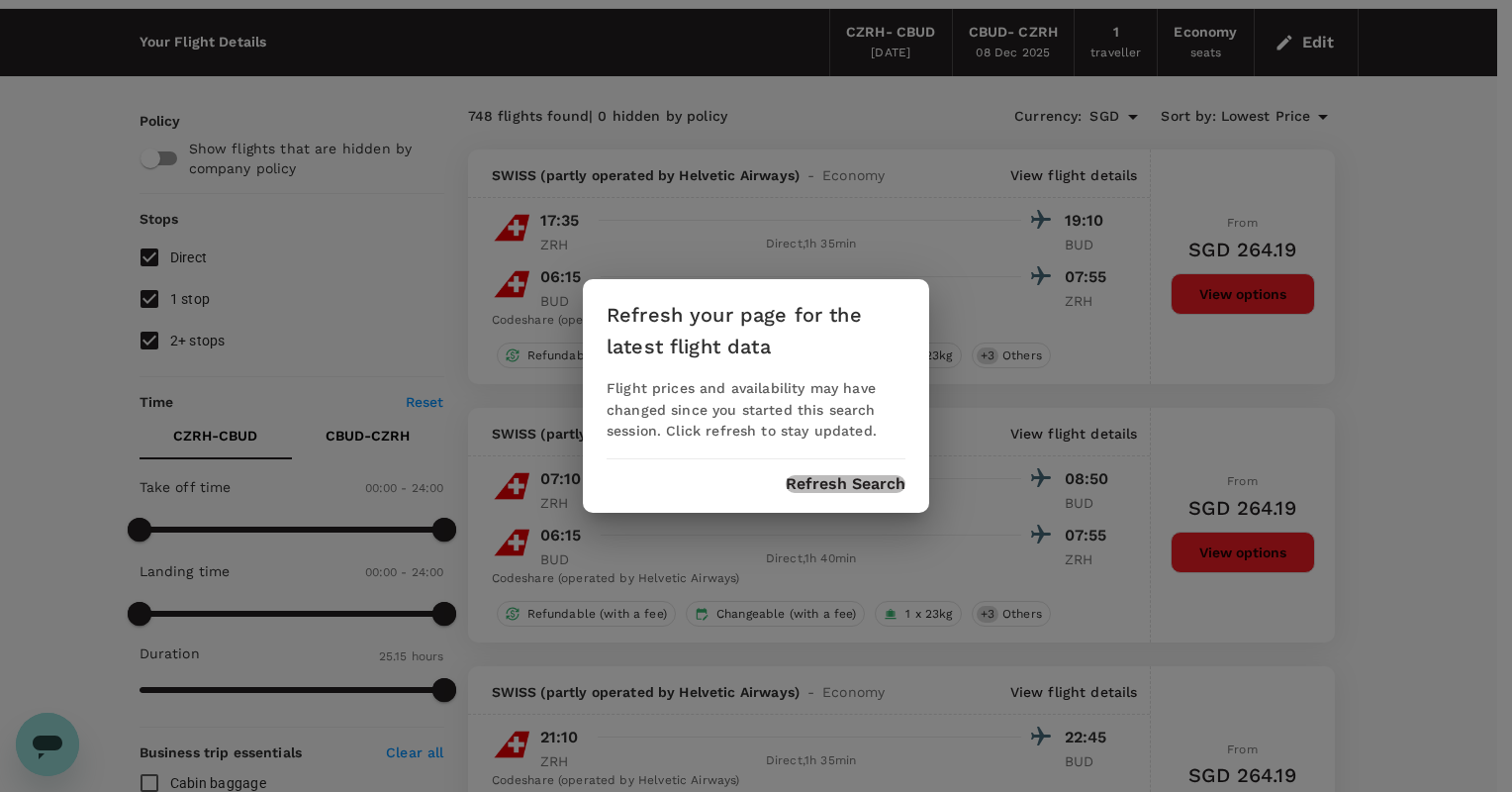 click on "Refresh Search" at bounding box center (845, 484) 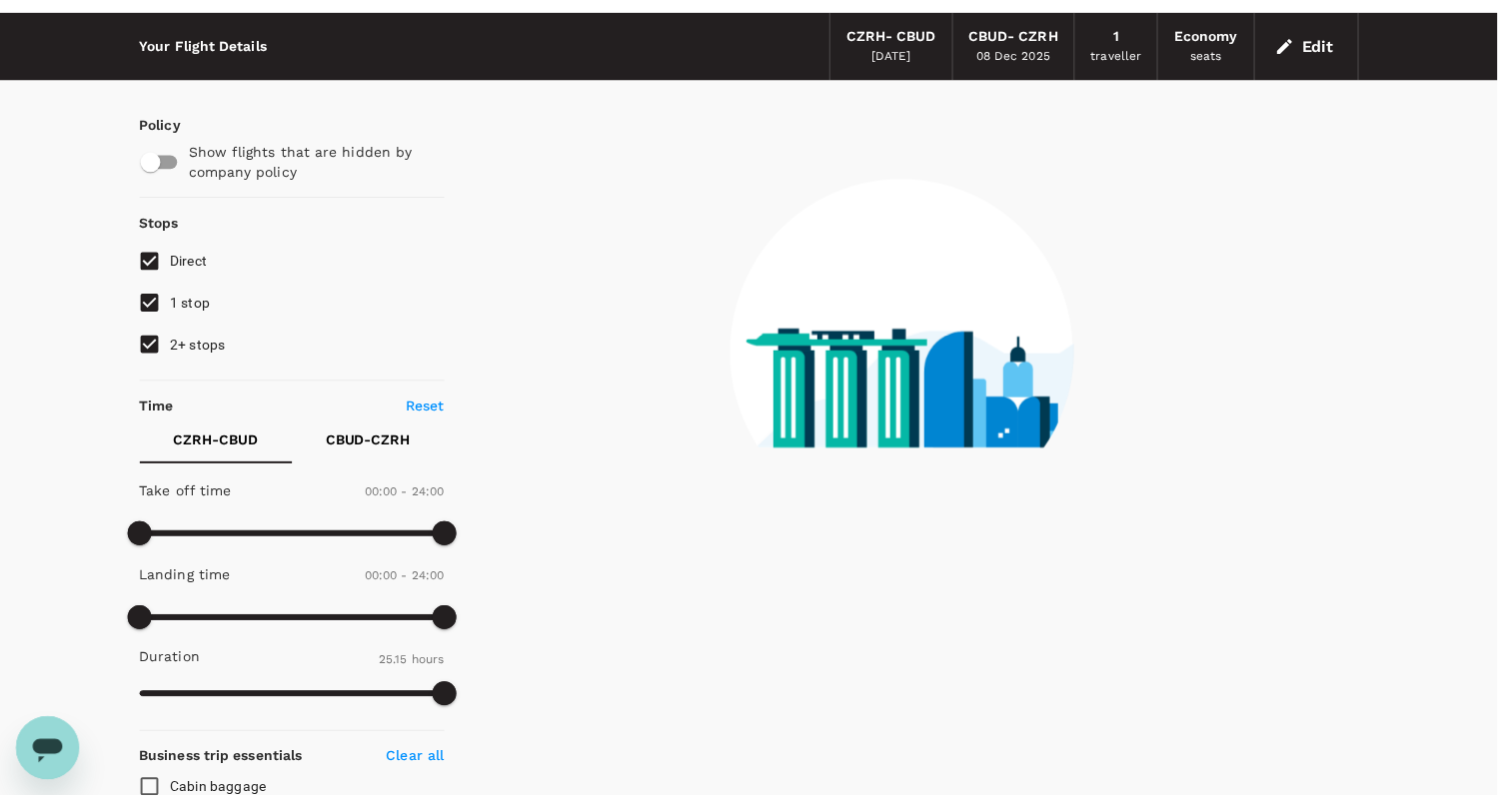 scroll, scrollTop: 0, scrollLeft: 0, axis: both 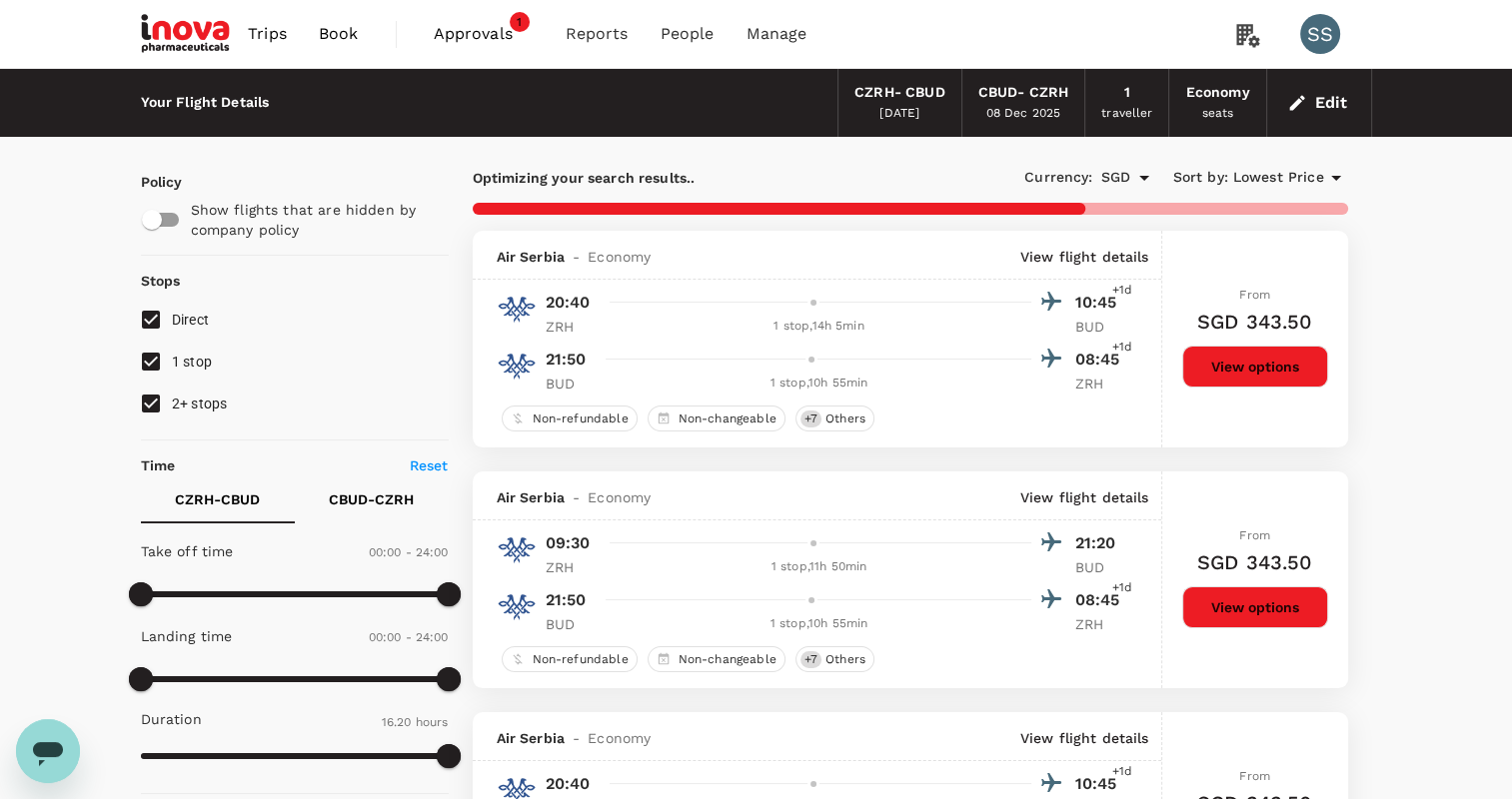 type on "980" 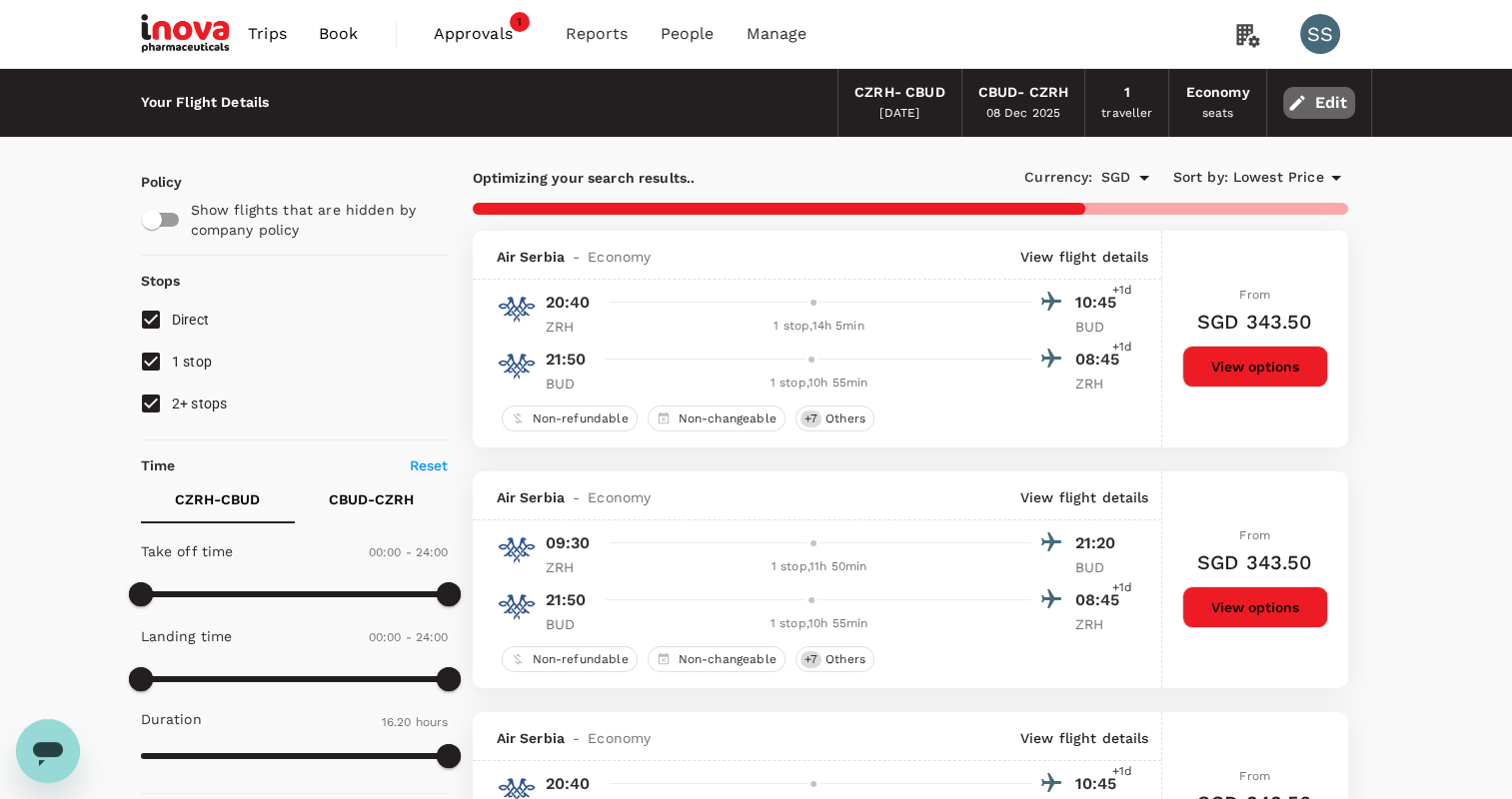 click on "Edit" at bounding box center [1319, 103] 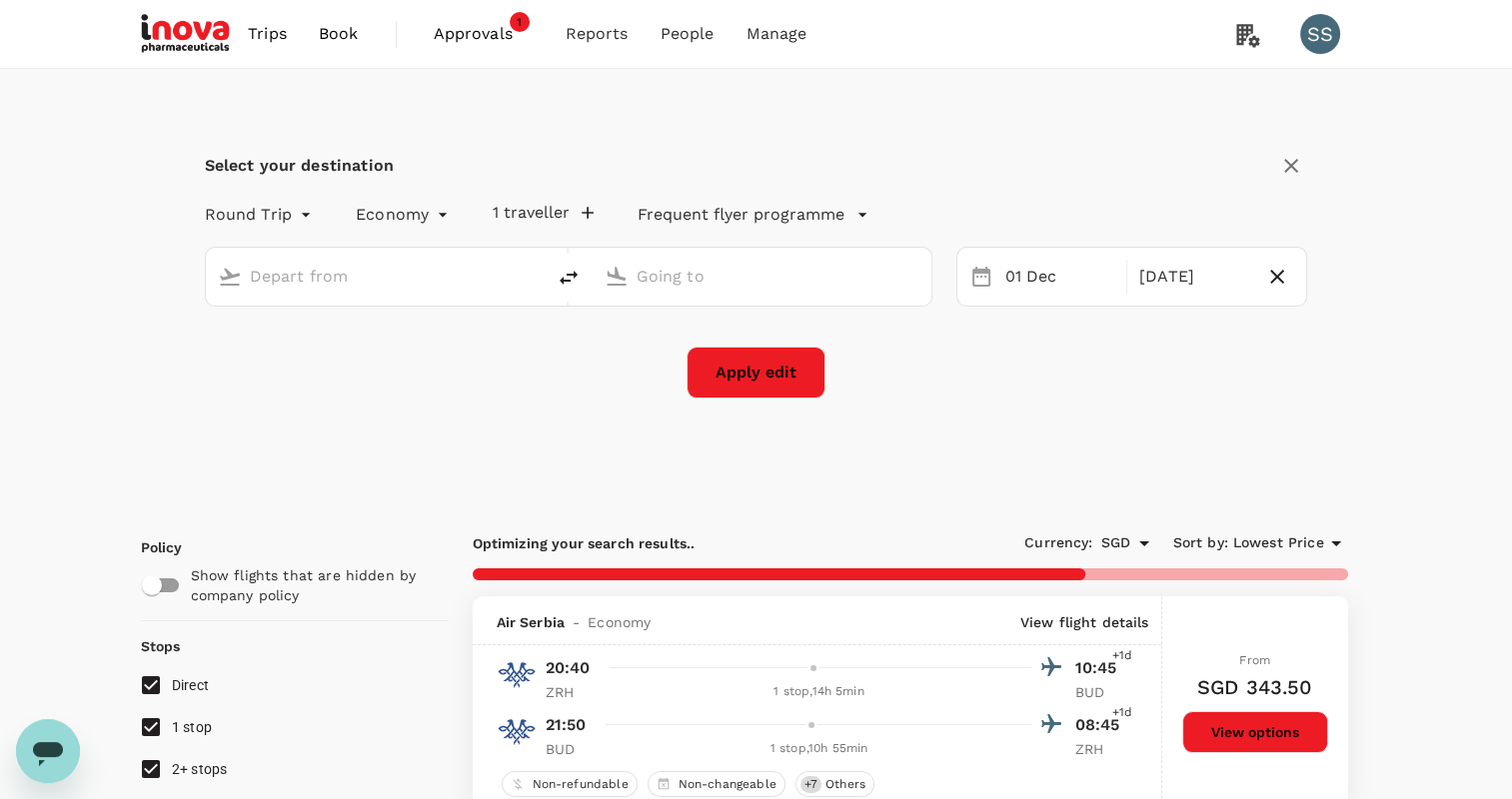 type on "[CITY], [COUNTRY]" 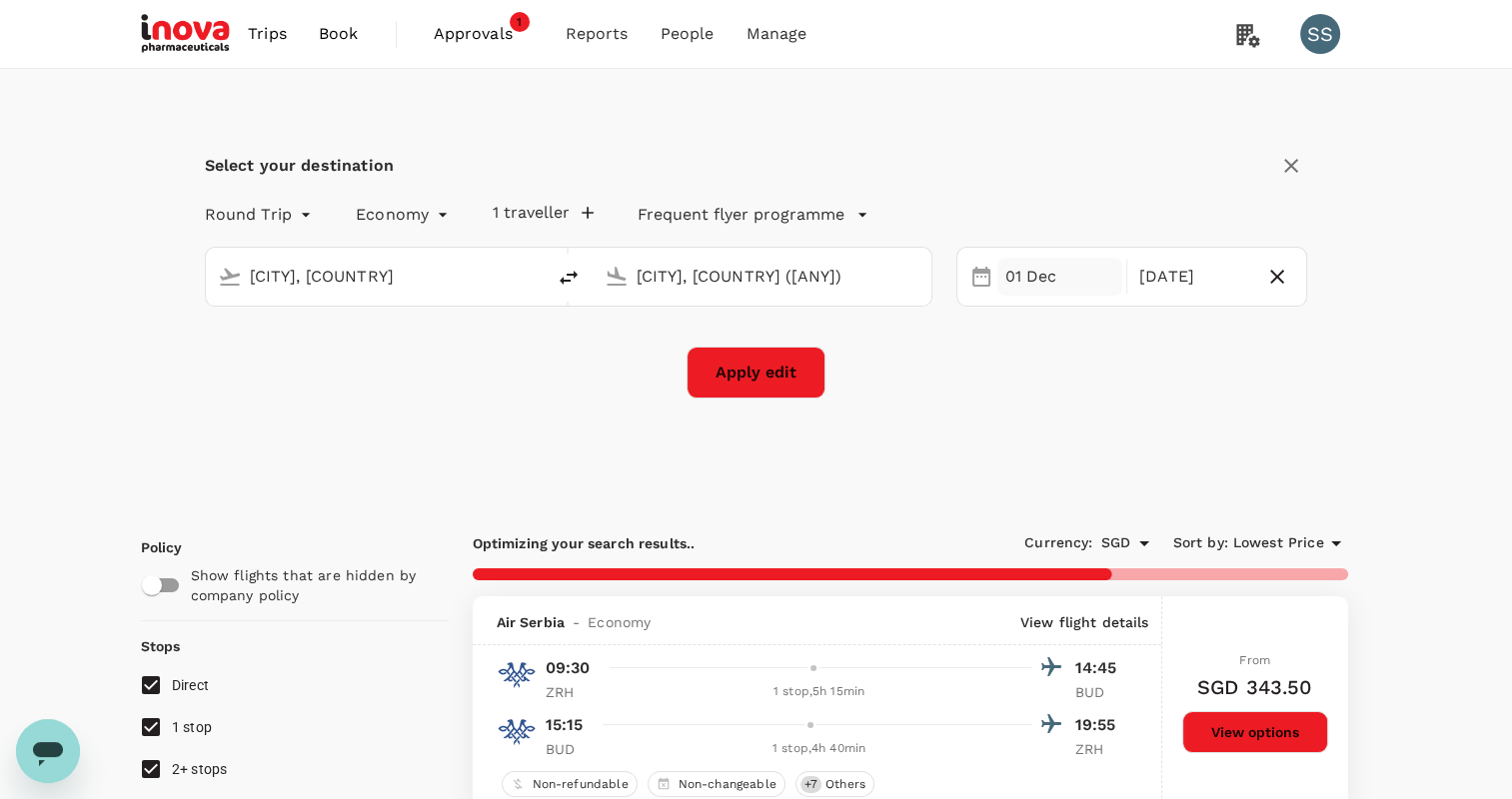 click on "01 Dec" at bounding box center (1059, 277) 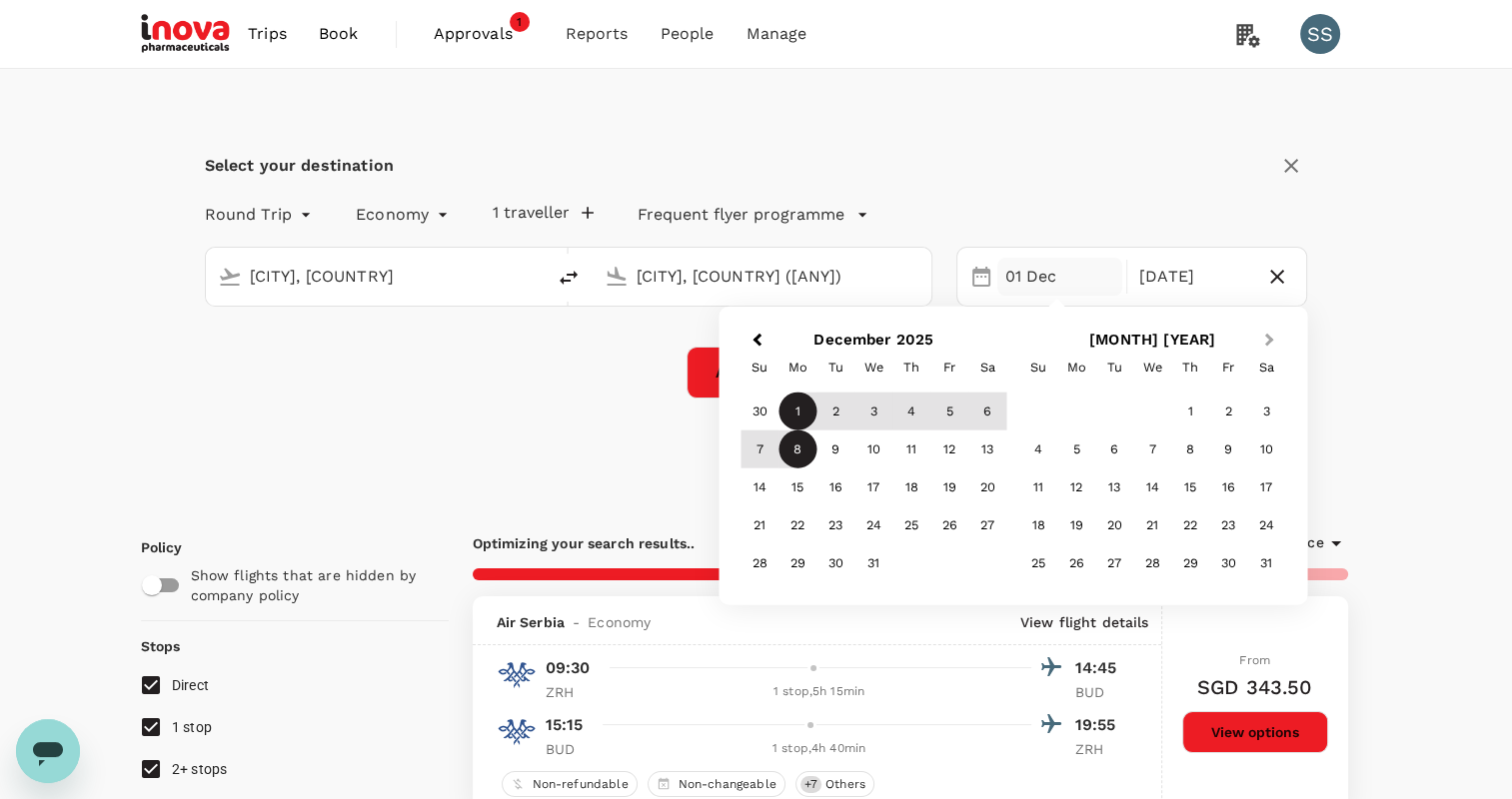 click on "Next Month" at bounding box center [1271, 342] 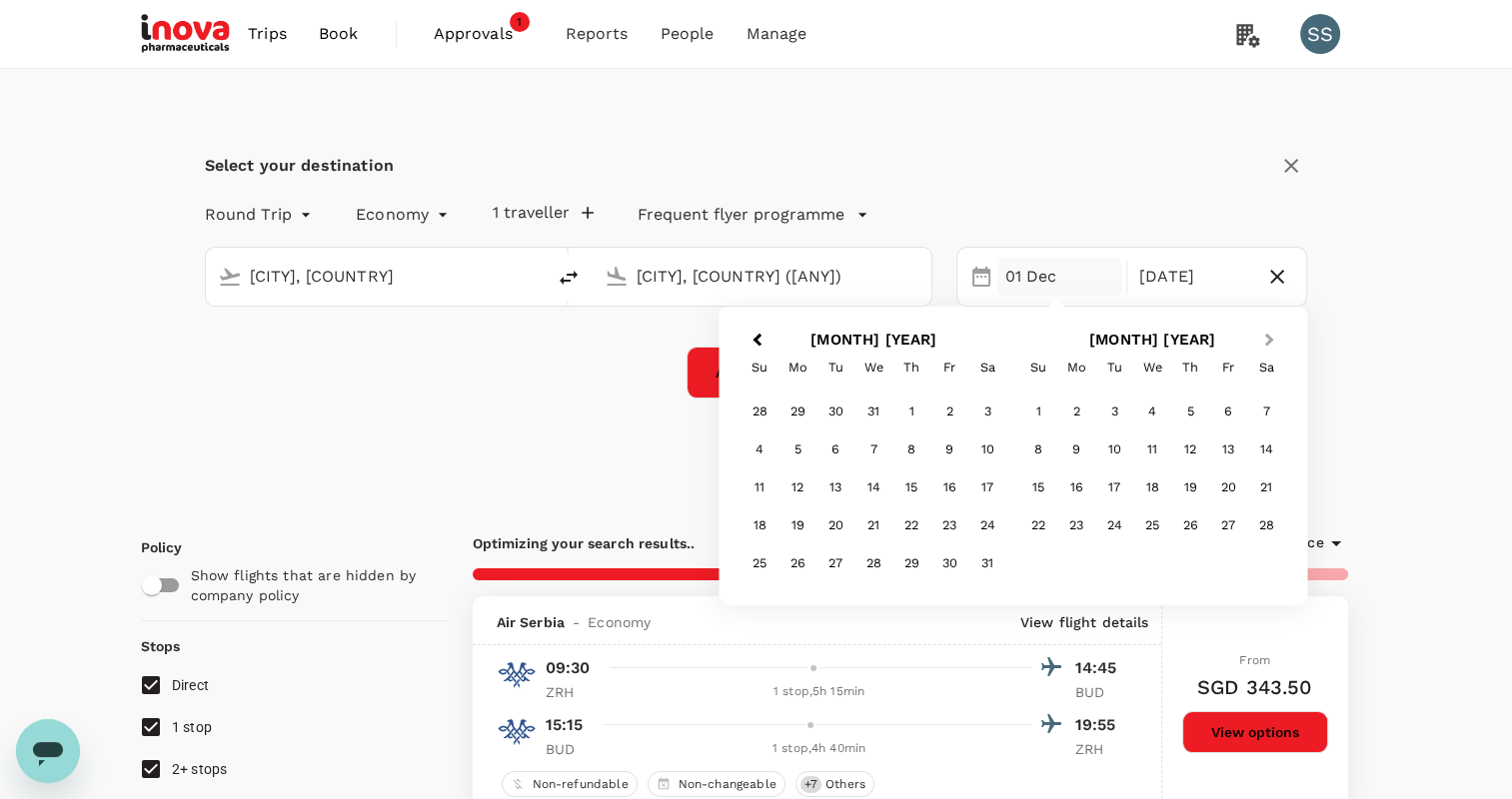 click on "Next Month" at bounding box center (1271, 342) 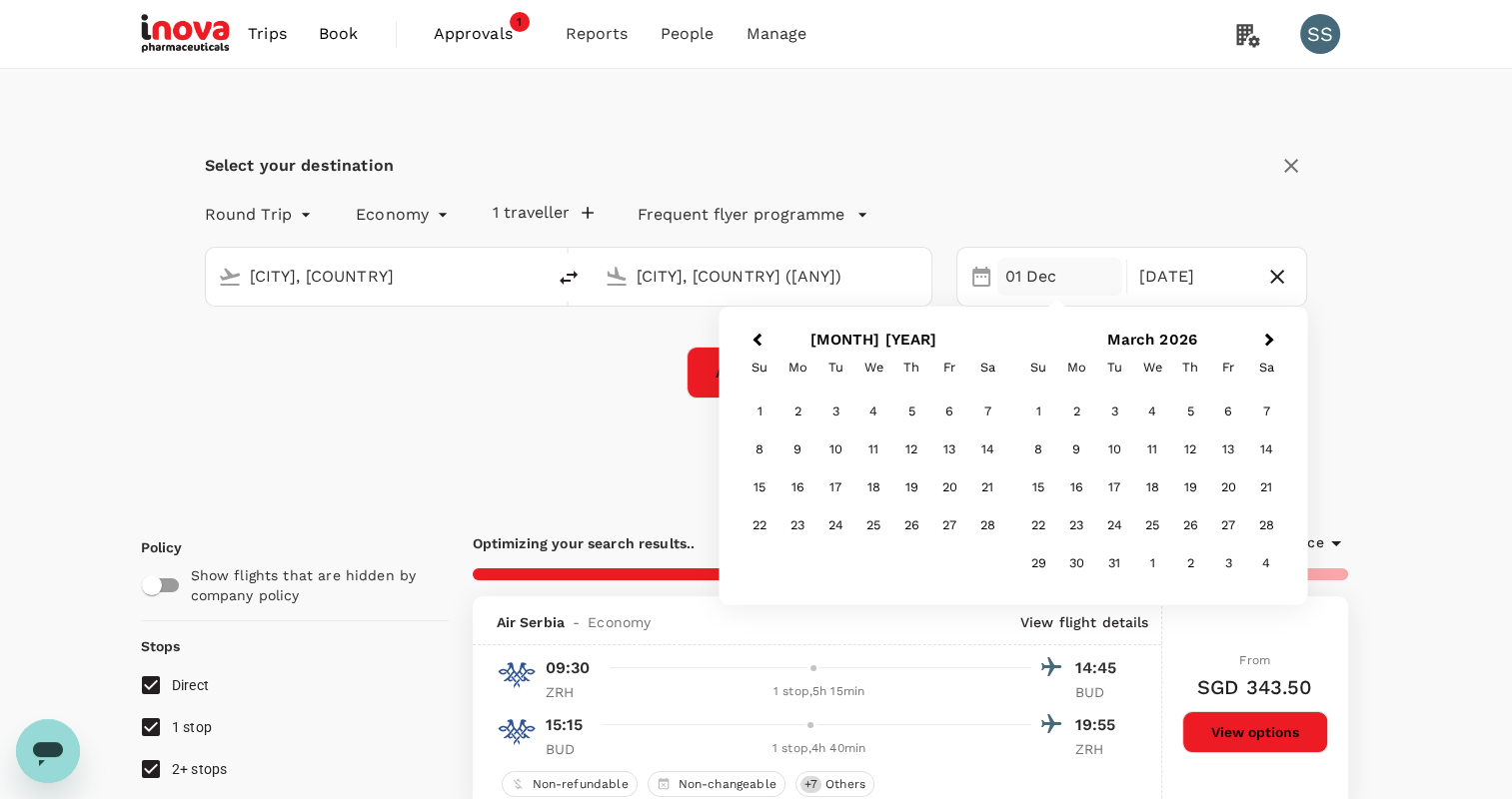 click on "2" at bounding box center [1076, 411] 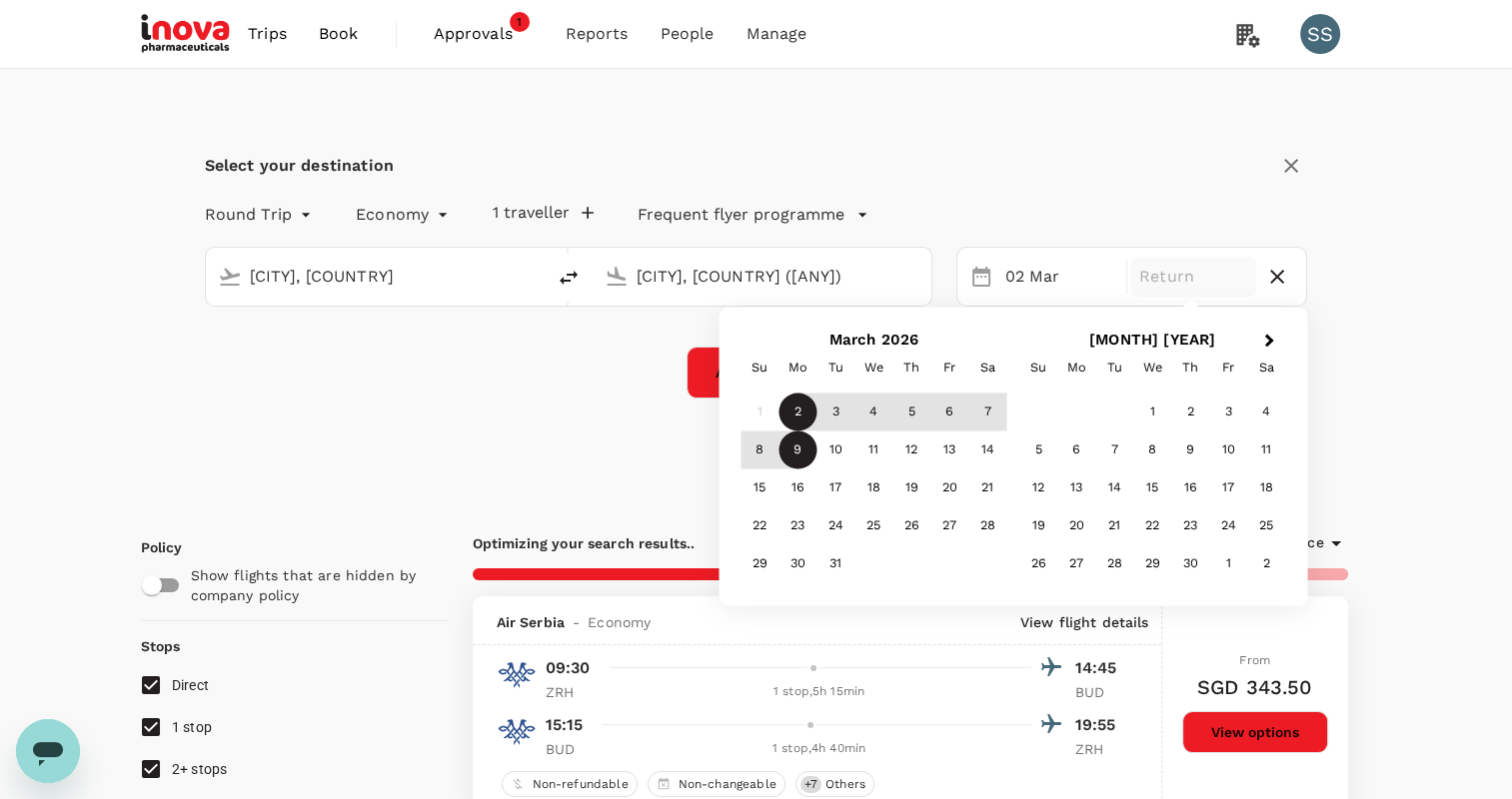 click on "9" at bounding box center [797, 450] 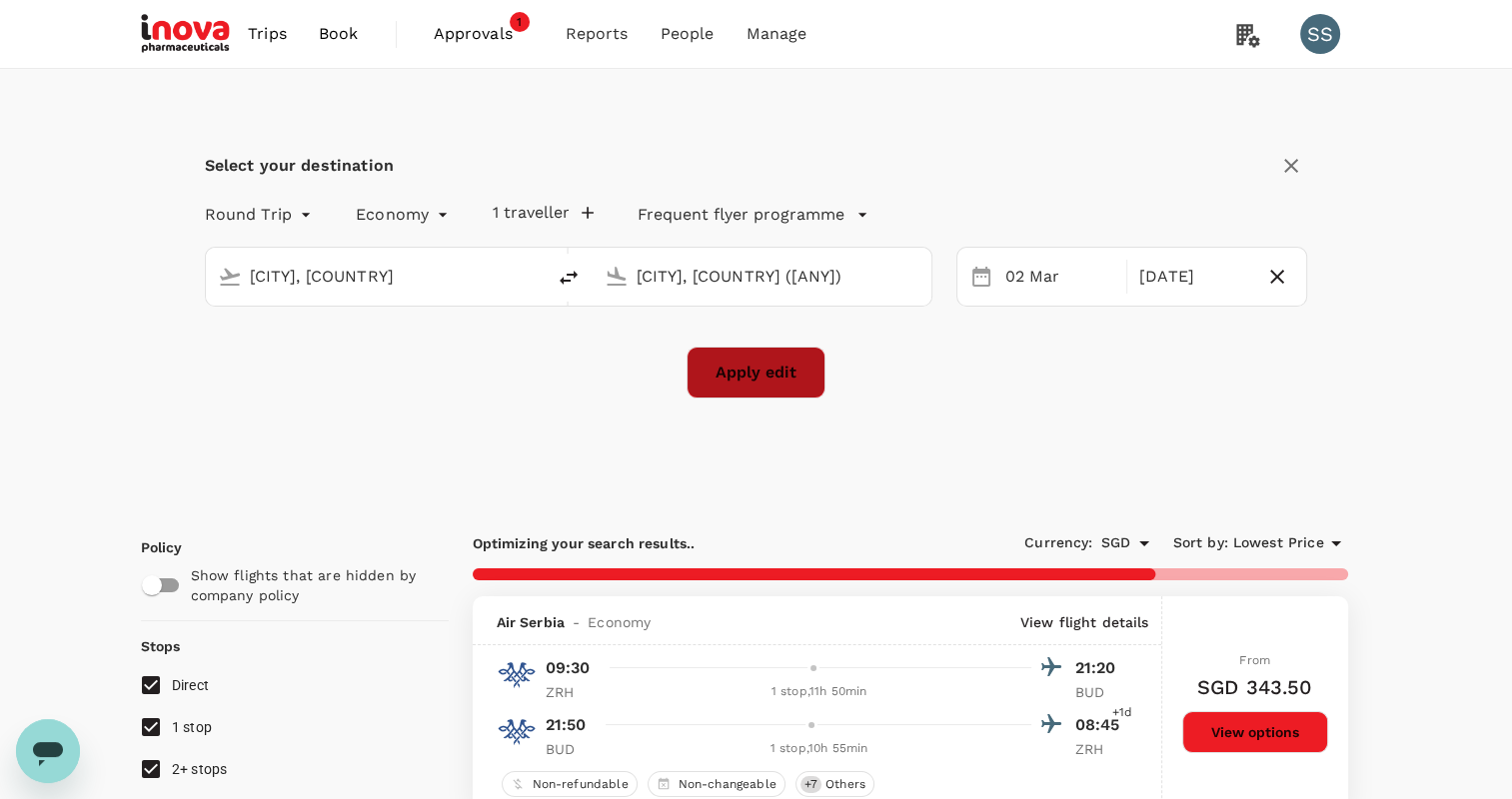 click on "Apply edit" at bounding box center [756, 373] 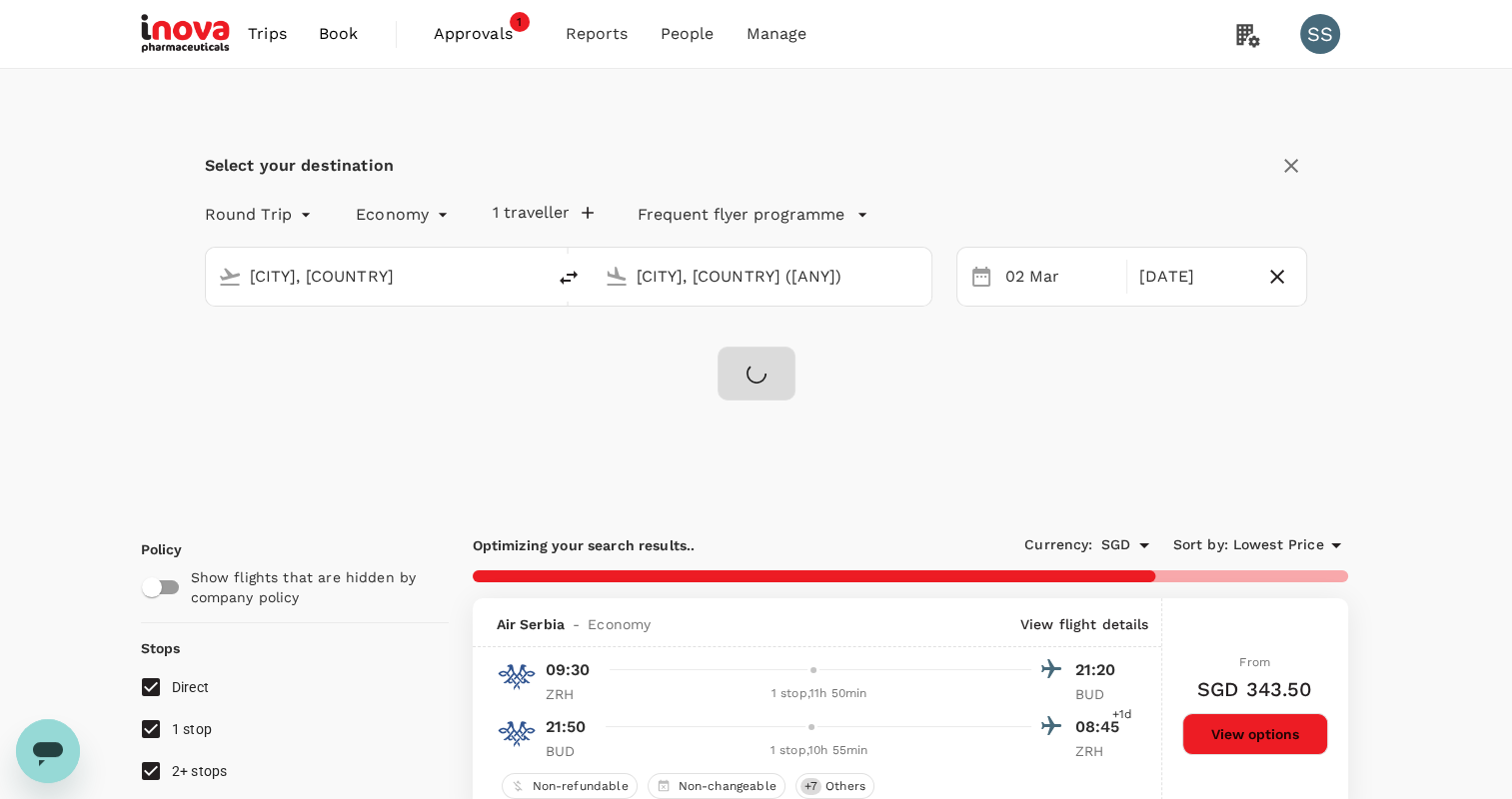 checkbox on "false" 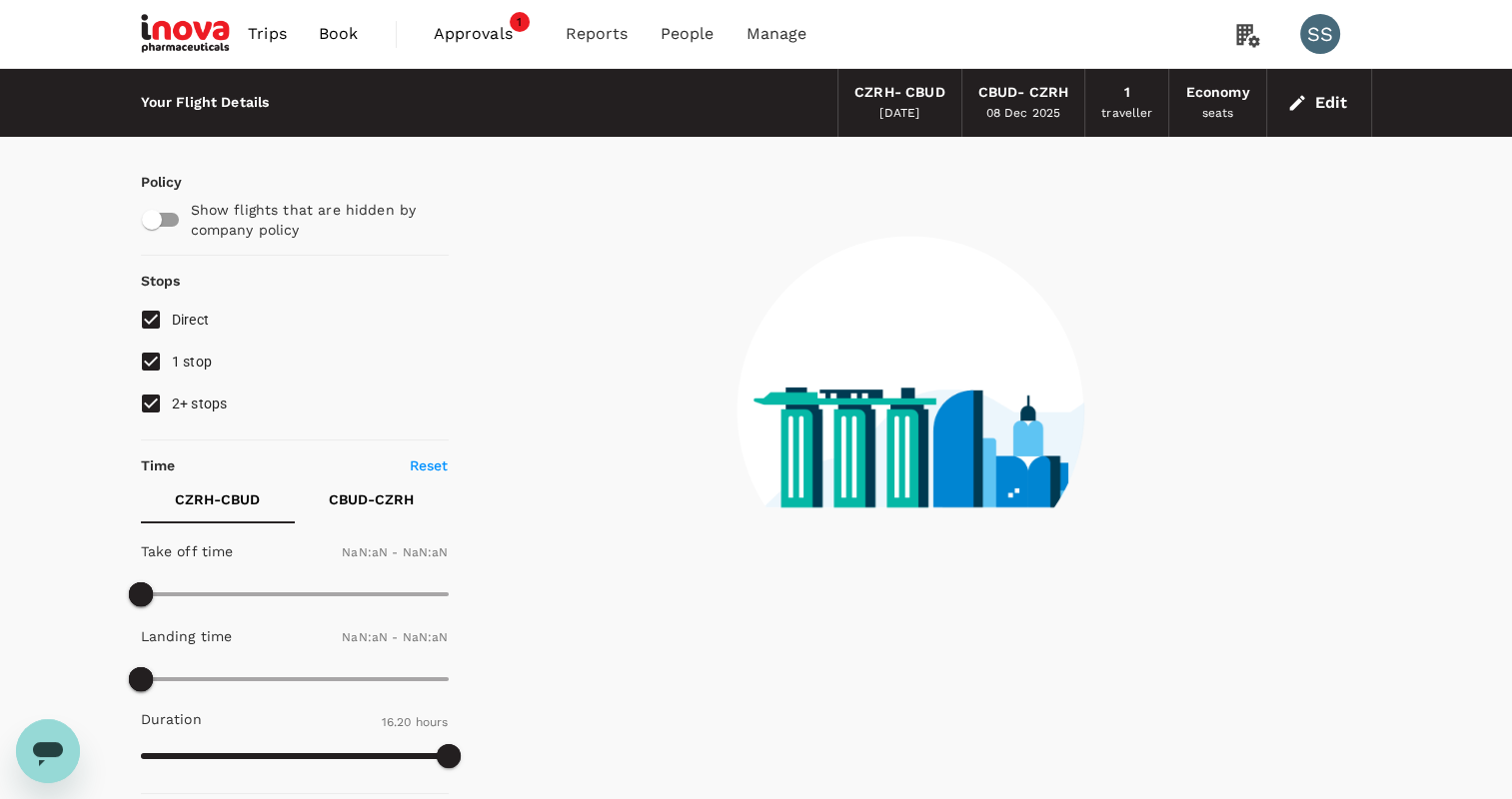 type on "1440" 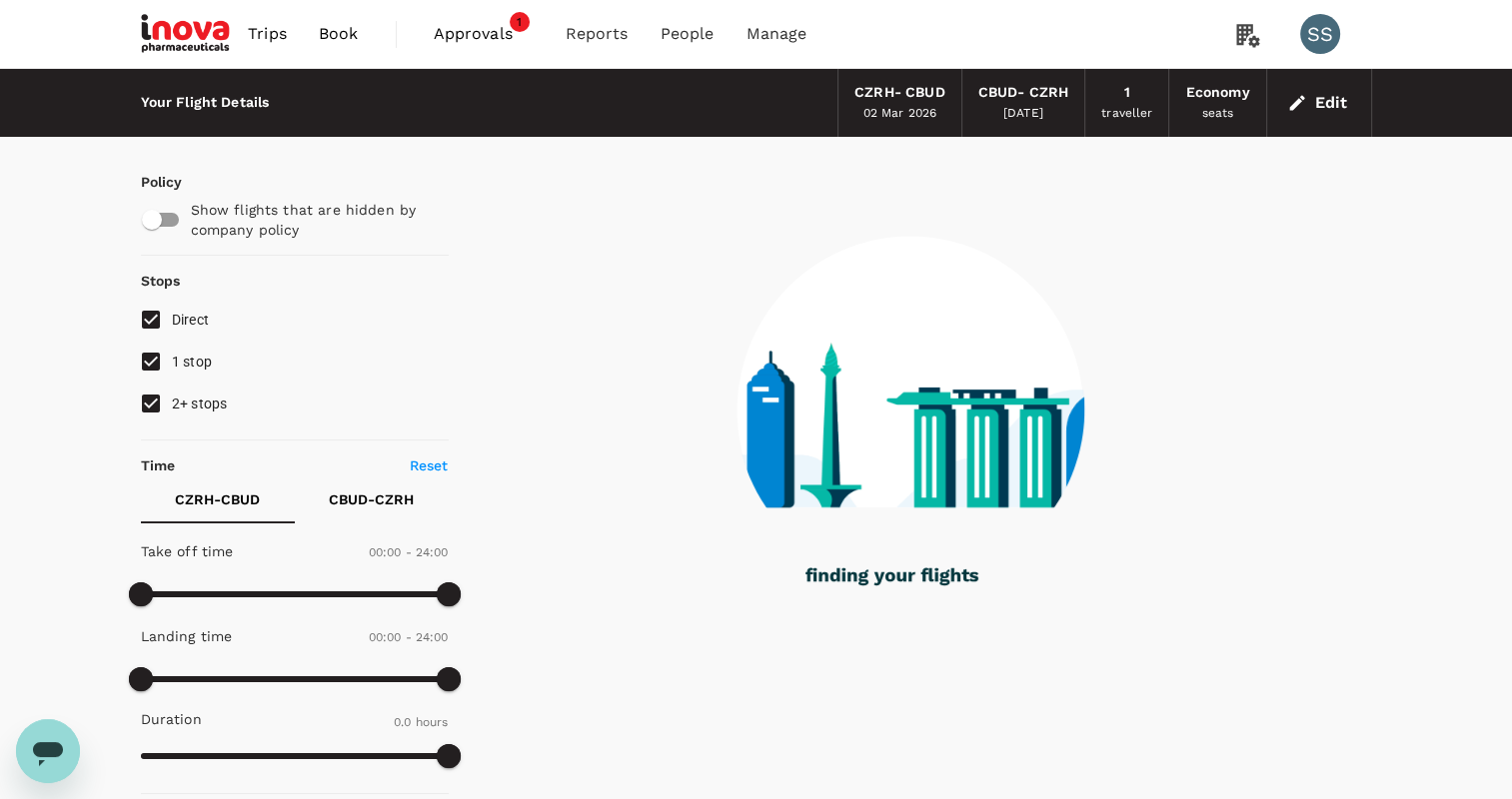 type on "975" 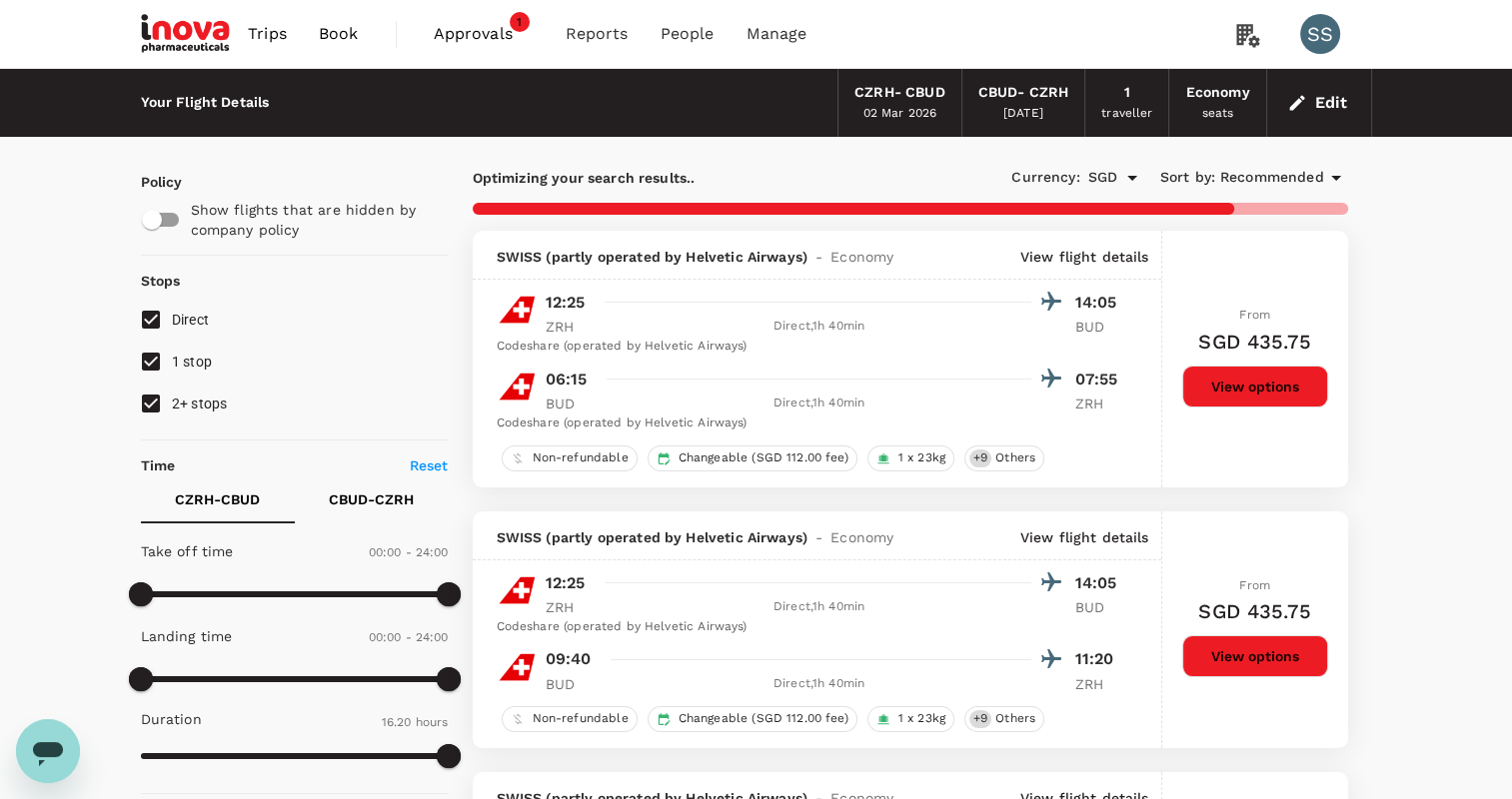 type on "1515" 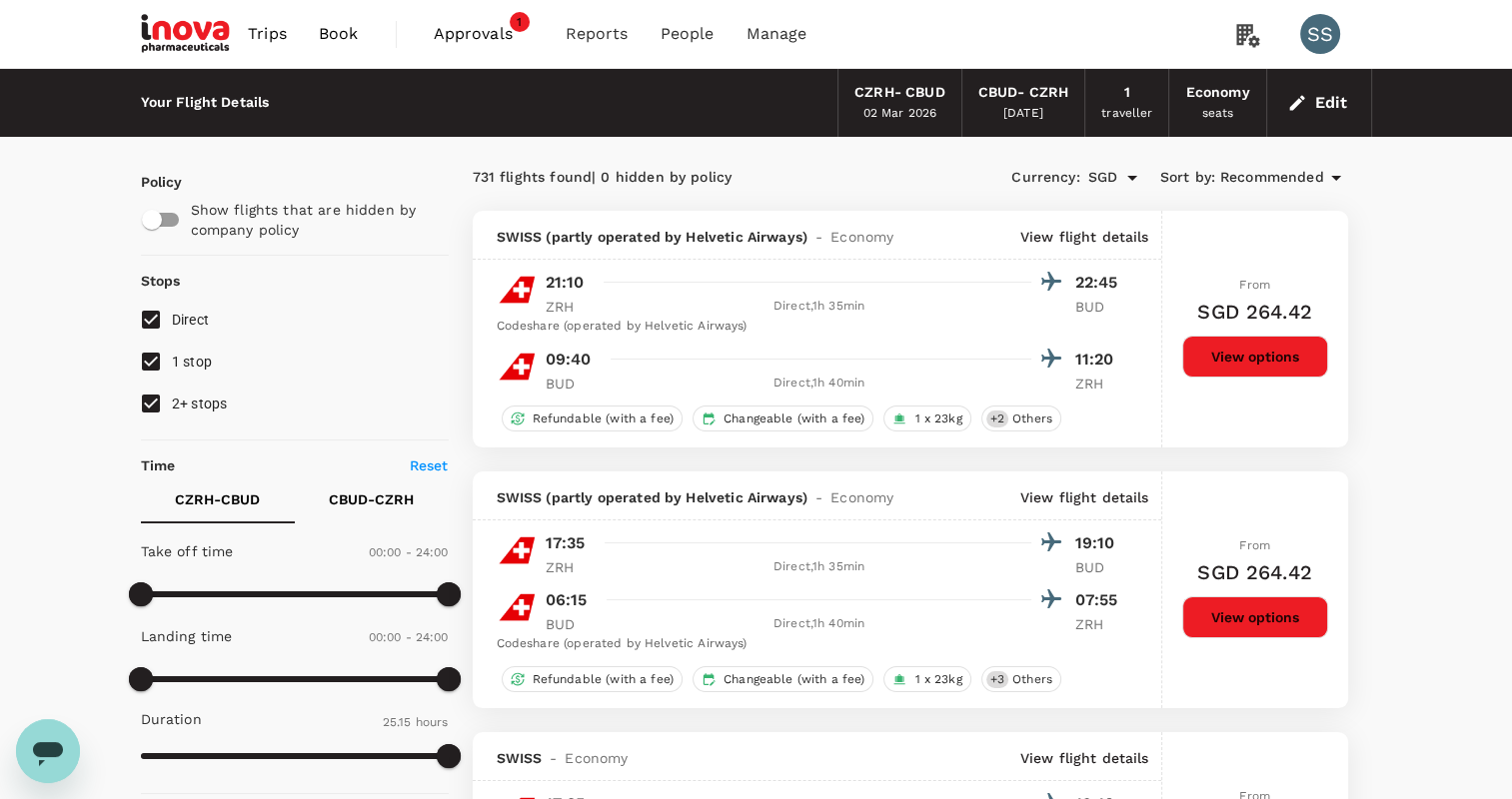 scroll, scrollTop: 0, scrollLeft: 0, axis: both 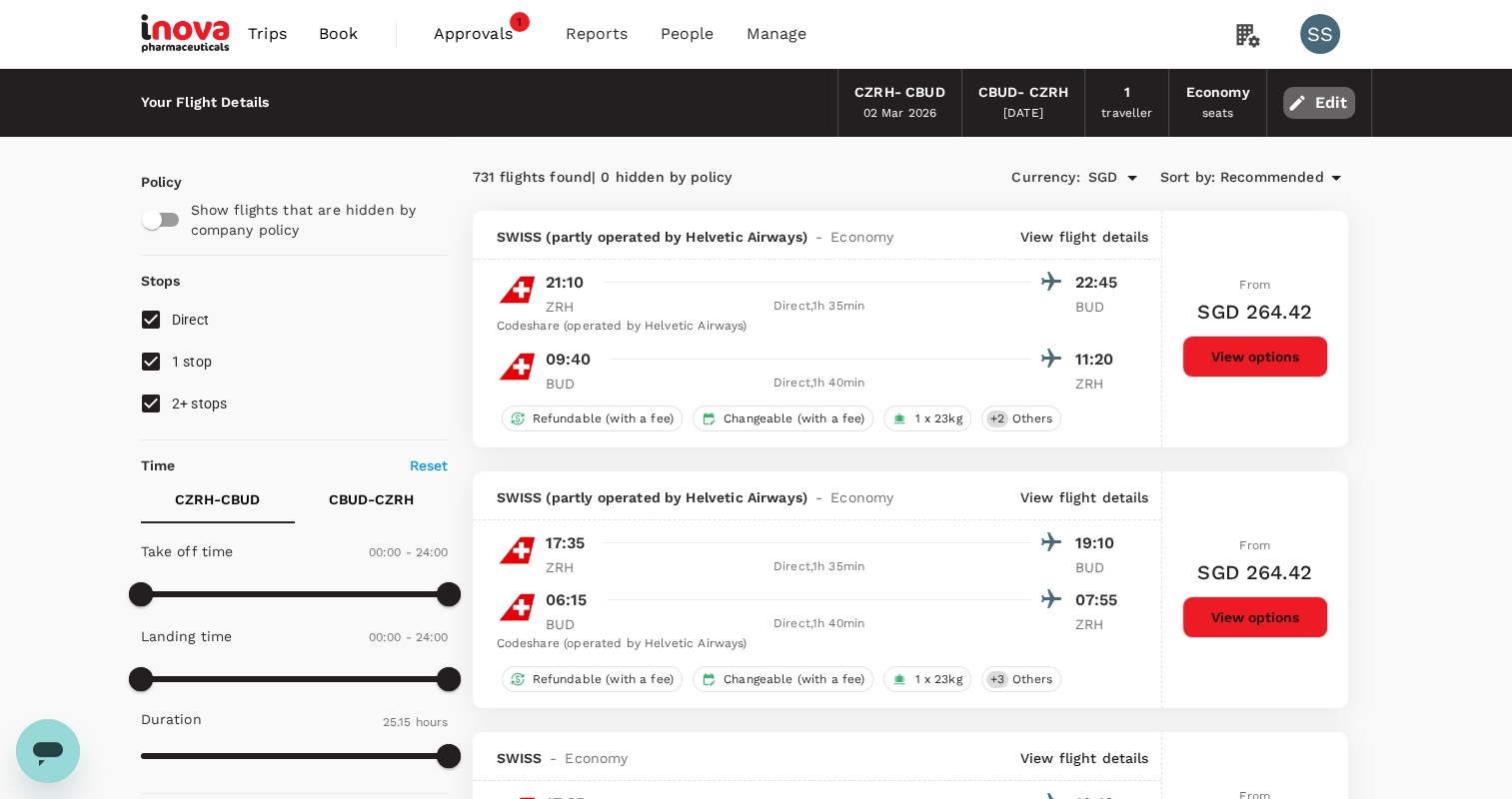 click on "Edit" at bounding box center [1319, 103] 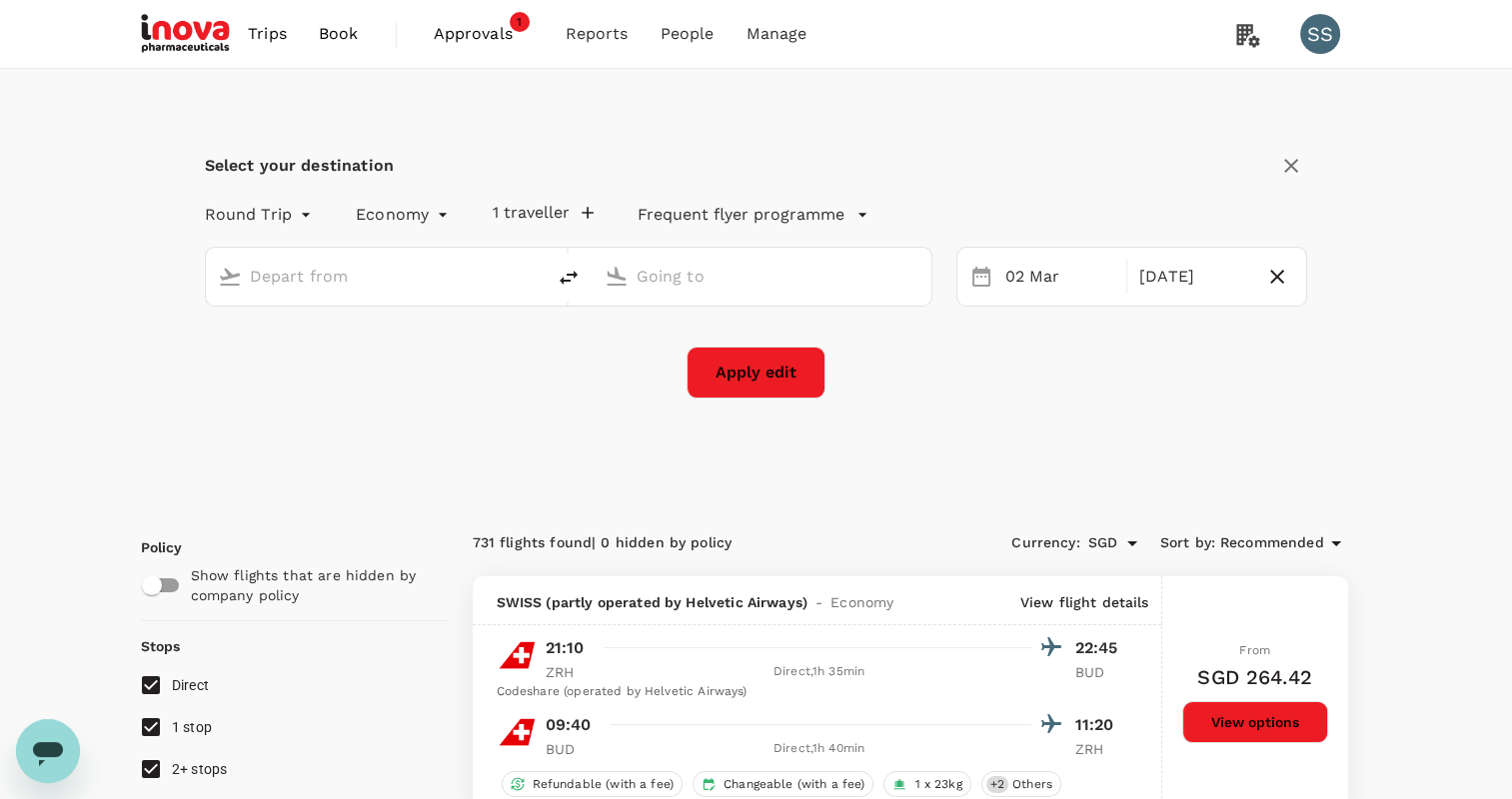 type on "[CITY], [COUNTRY]" 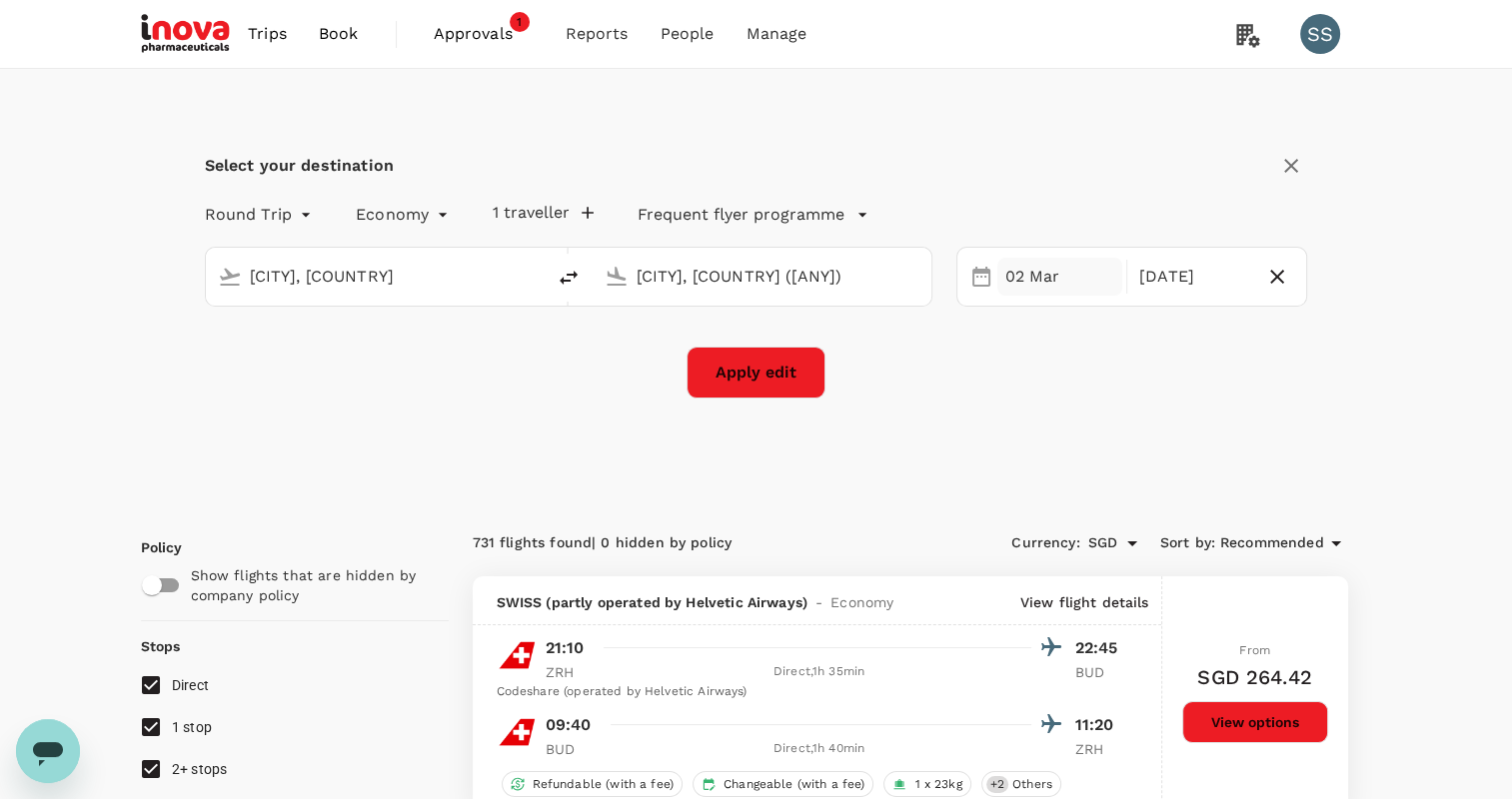 click on "02 Mar" at bounding box center (1059, 277) 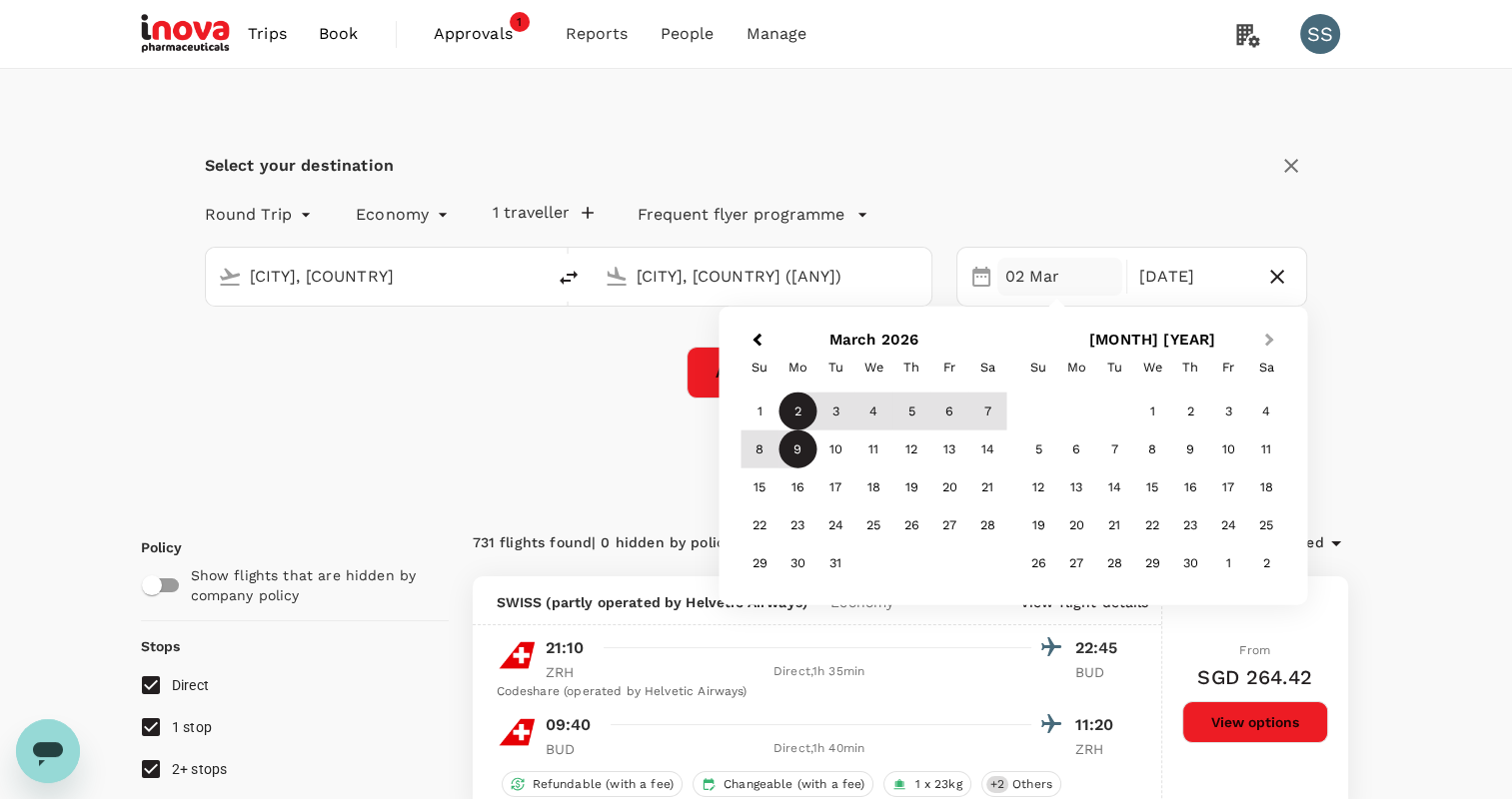click on "Next Month" at bounding box center (1269, 340) 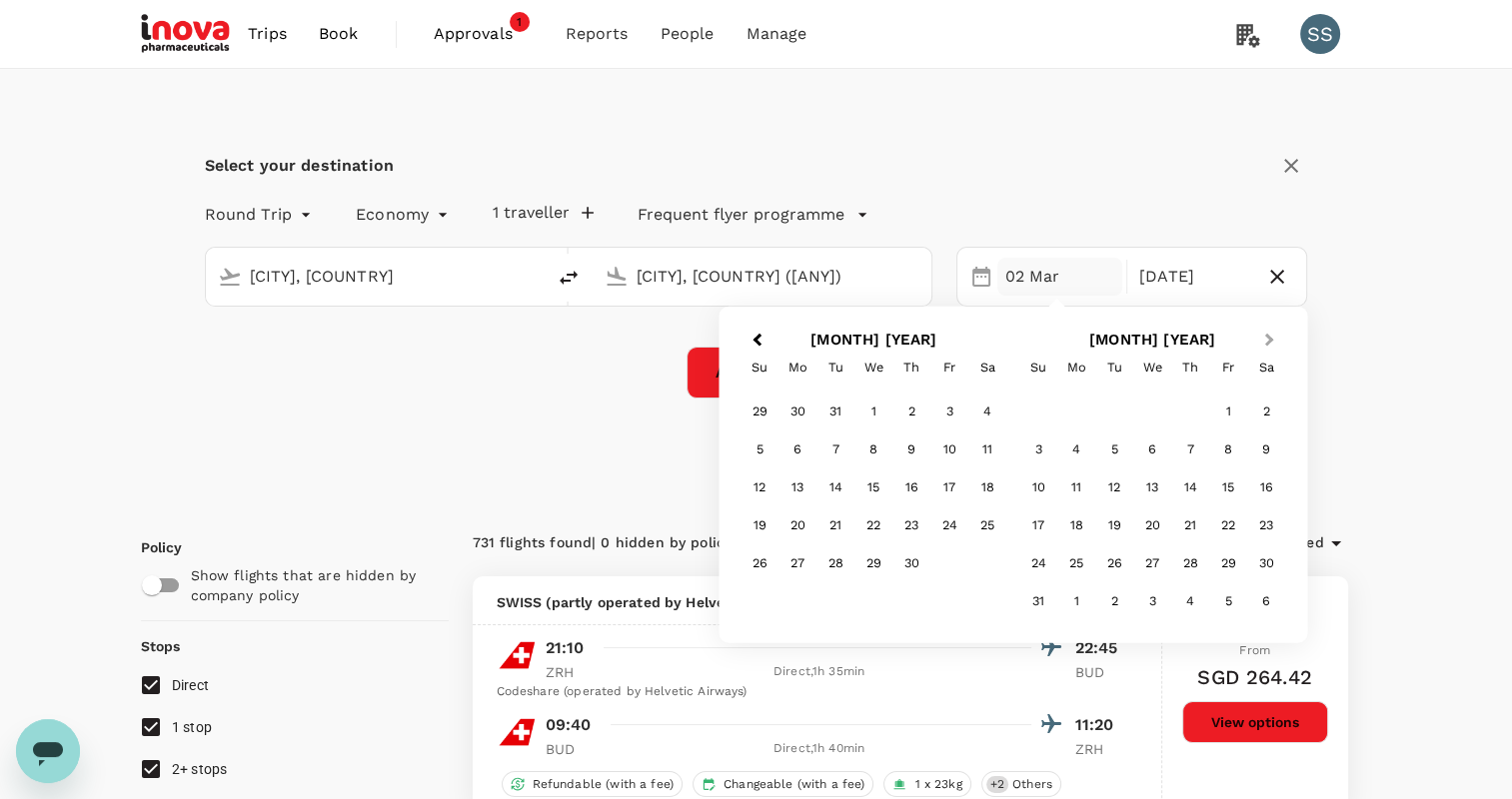click on "Next Month" at bounding box center (1269, 340) 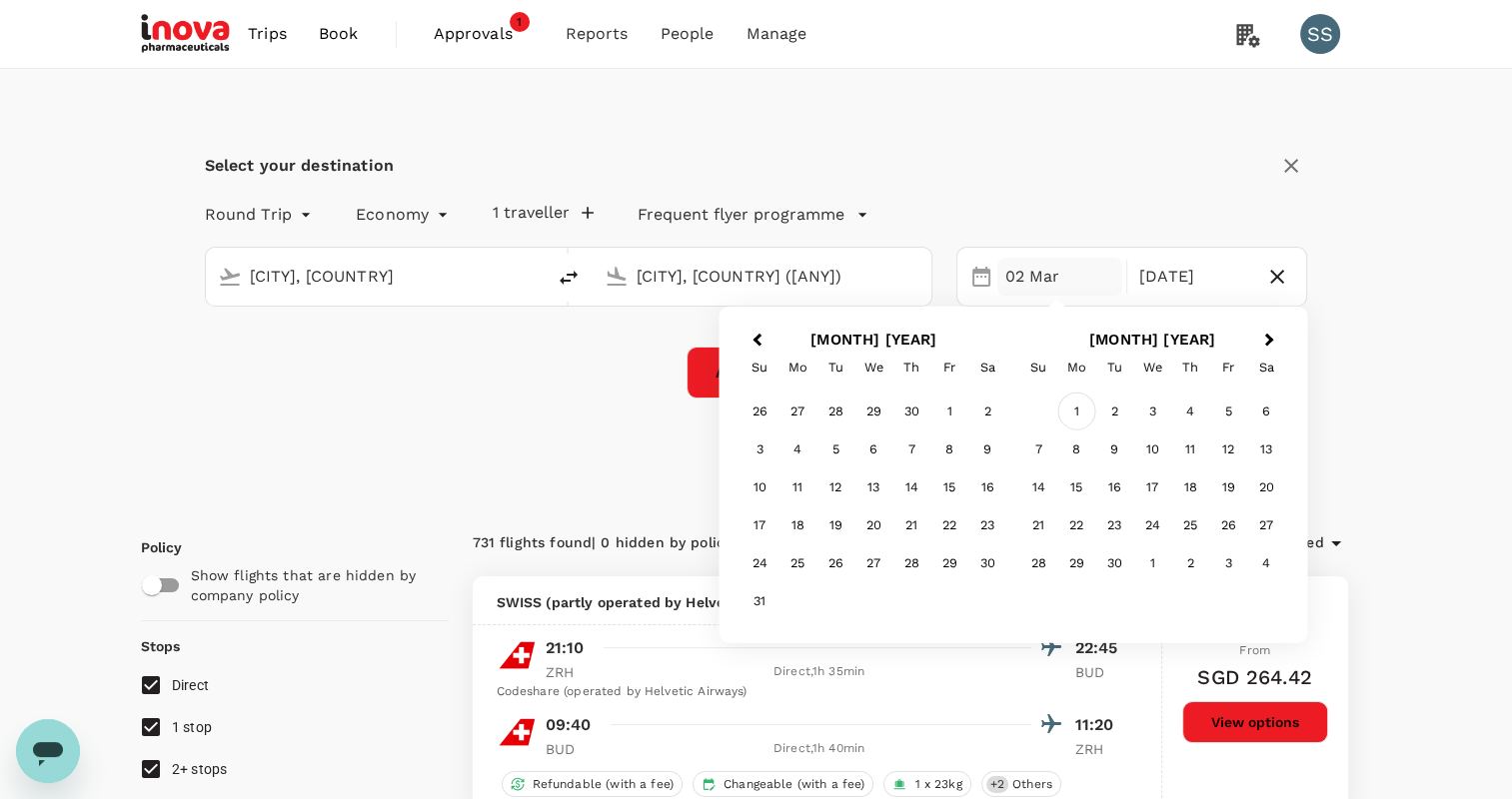 click on "1" at bounding box center [1076, 411] 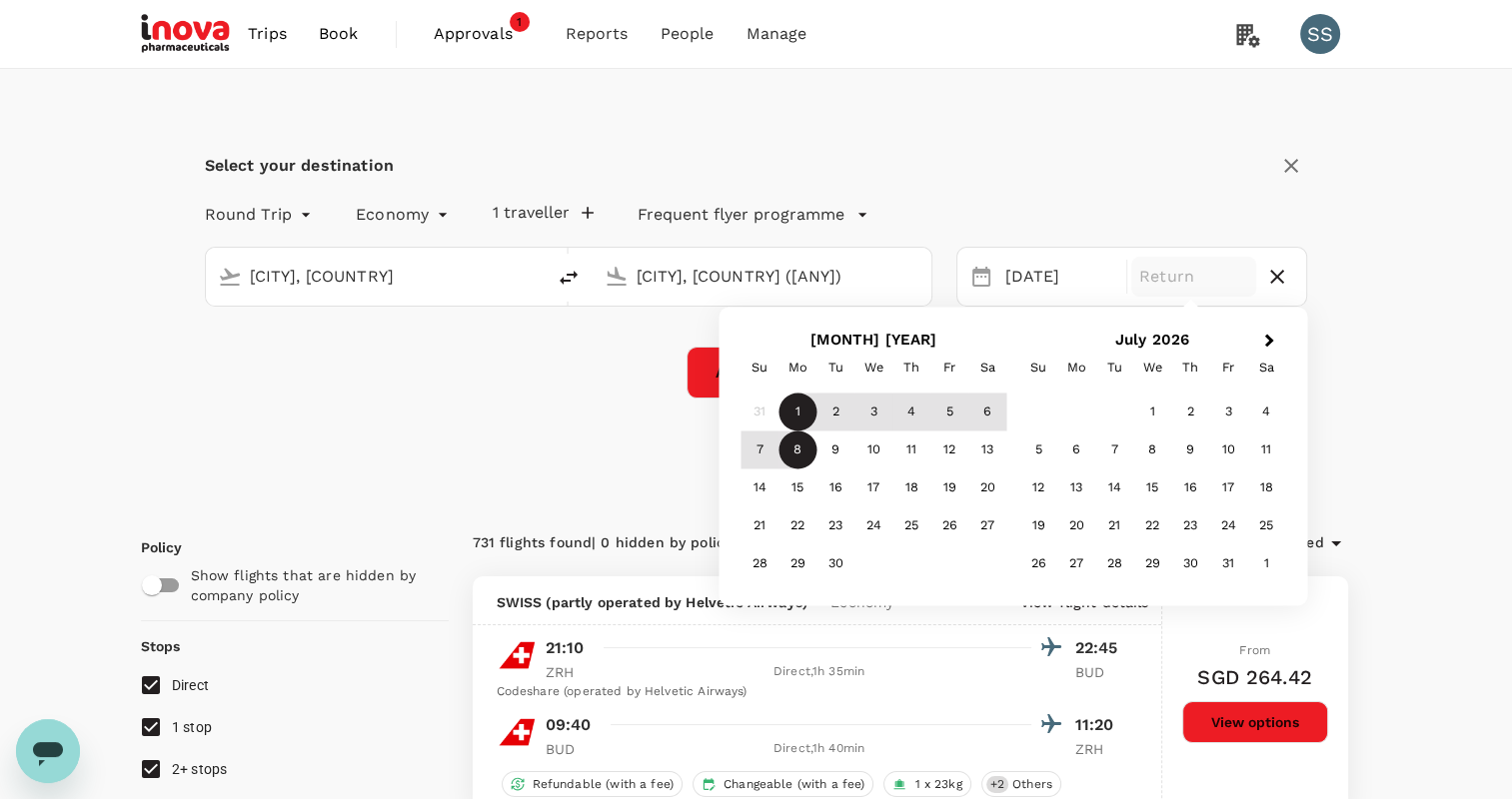 click on "8" at bounding box center (797, 450) 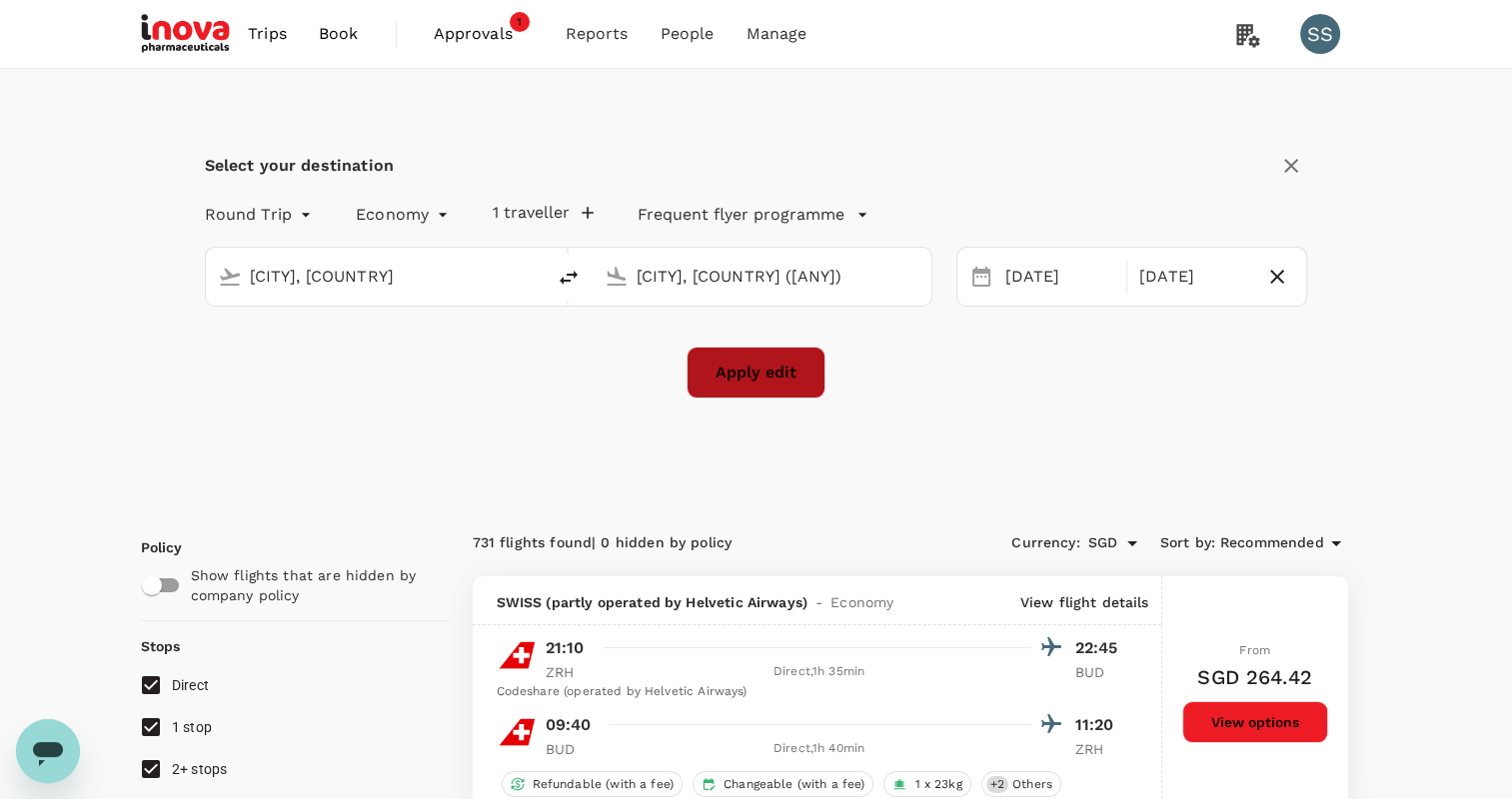 click on "Apply edit" at bounding box center [756, 373] 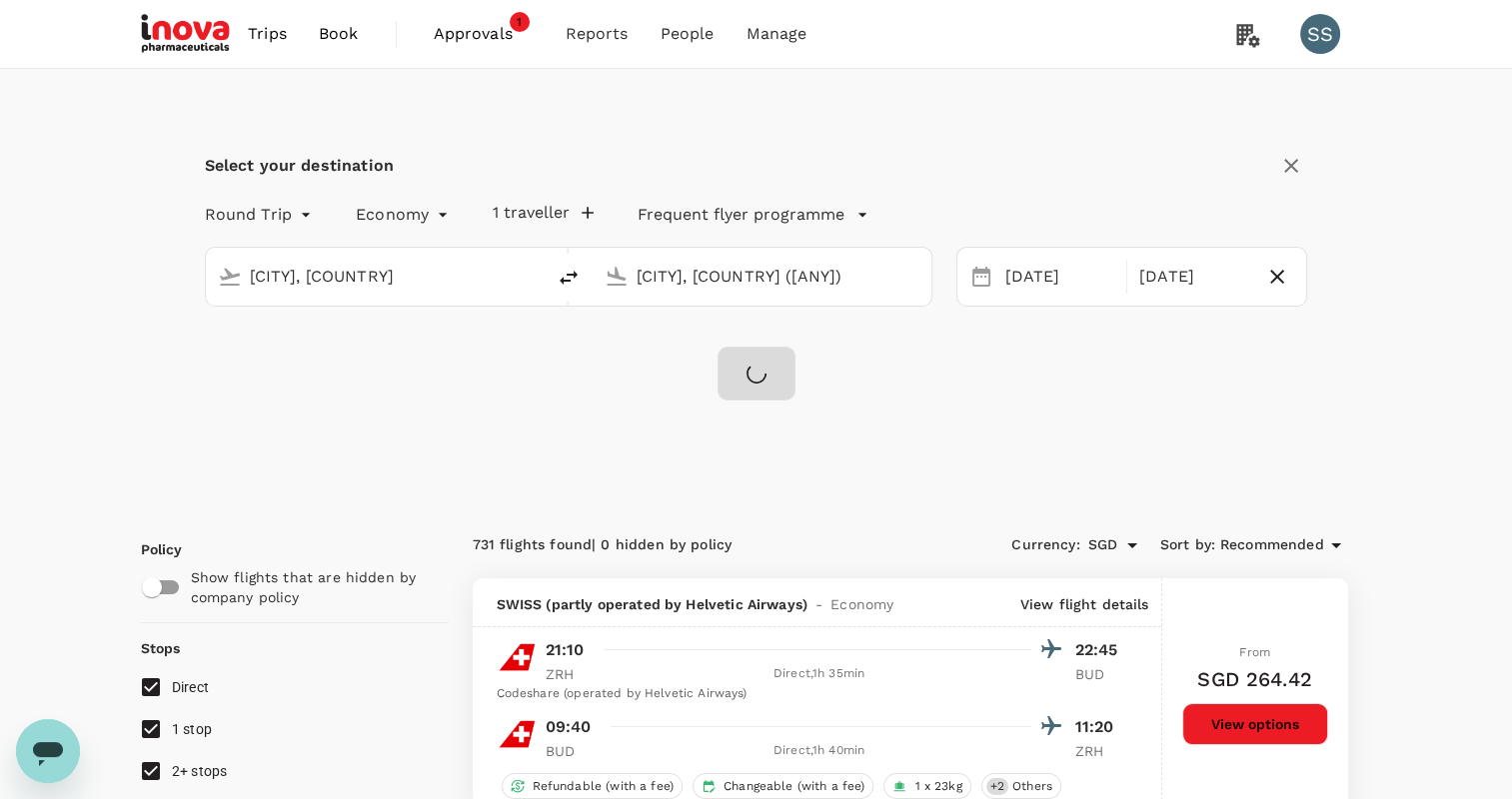 checkbox on "false" 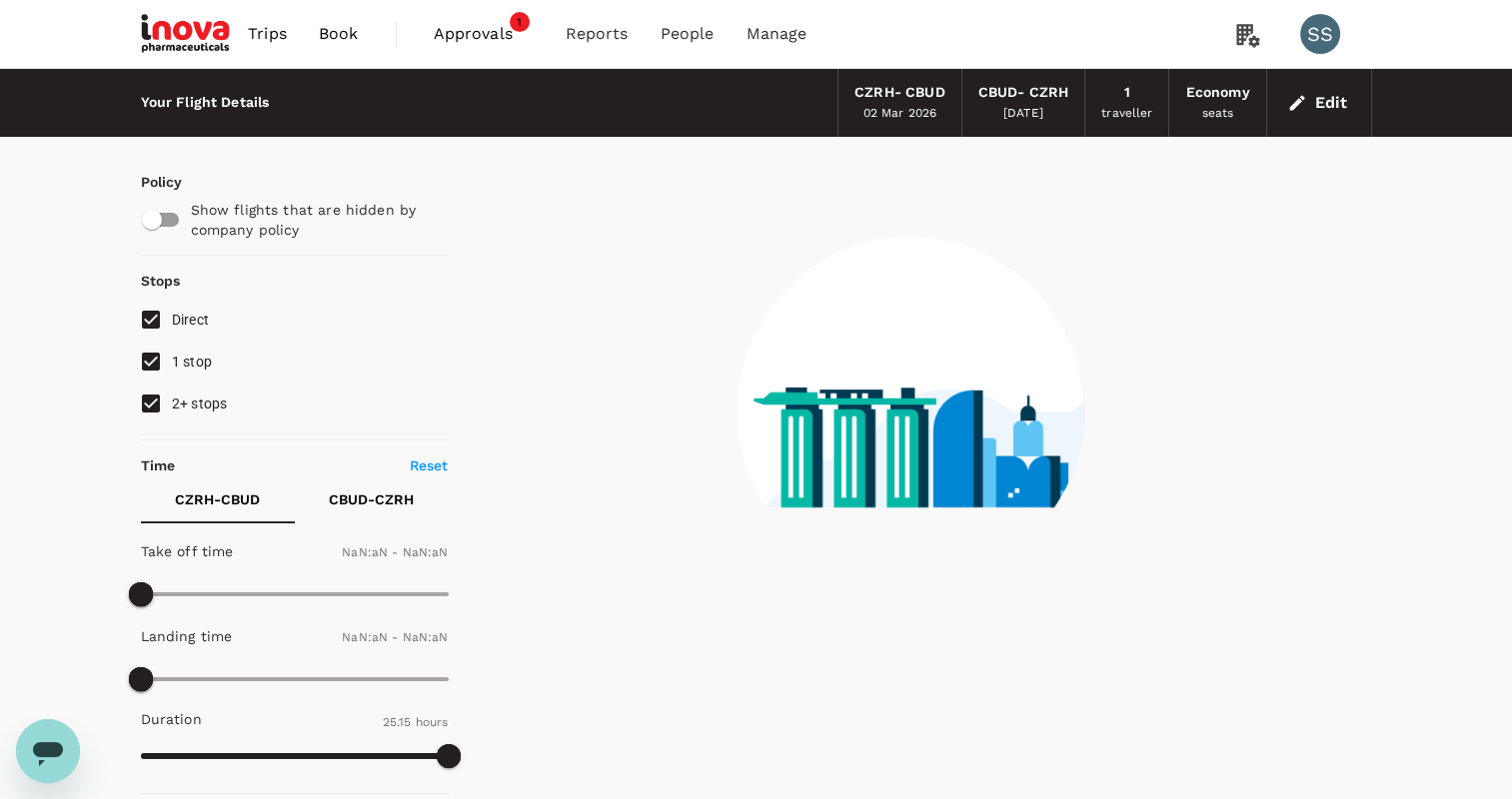 type on "1440" 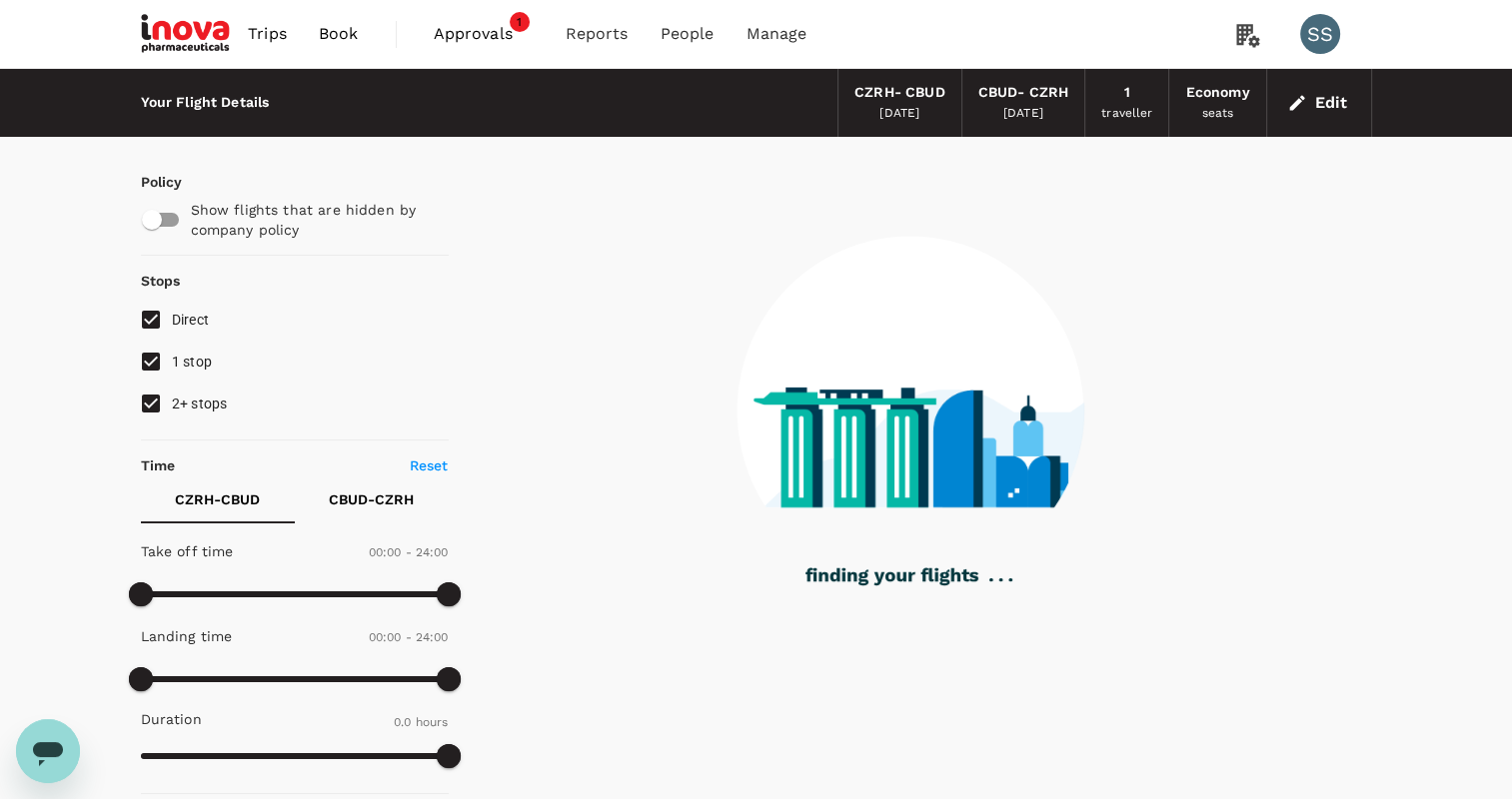 type on "970" 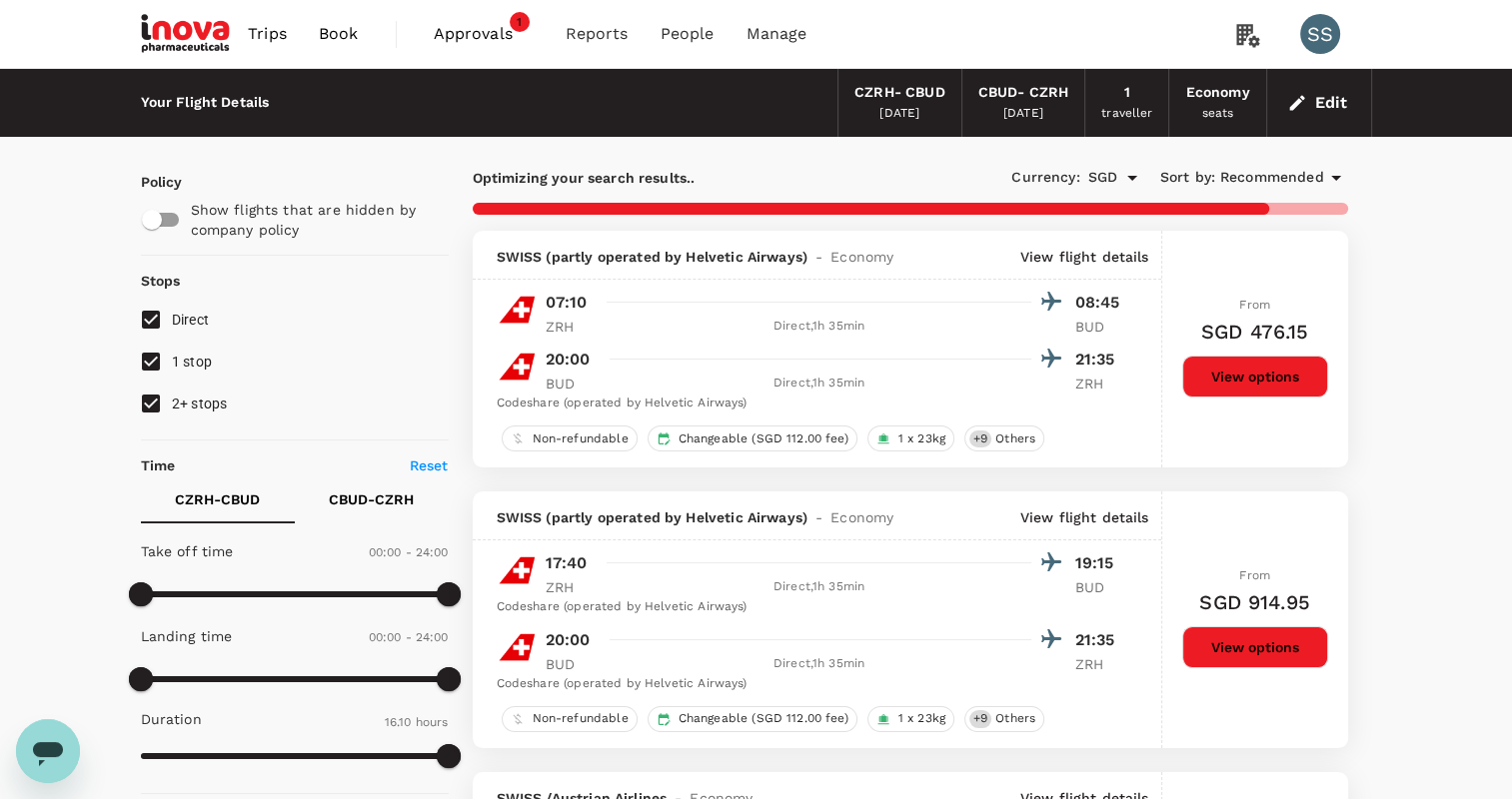 click on "Recommended" at bounding box center [1272, 178] 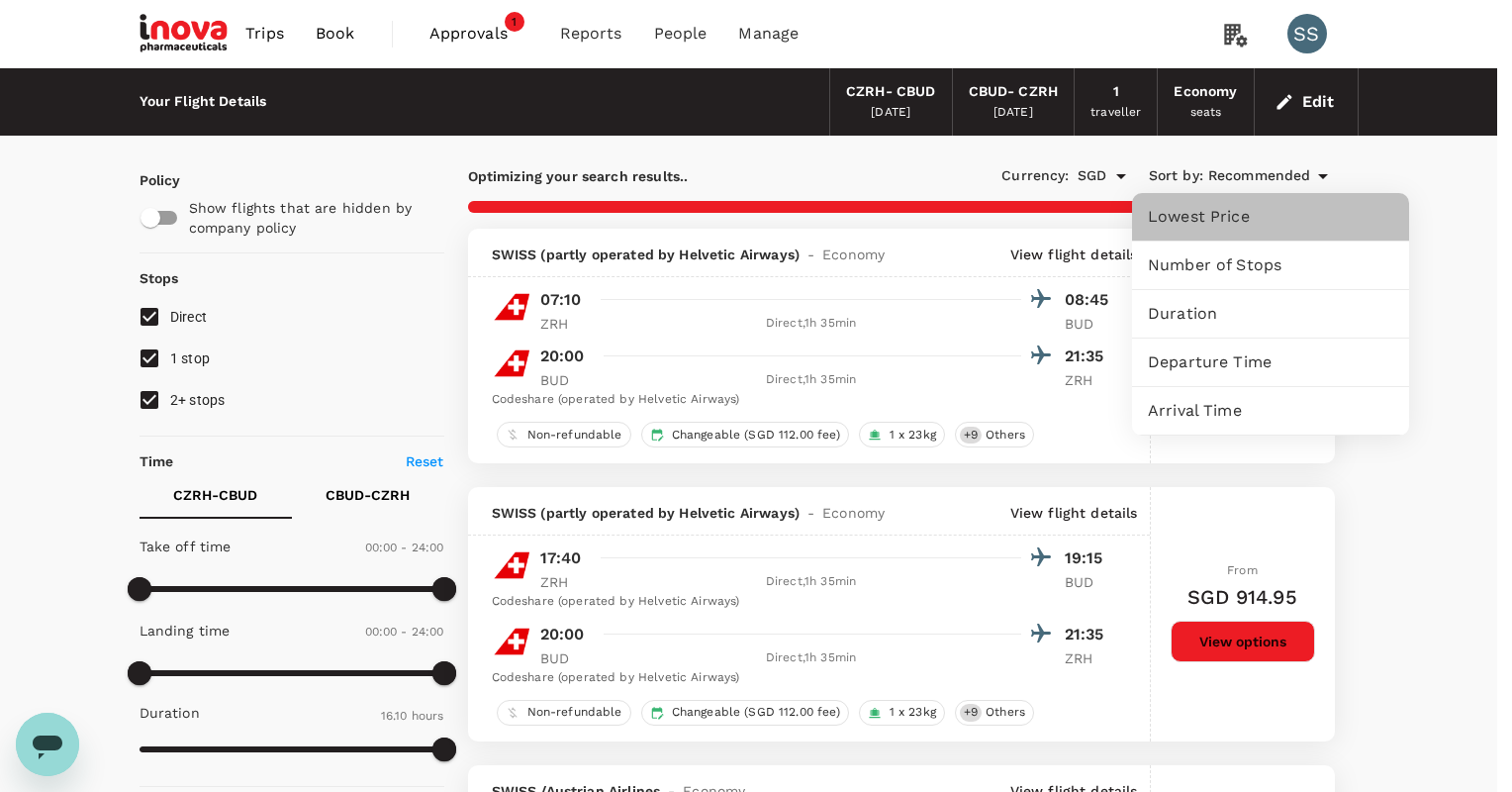 click on "Lowest Price" at bounding box center [1271, 217] 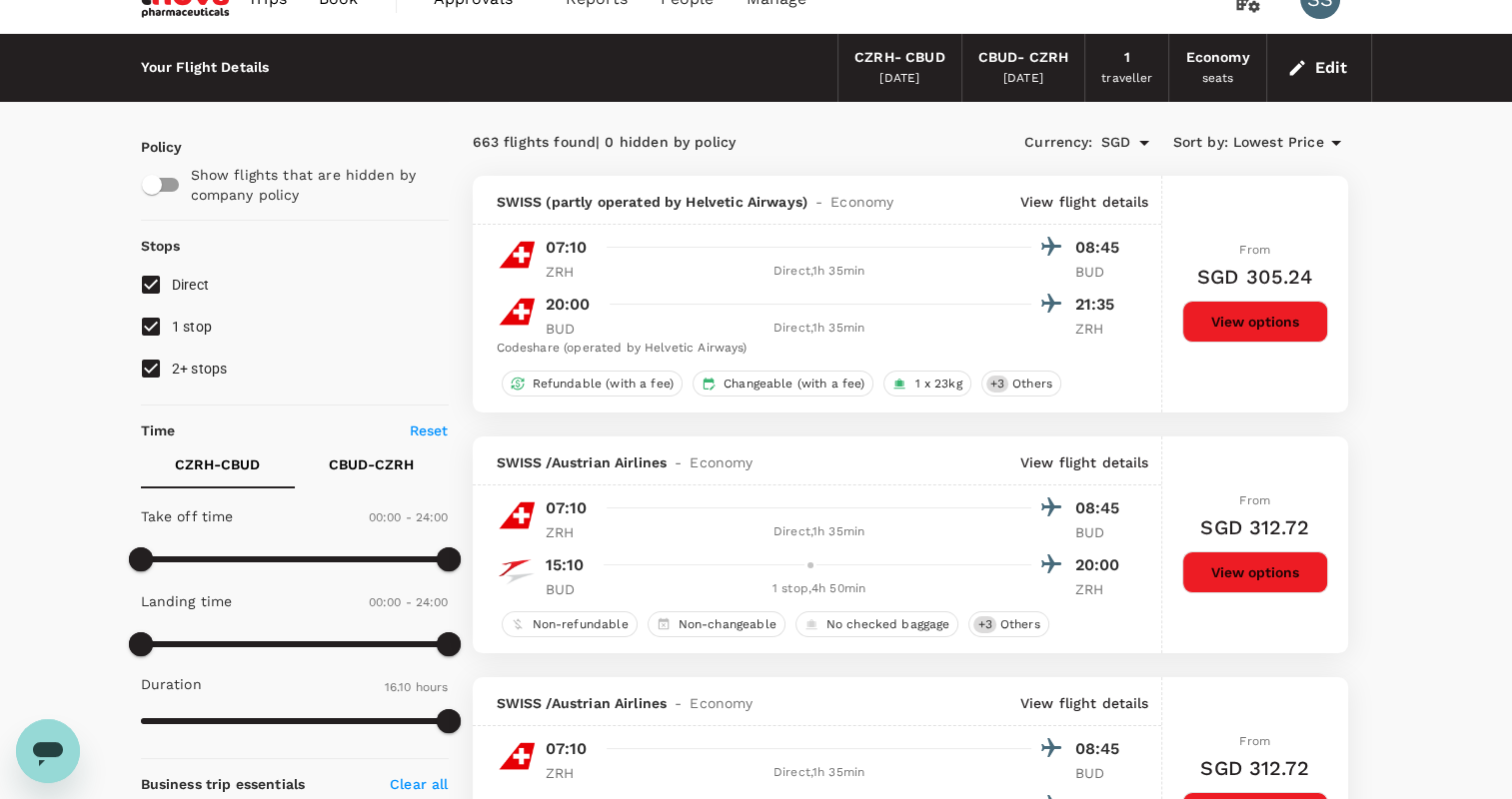 scroll, scrollTop: 0, scrollLeft: 0, axis: both 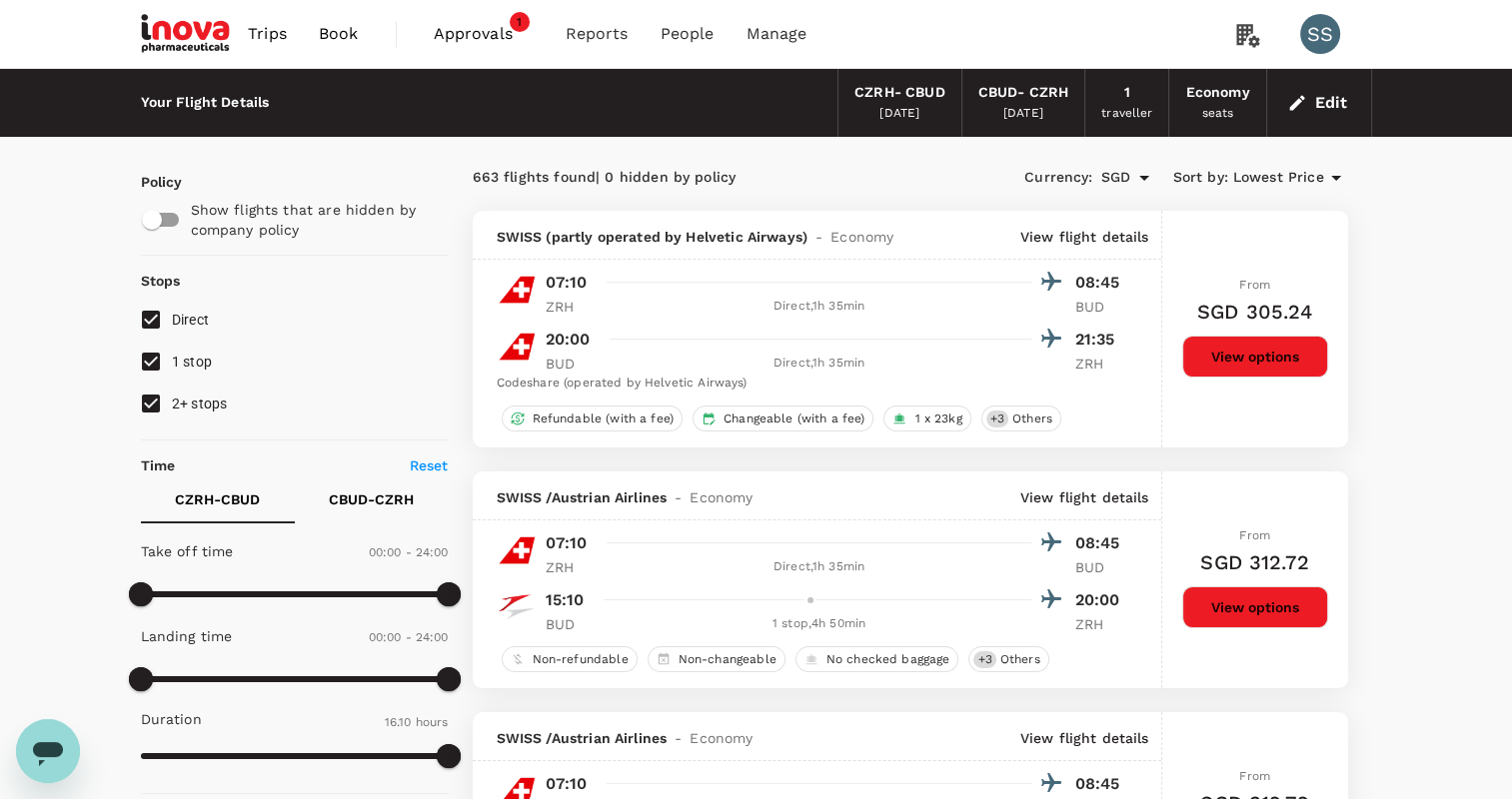 click on "Edit" at bounding box center (1319, 103) 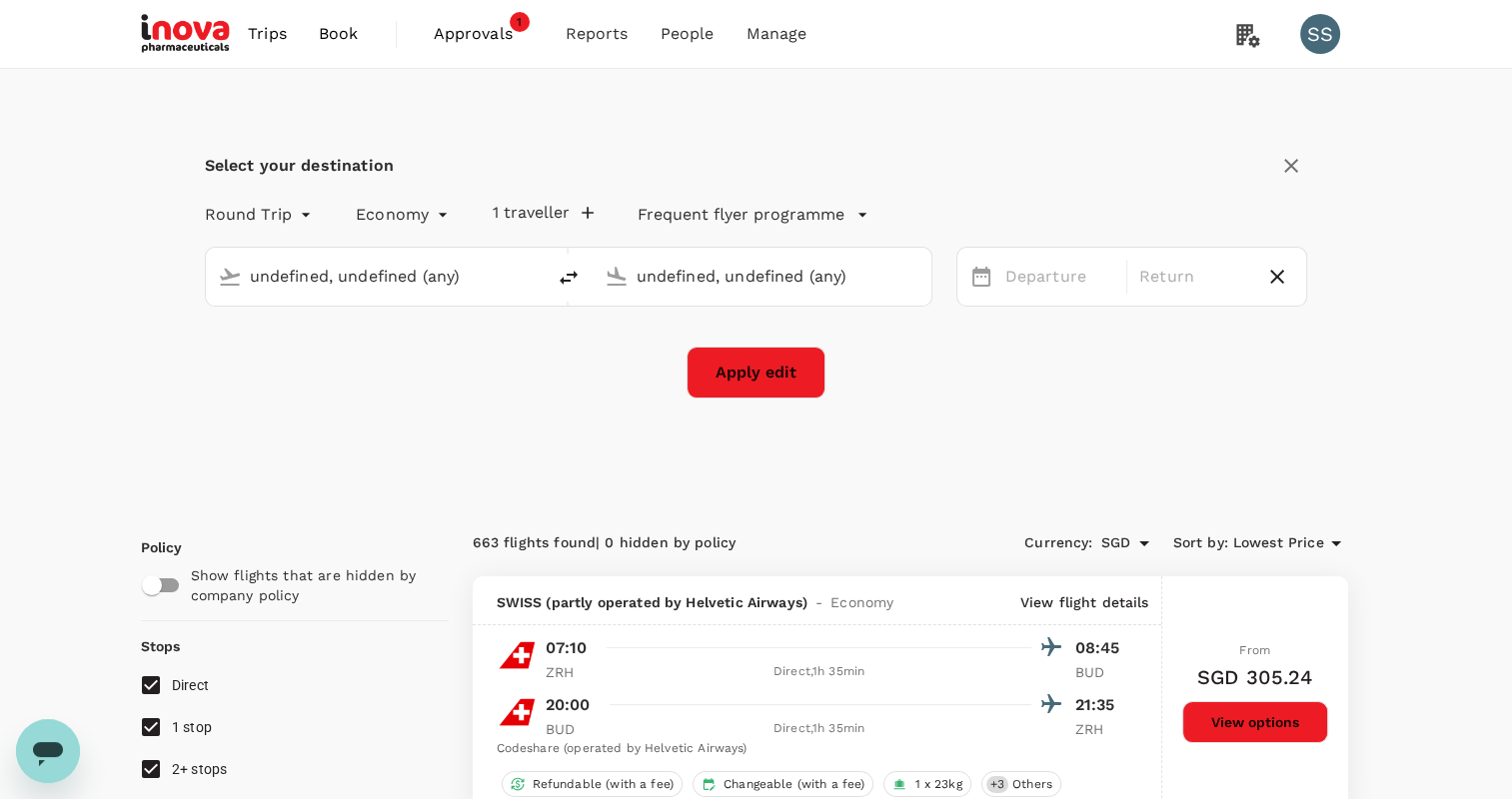 type 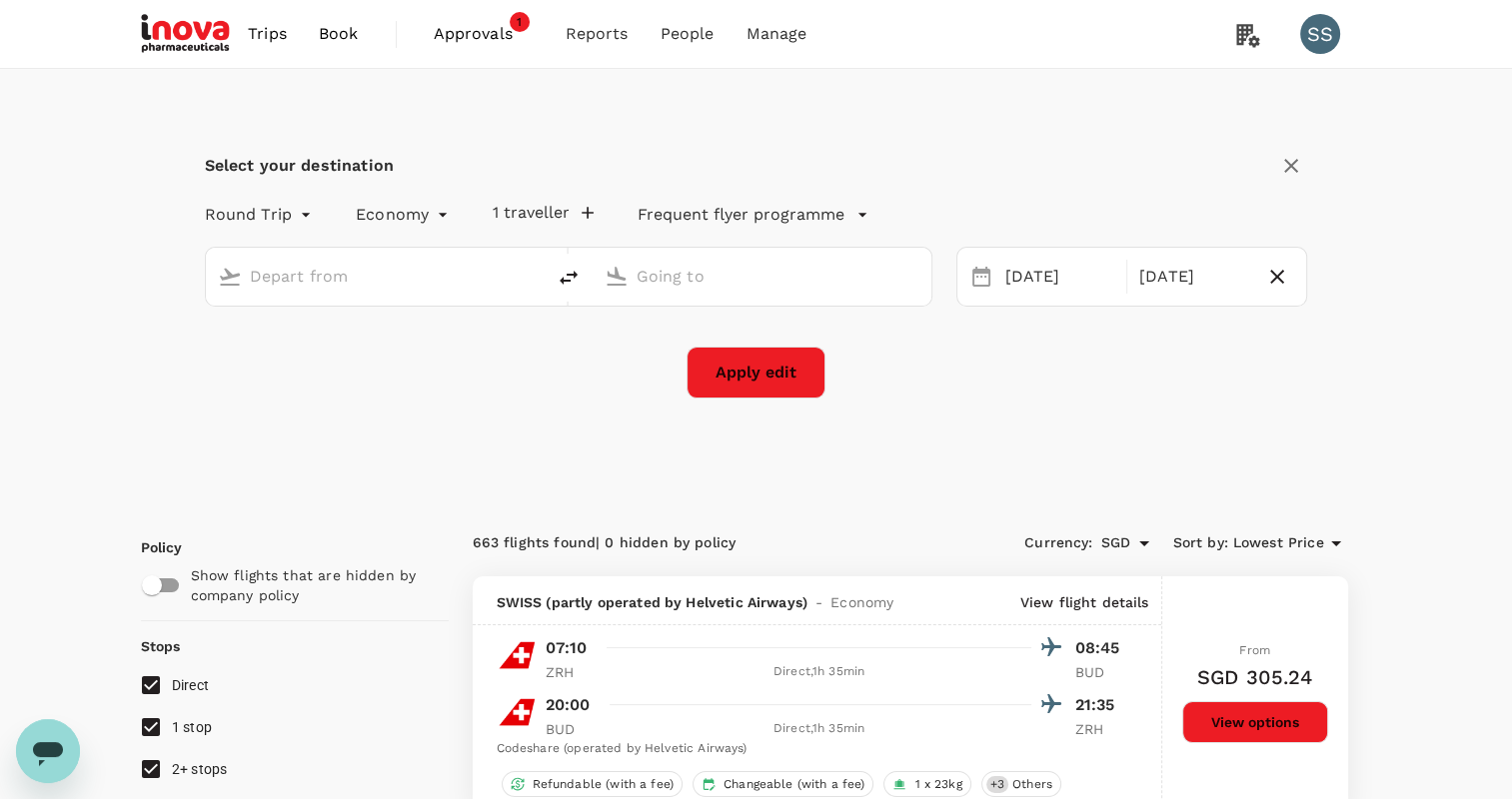 click at bounding box center [376, 276] 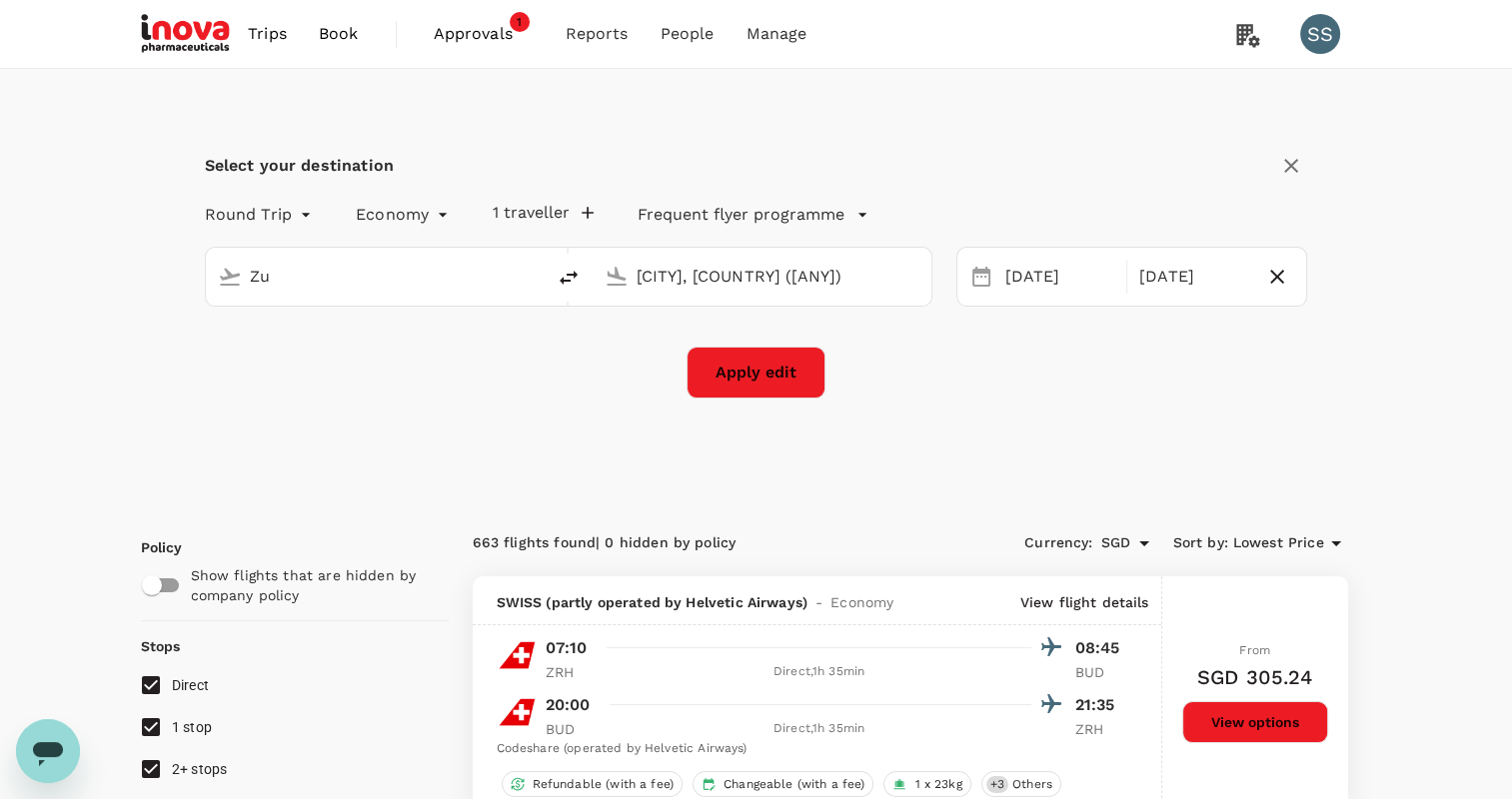 type on "Z" 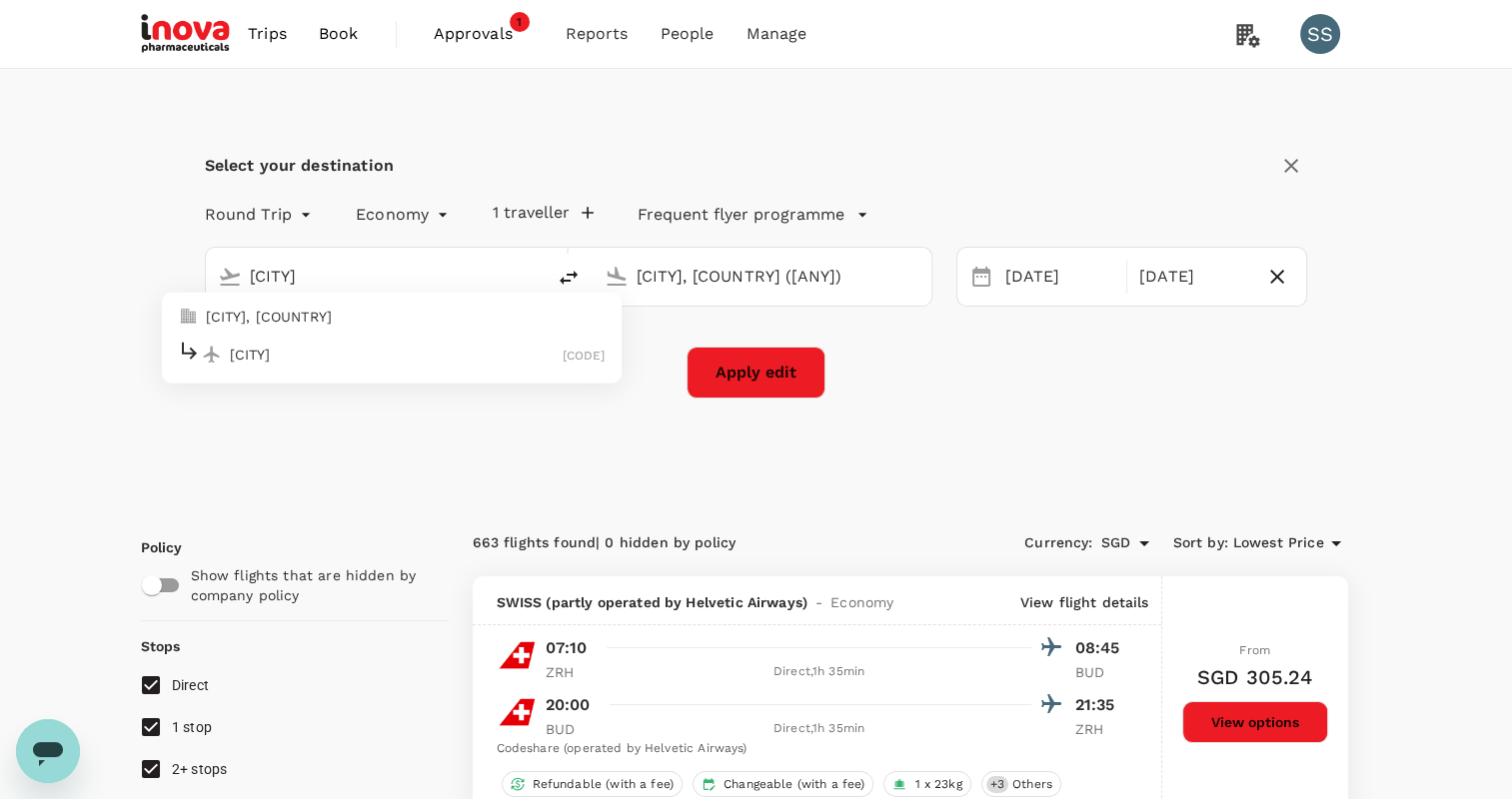 click on "[CITY]" at bounding box center (396, 354) 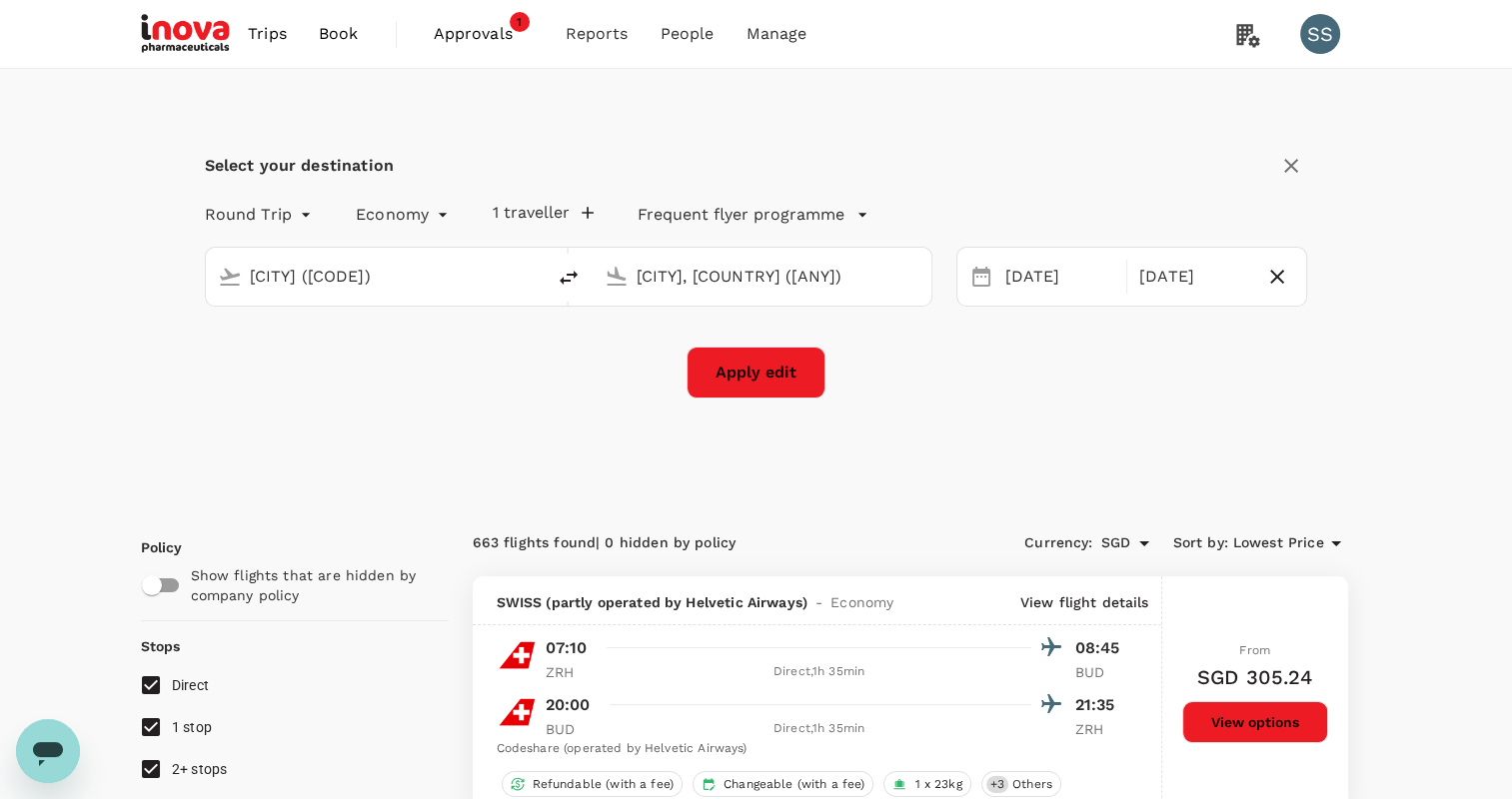 click on "[CITY], [COUNTRY] ([ANY])" at bounding box center (762, 276) 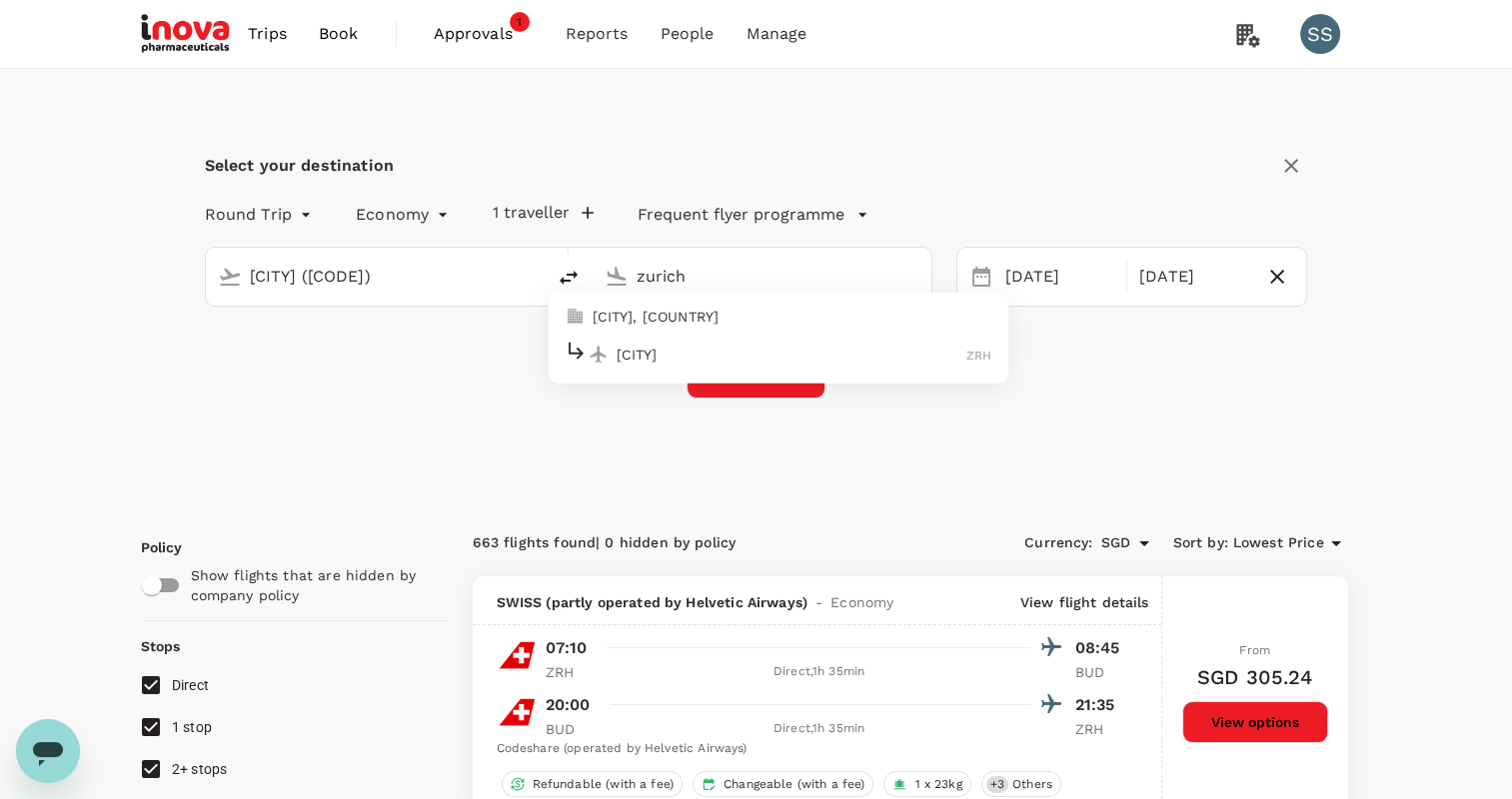 click on "[CITY]" at bounding box center [791, 354] 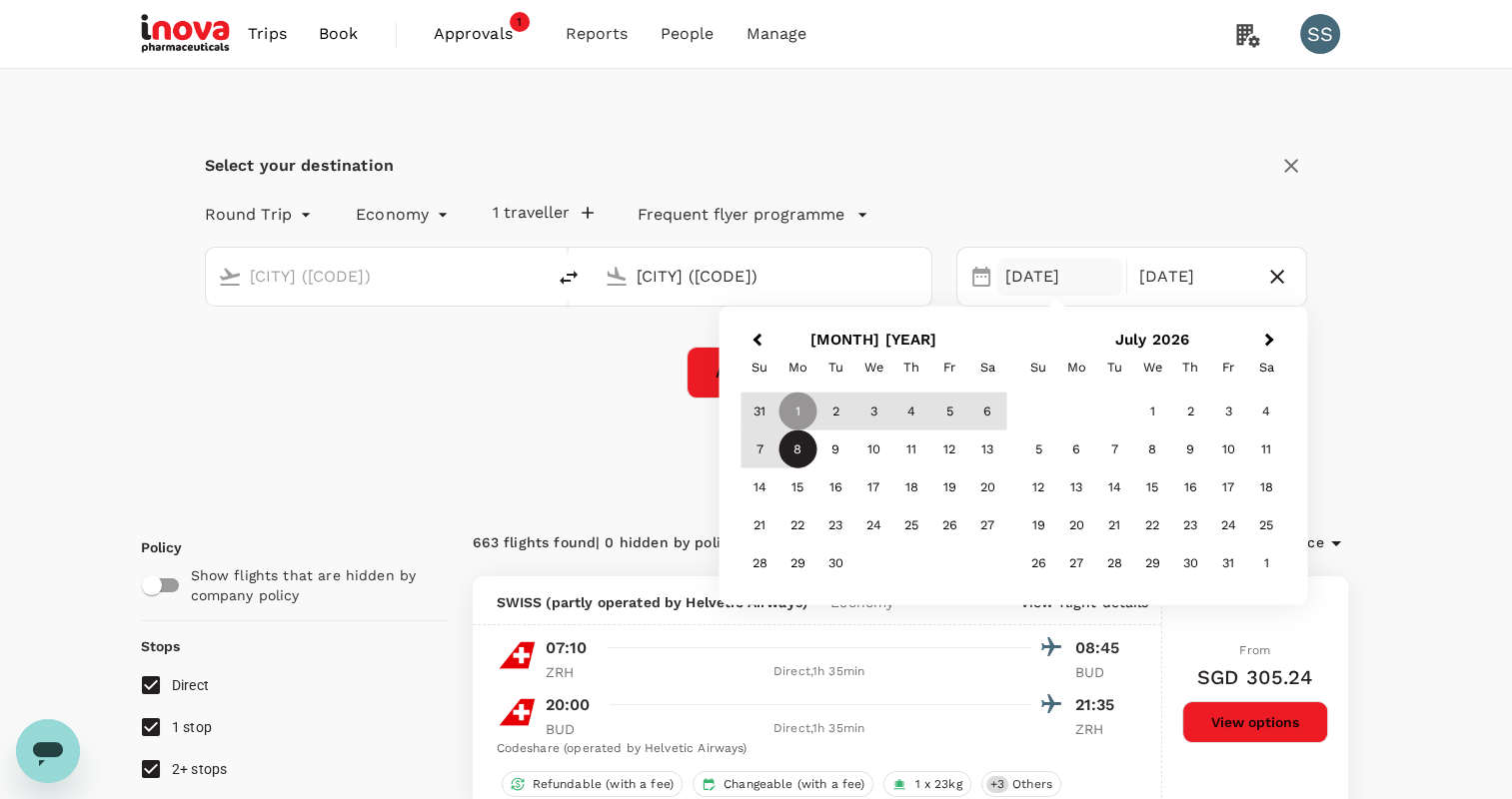 type on "[CITY] ([CODE])" 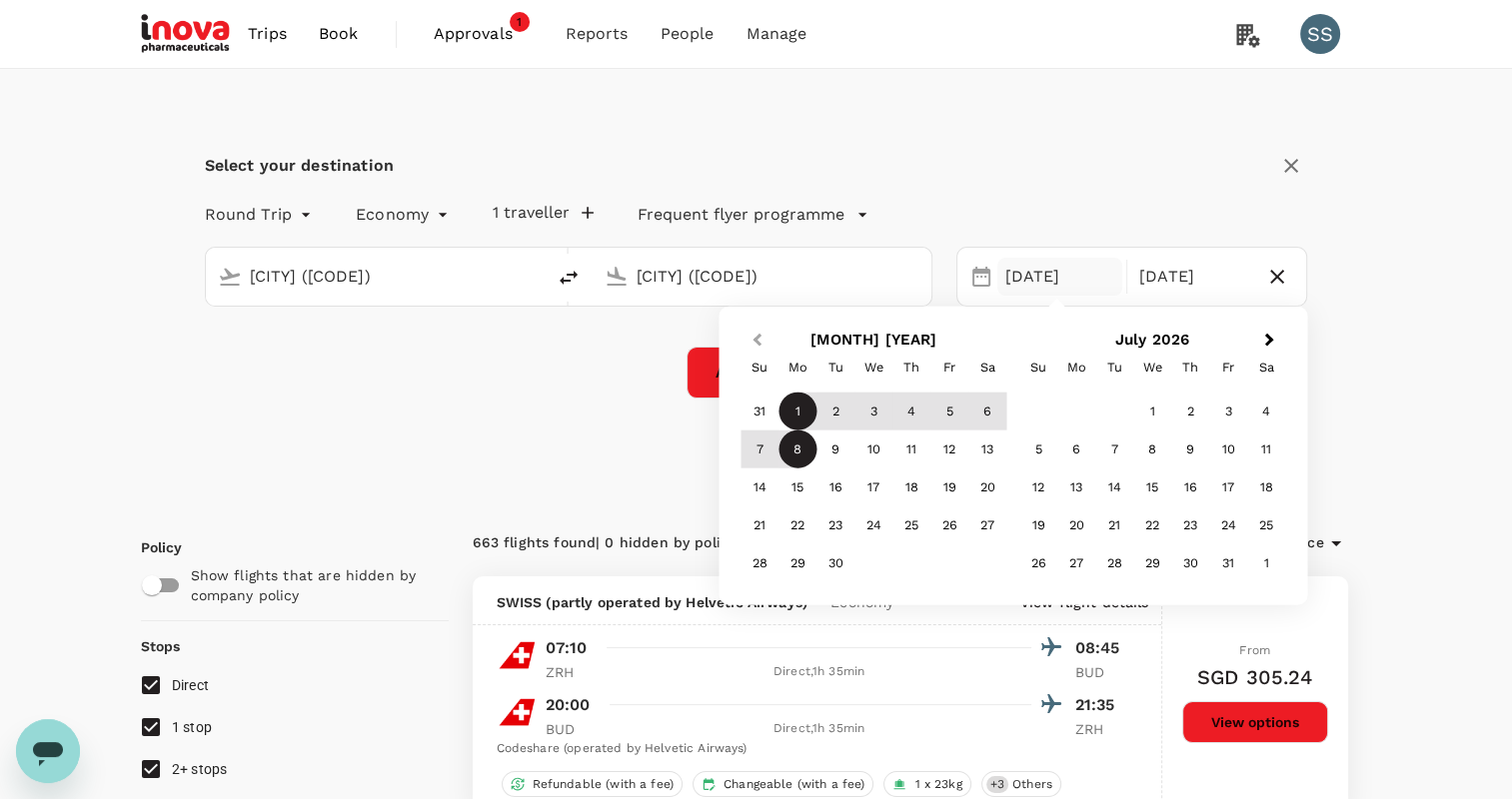 click on "Previous Month" at bounding box center [755, 342] 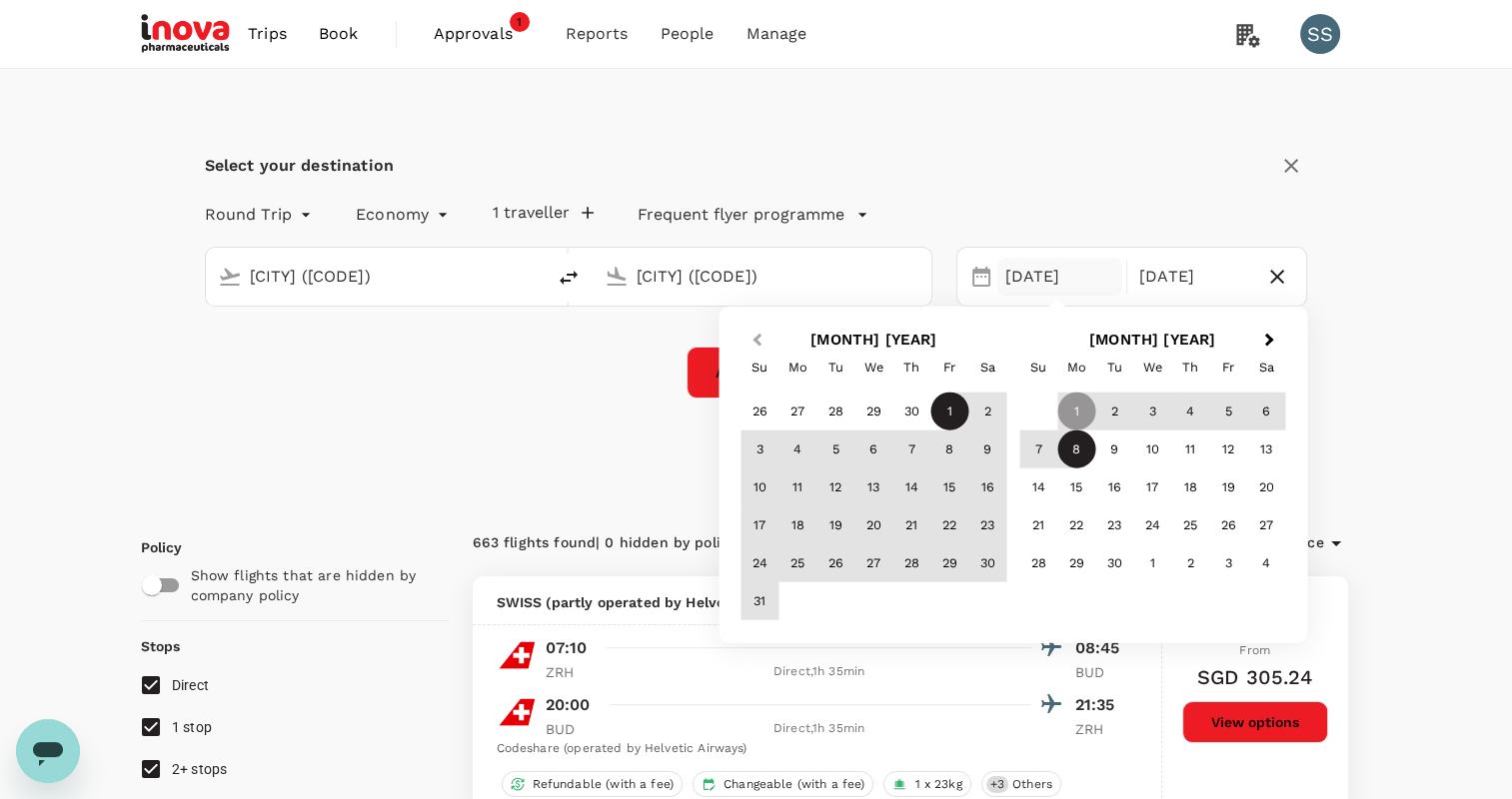 click on "Previous Month" at bounding box center (755, 342) 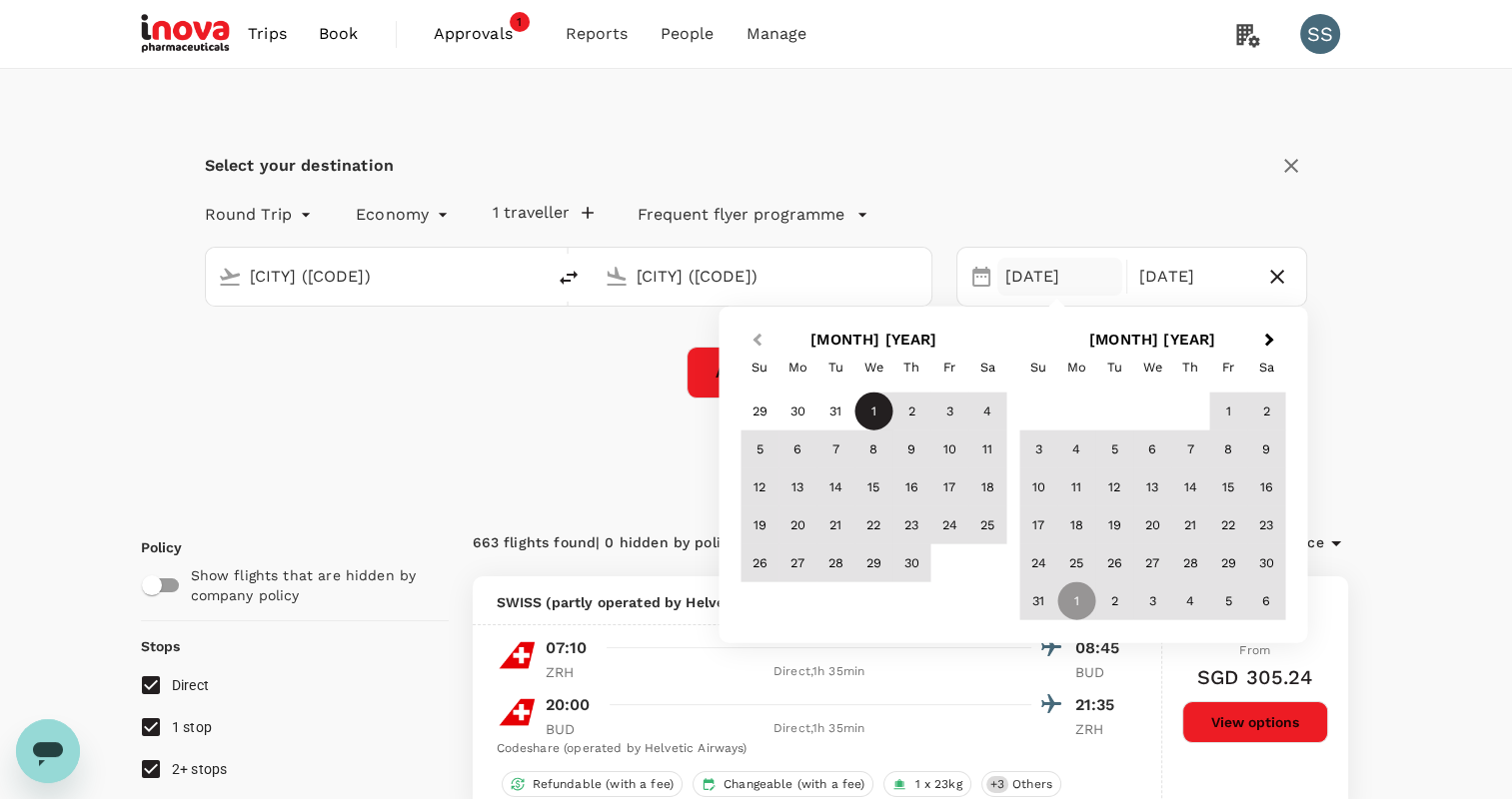 click on "Previous Month" at bounding box center (755, 342) 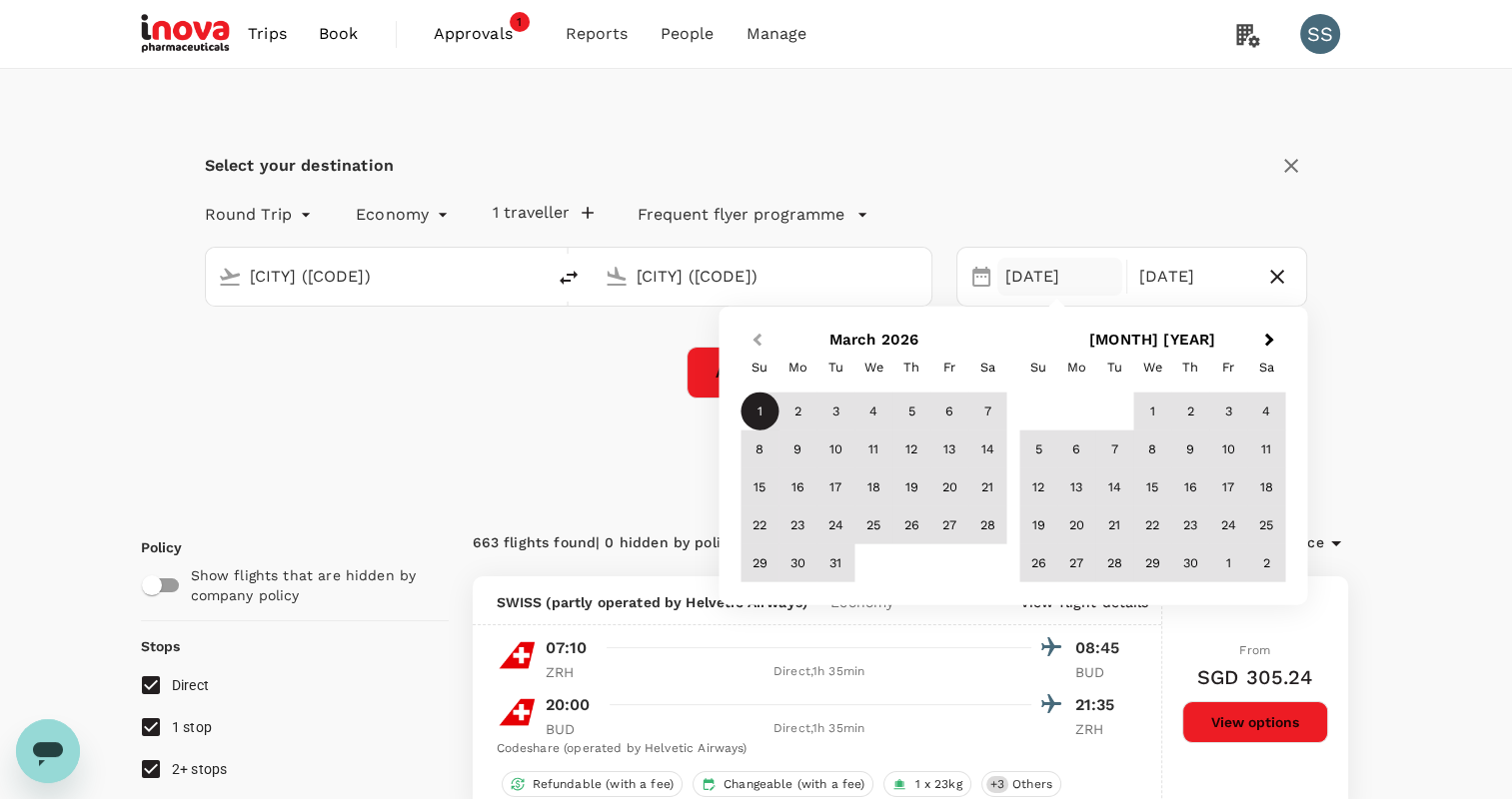 click on "Previous Month" at bounding box center [755, 342] 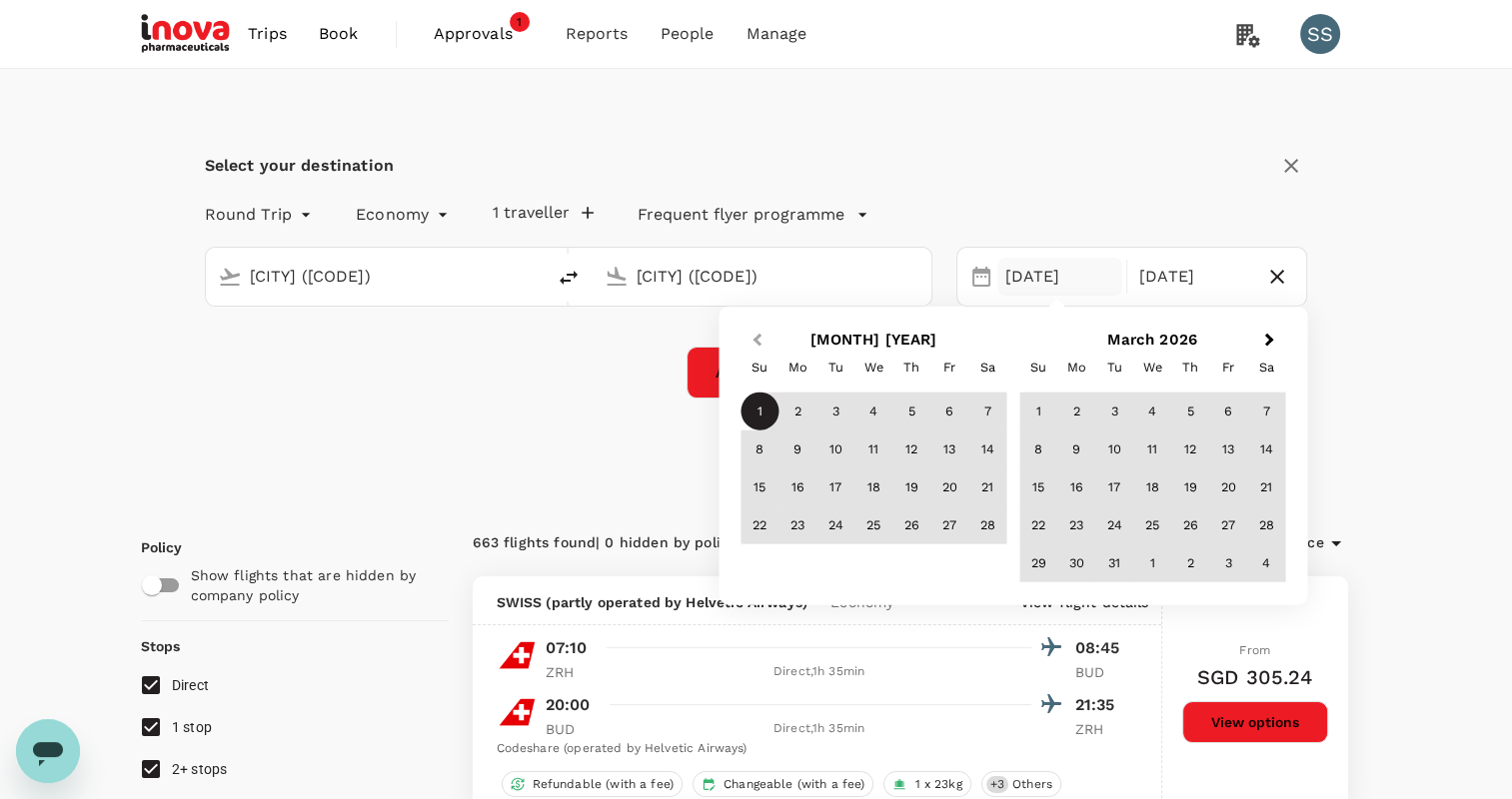click on "Previous Month" at bounding box center (755, 342) 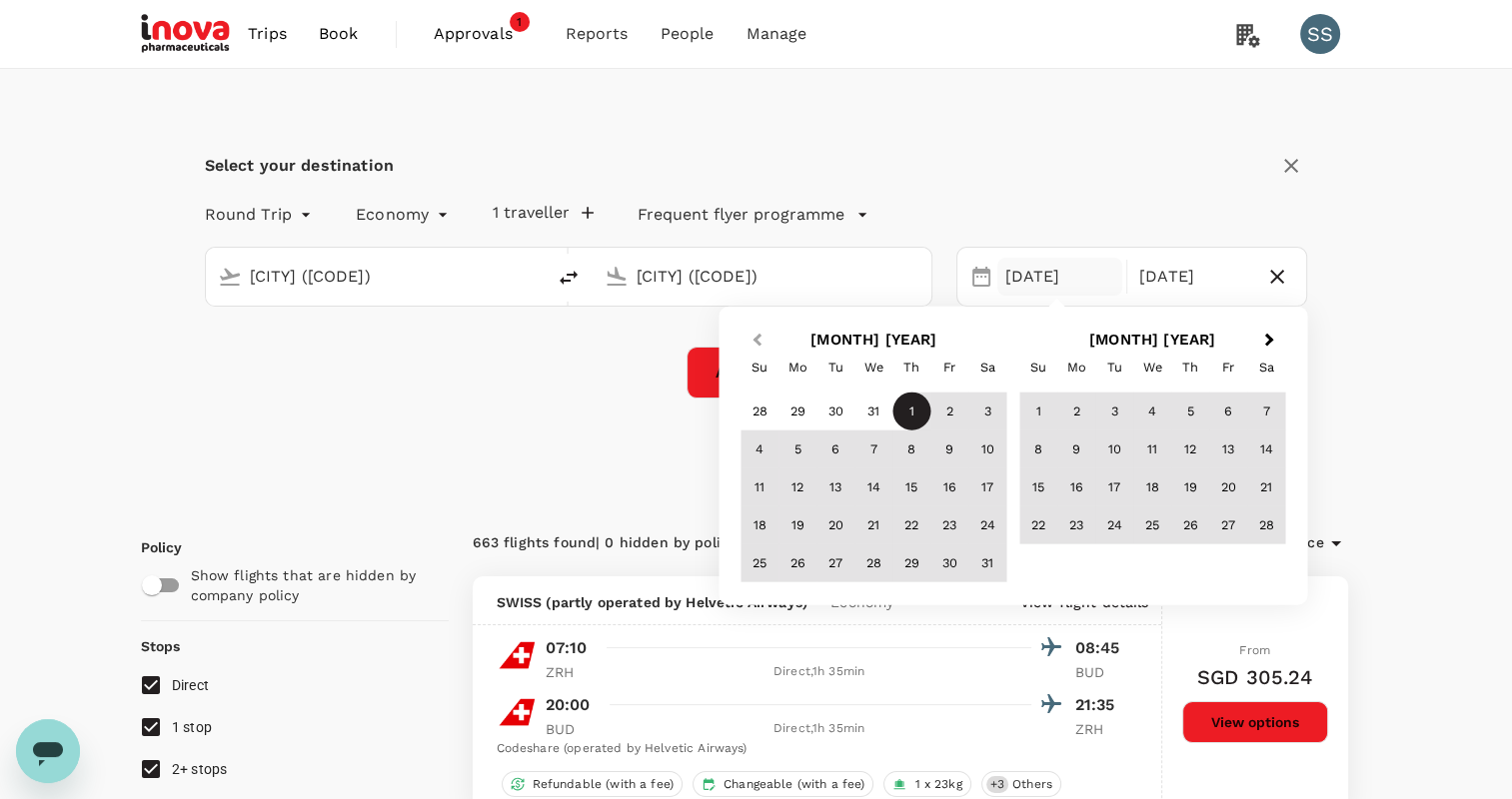 click on "Previous Month" at bounding box center (755, 342) 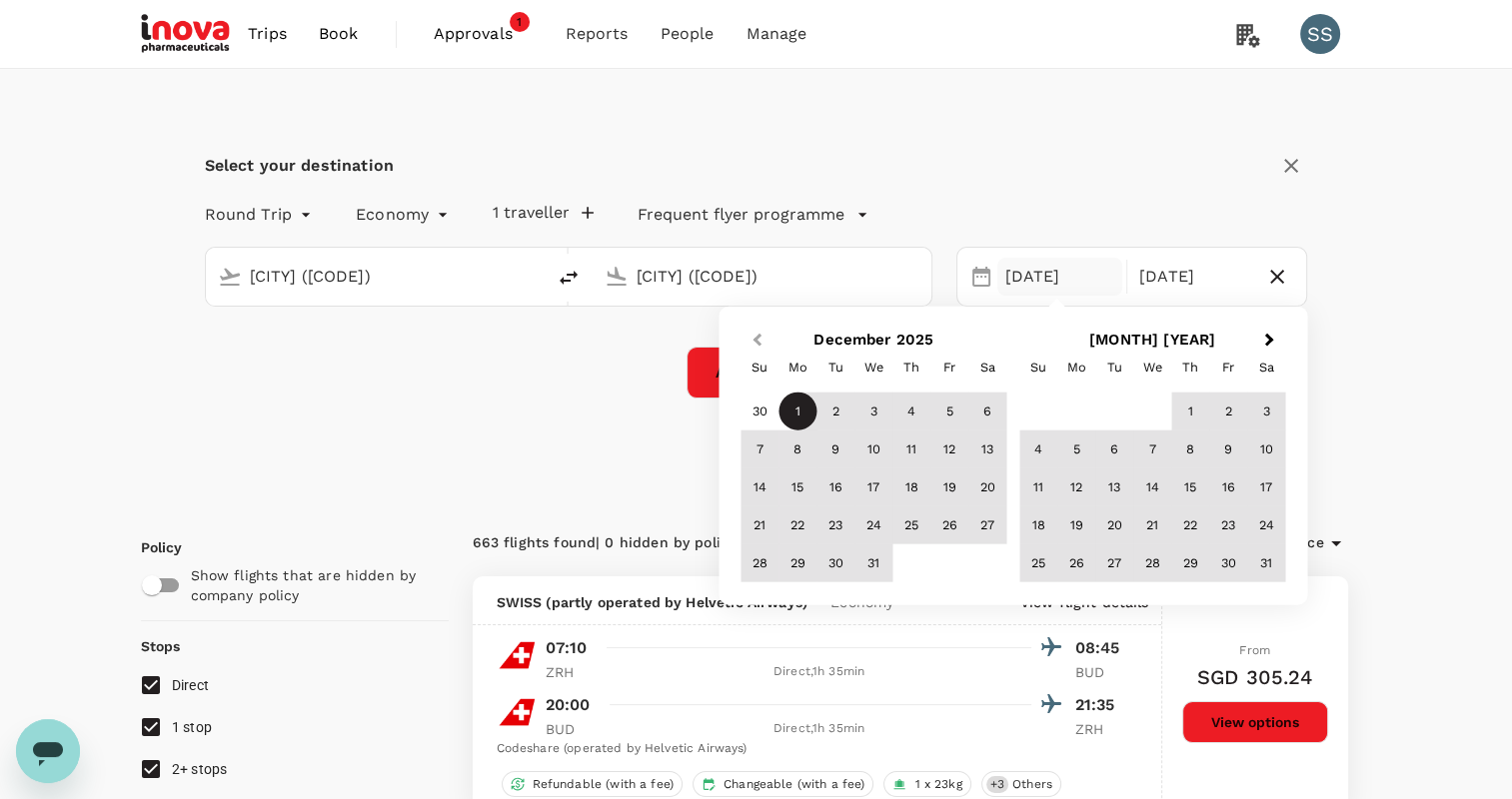 click on "Previous Month" at bounding box center [755, 342] 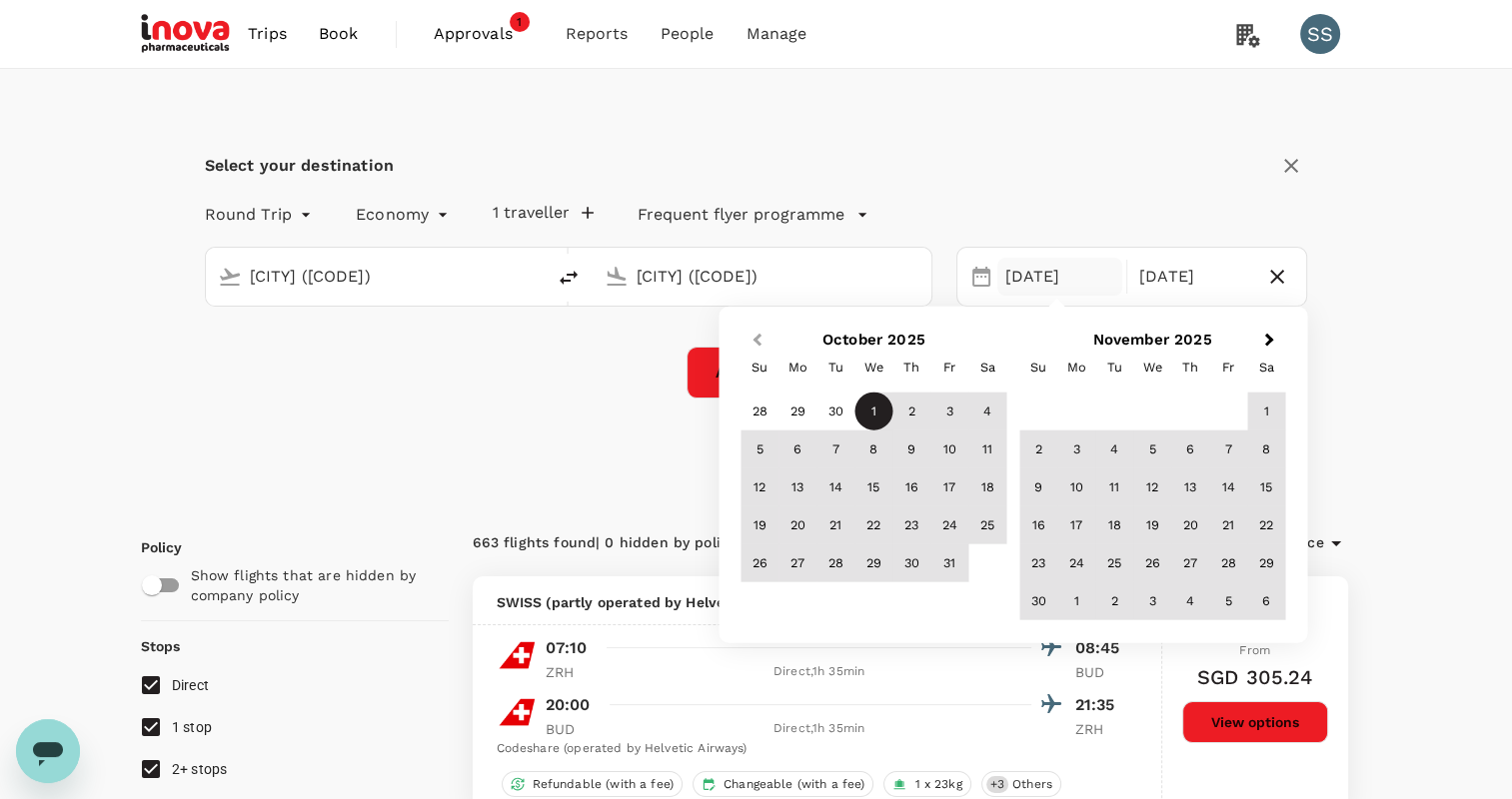 click on "Previous Month" at bounding box center [755, 342] 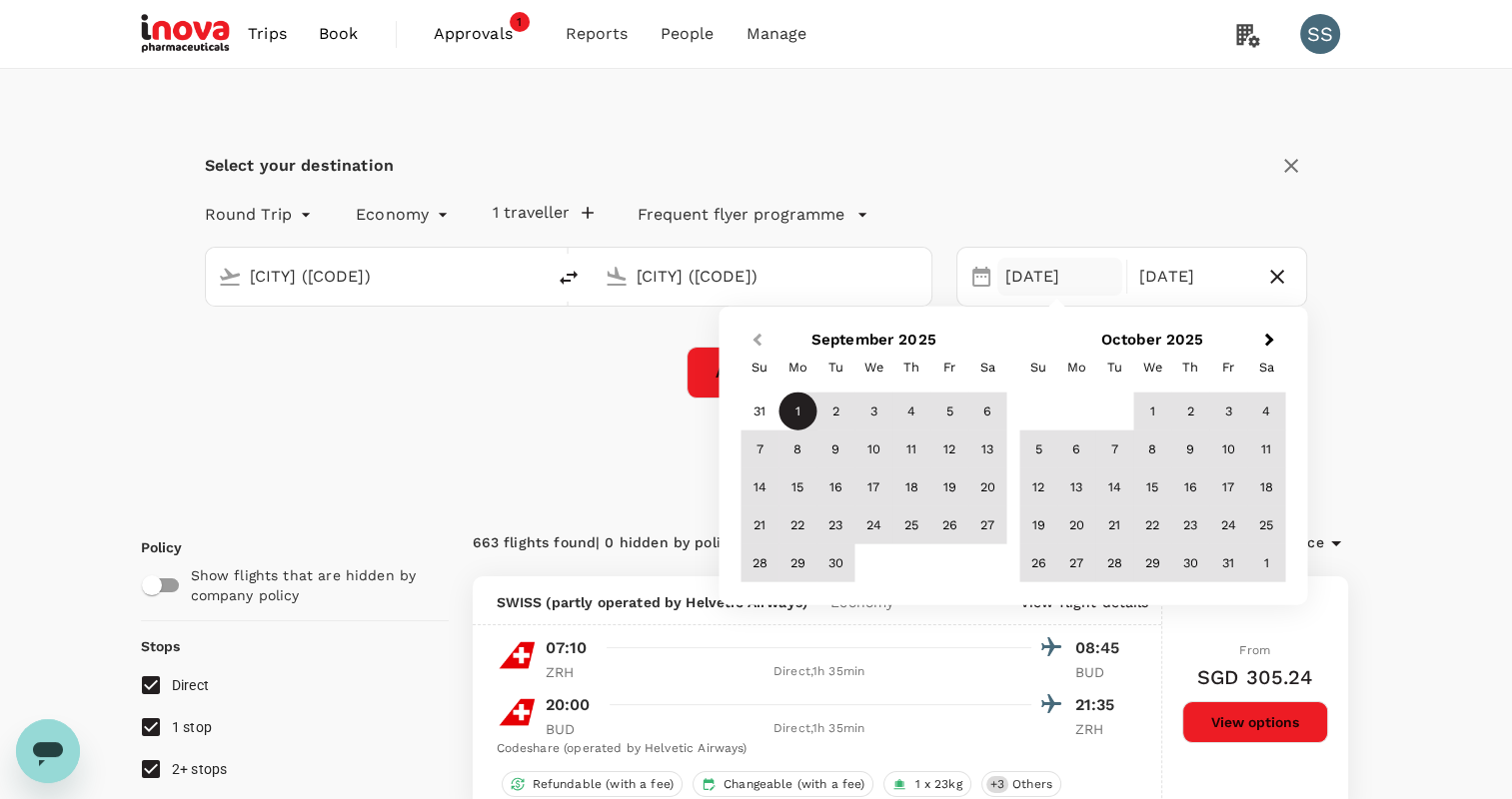 click on "Previous Month" at bounding box center [755, 342] 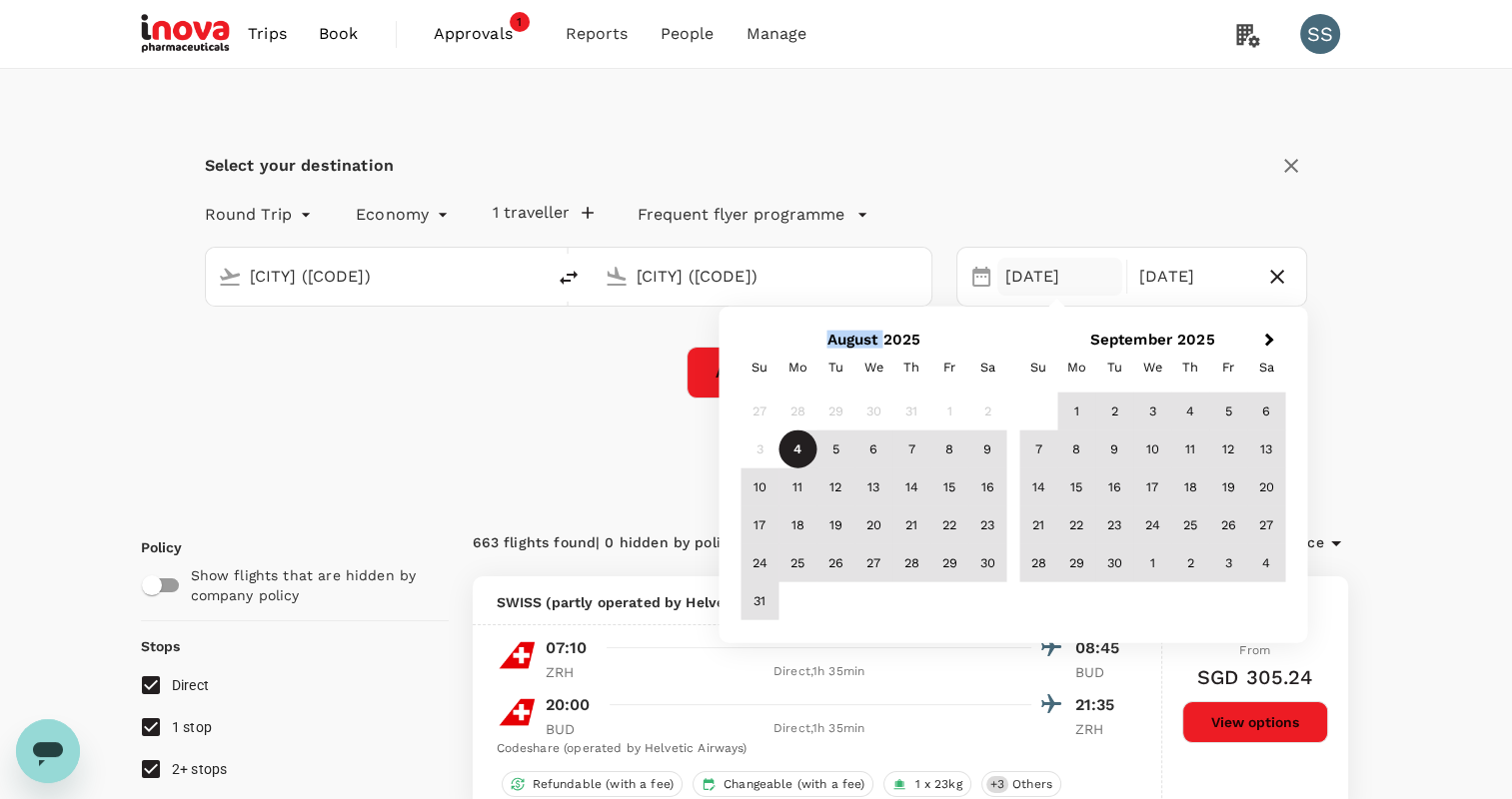click on "August 2025" at bounding box center [873, 340] 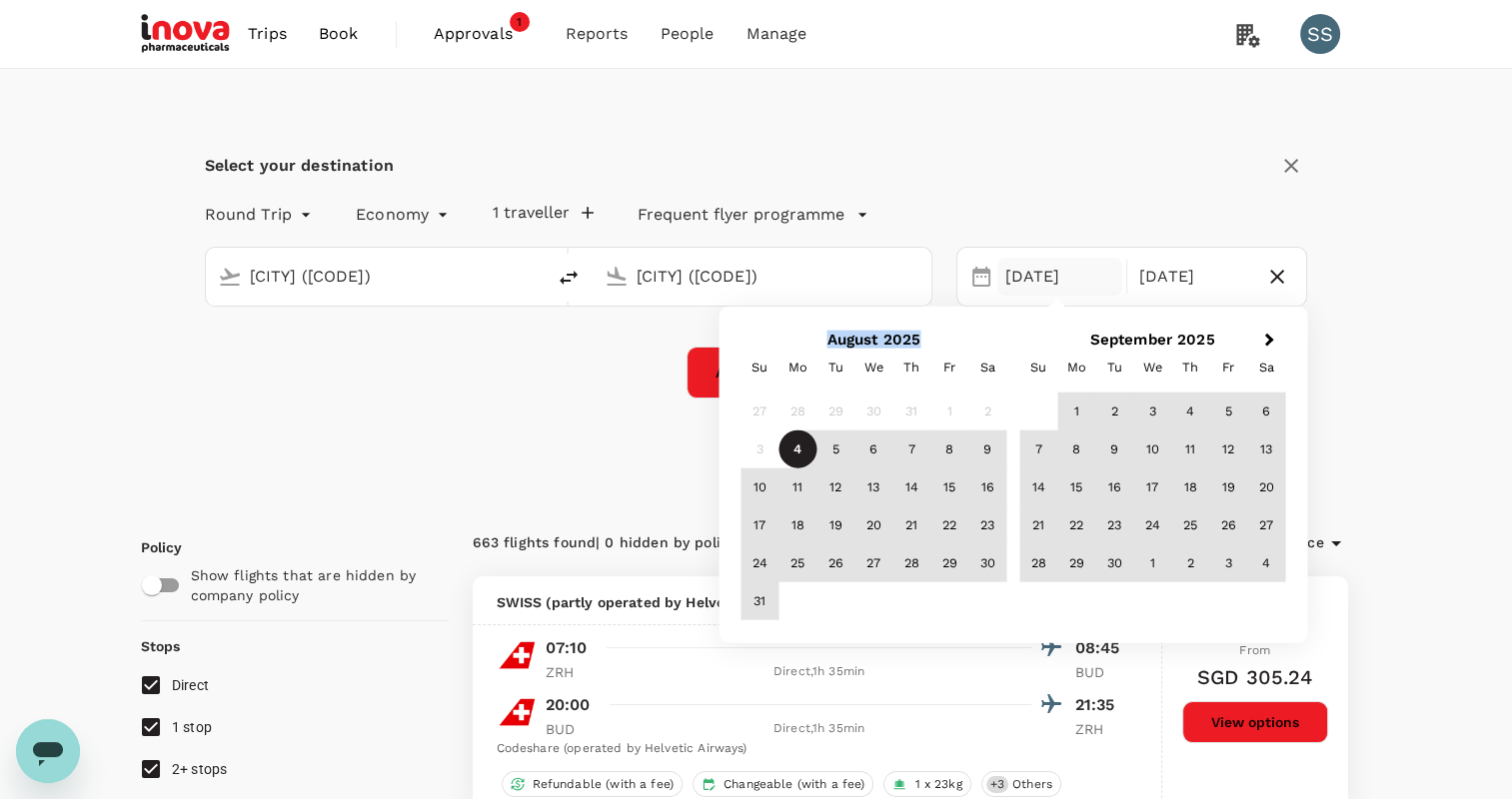 click on "August 2025" at bounding box center (873, 340) 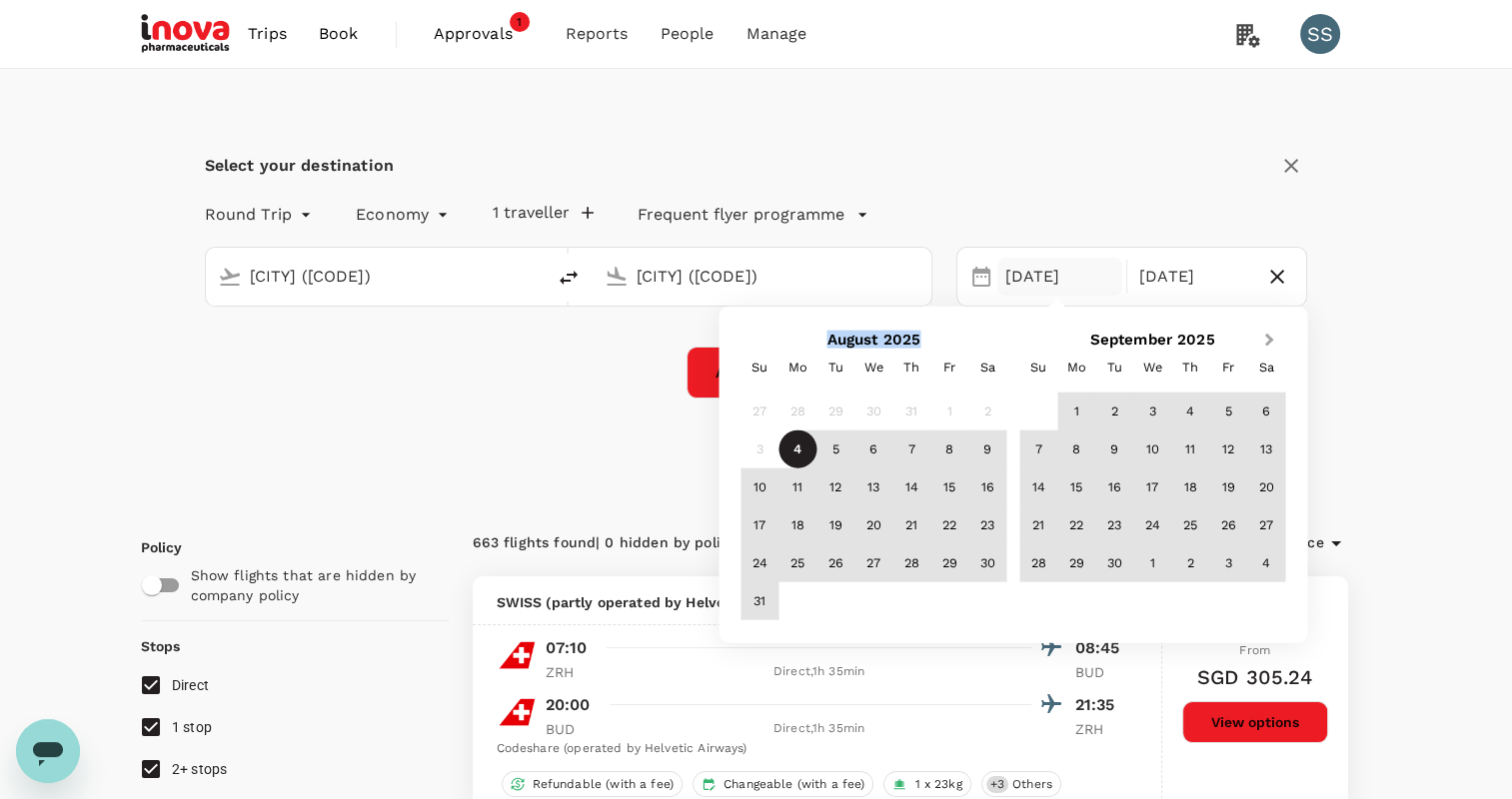 click on "Next Month" at bounding box center (1269, 340) 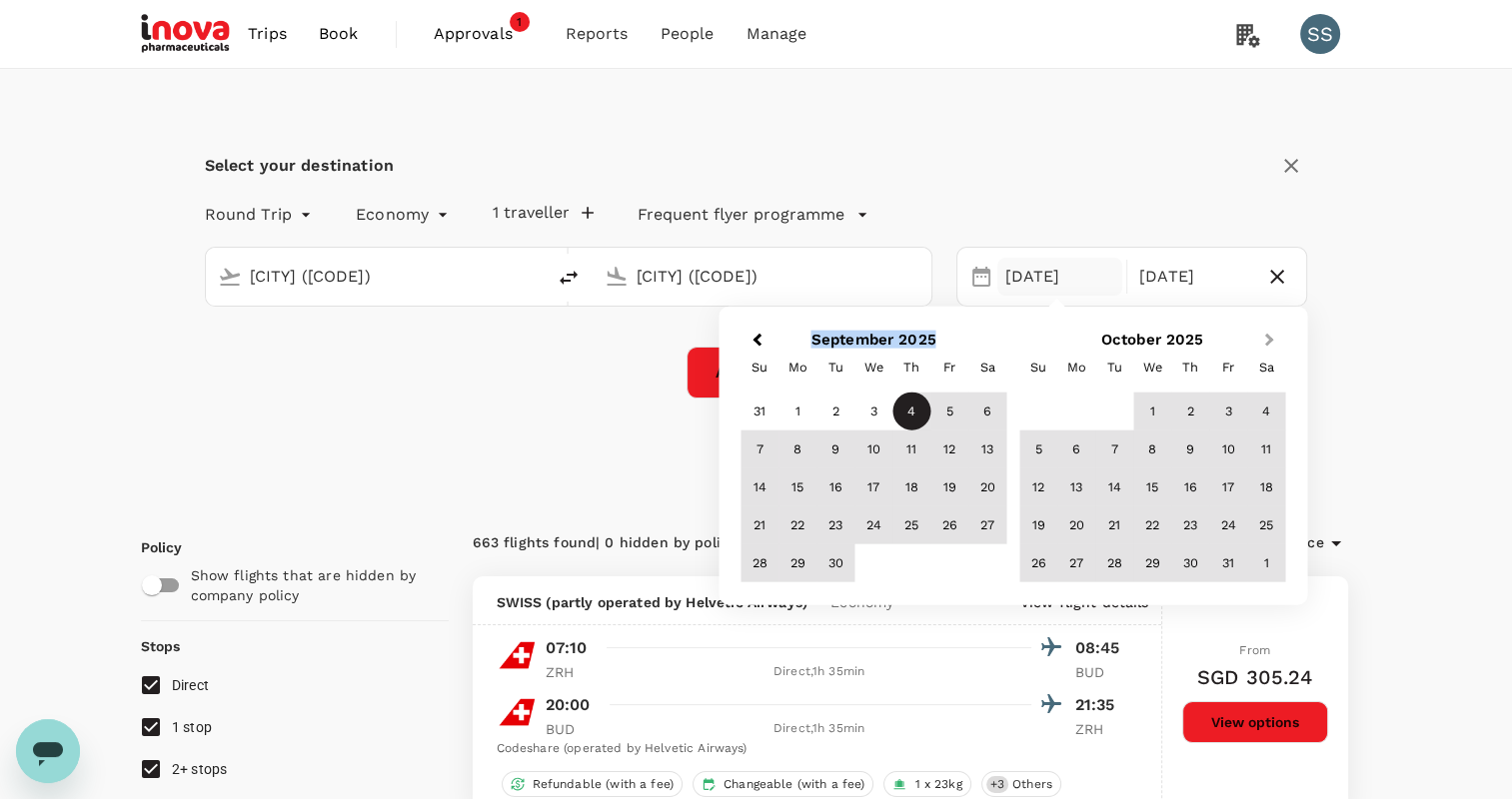click on "Next Month" at bounding box center [1269, 340] 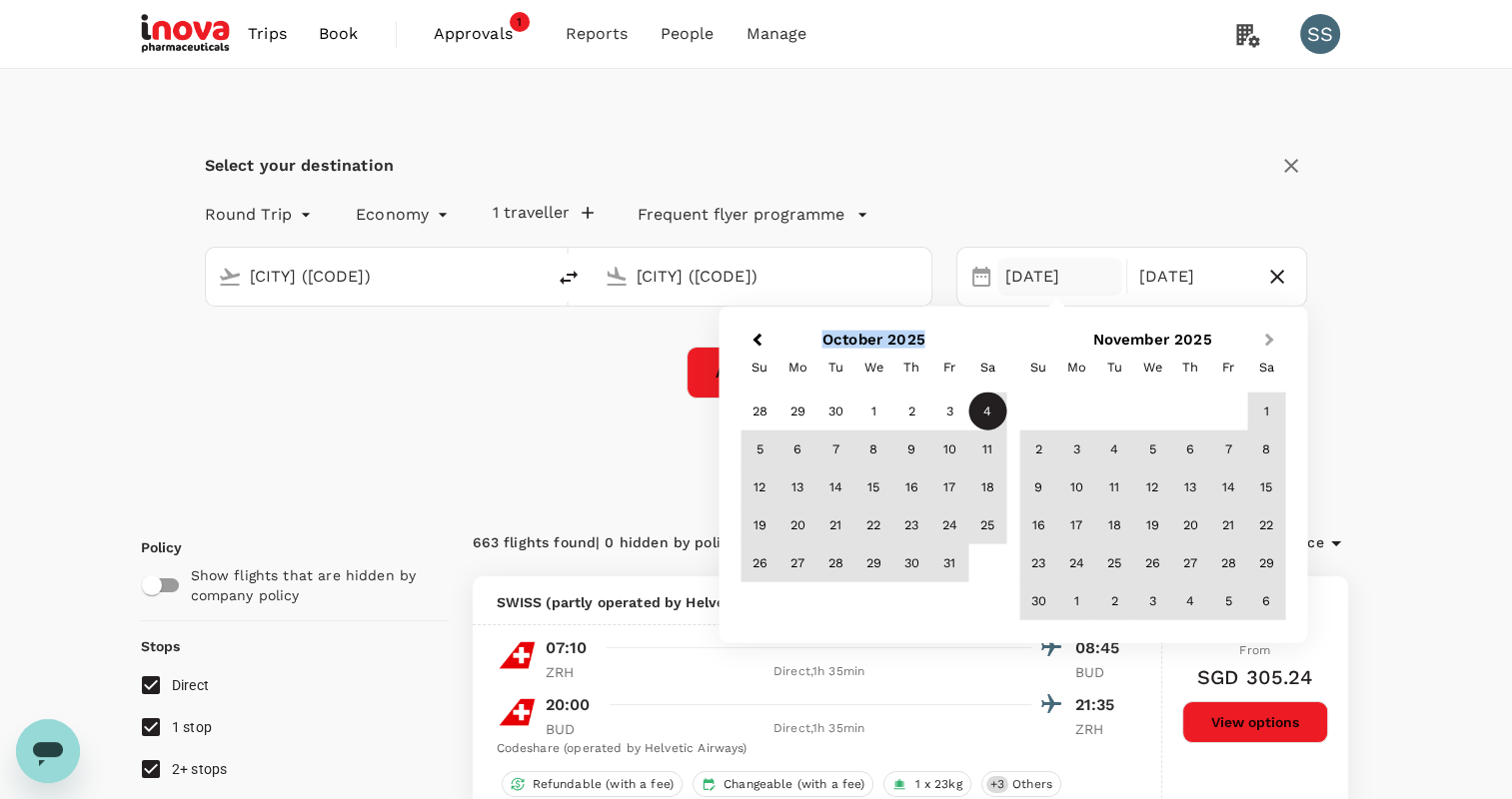 click on "Next Month" at bounding box center [1269, 340] 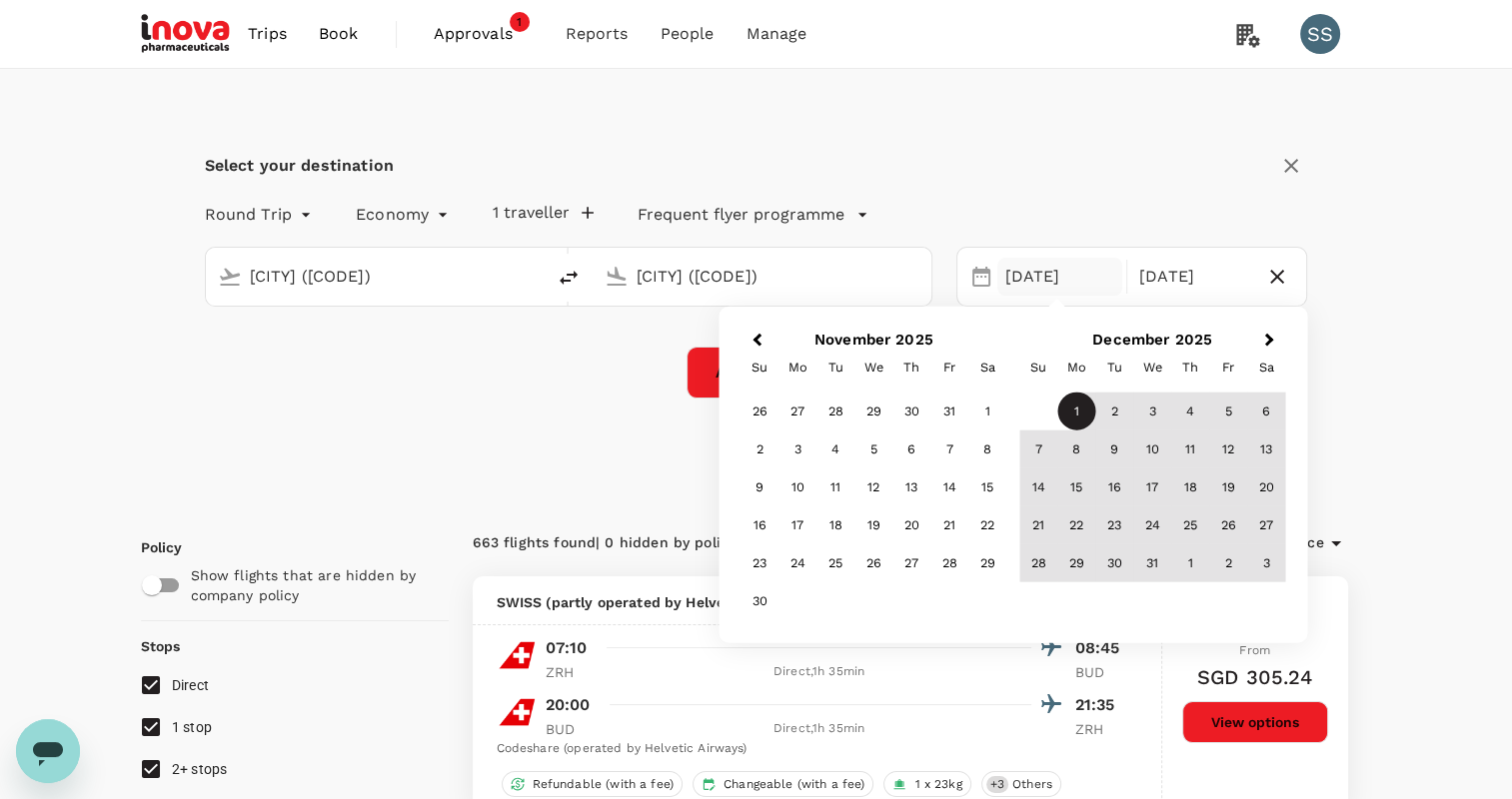 click on "1" at bounding box center (1076, 411) 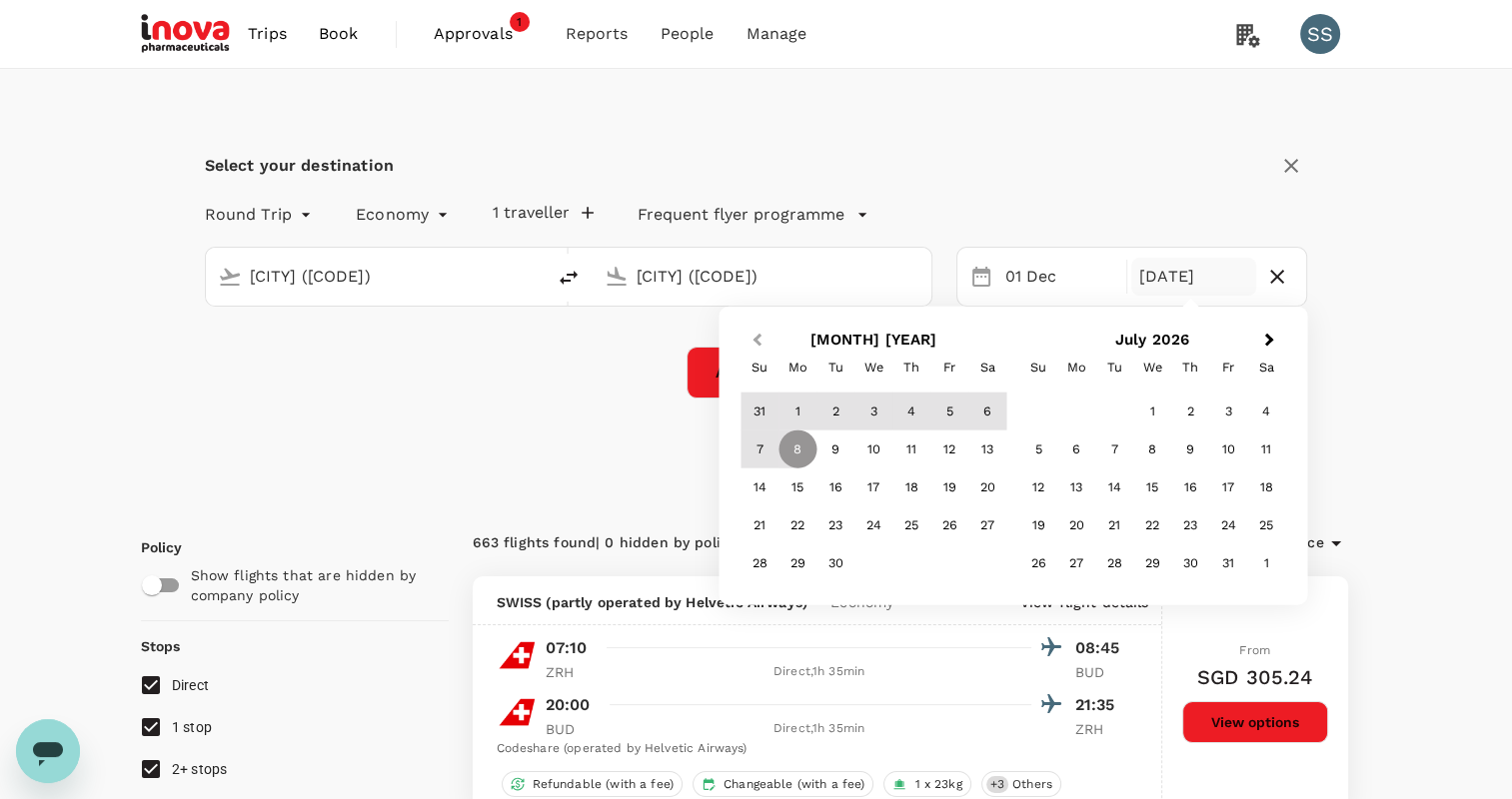 click on "Previous Month" at bounding box center (756, 340) 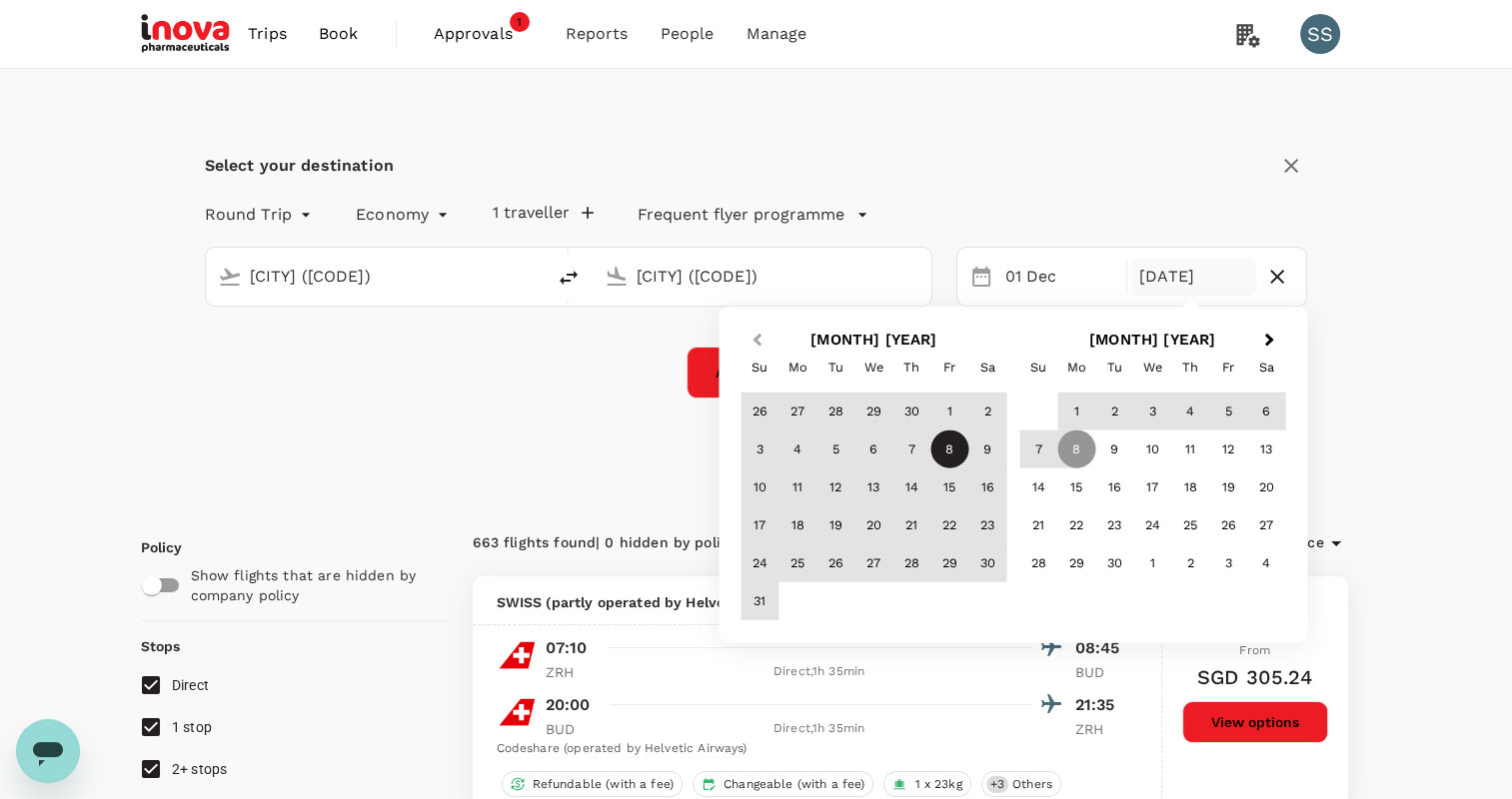 click on "Previous Month" at bounding box center (756, 340) 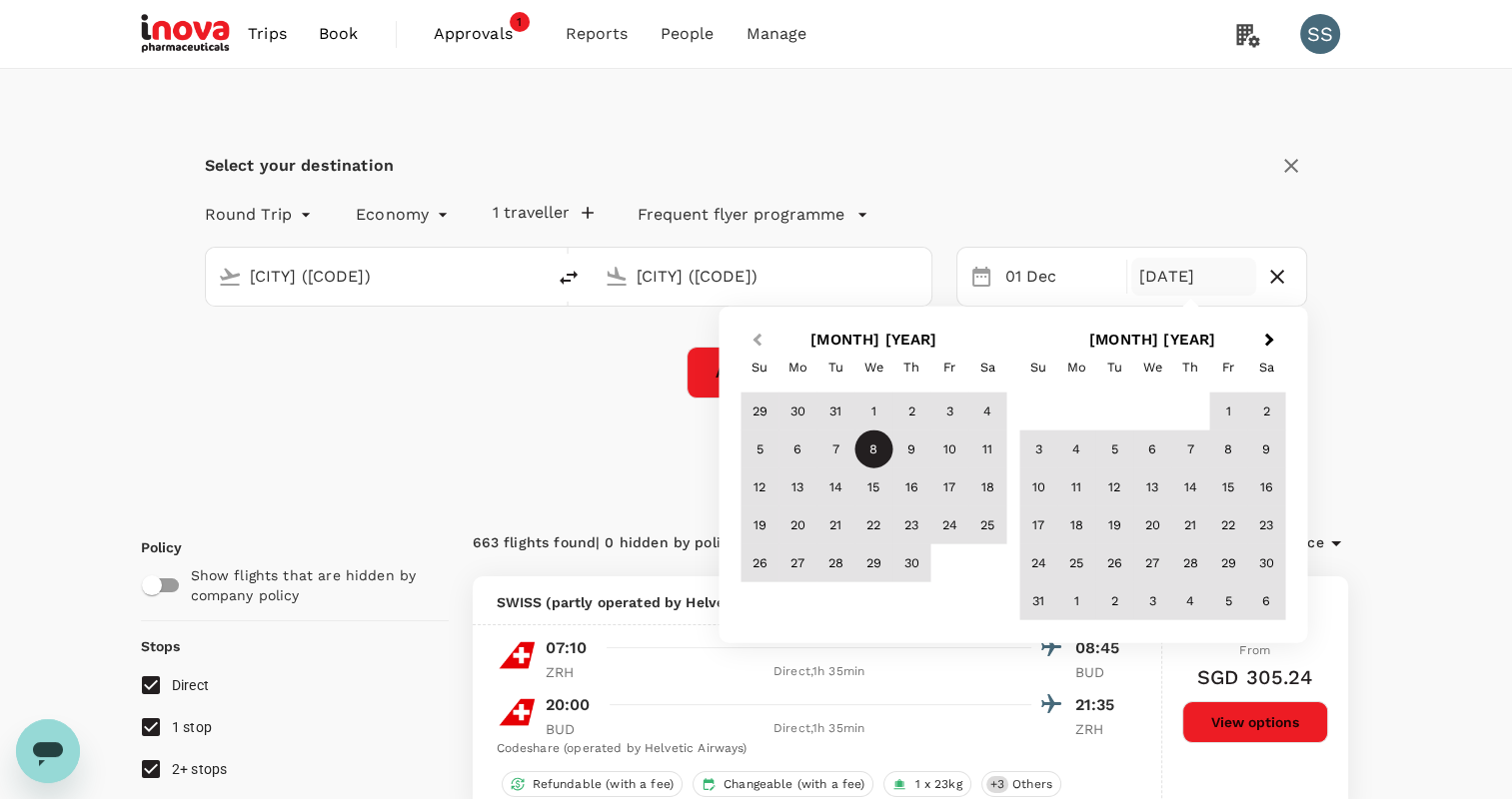 click on "Previous Month" at bounding box center (756, 340) 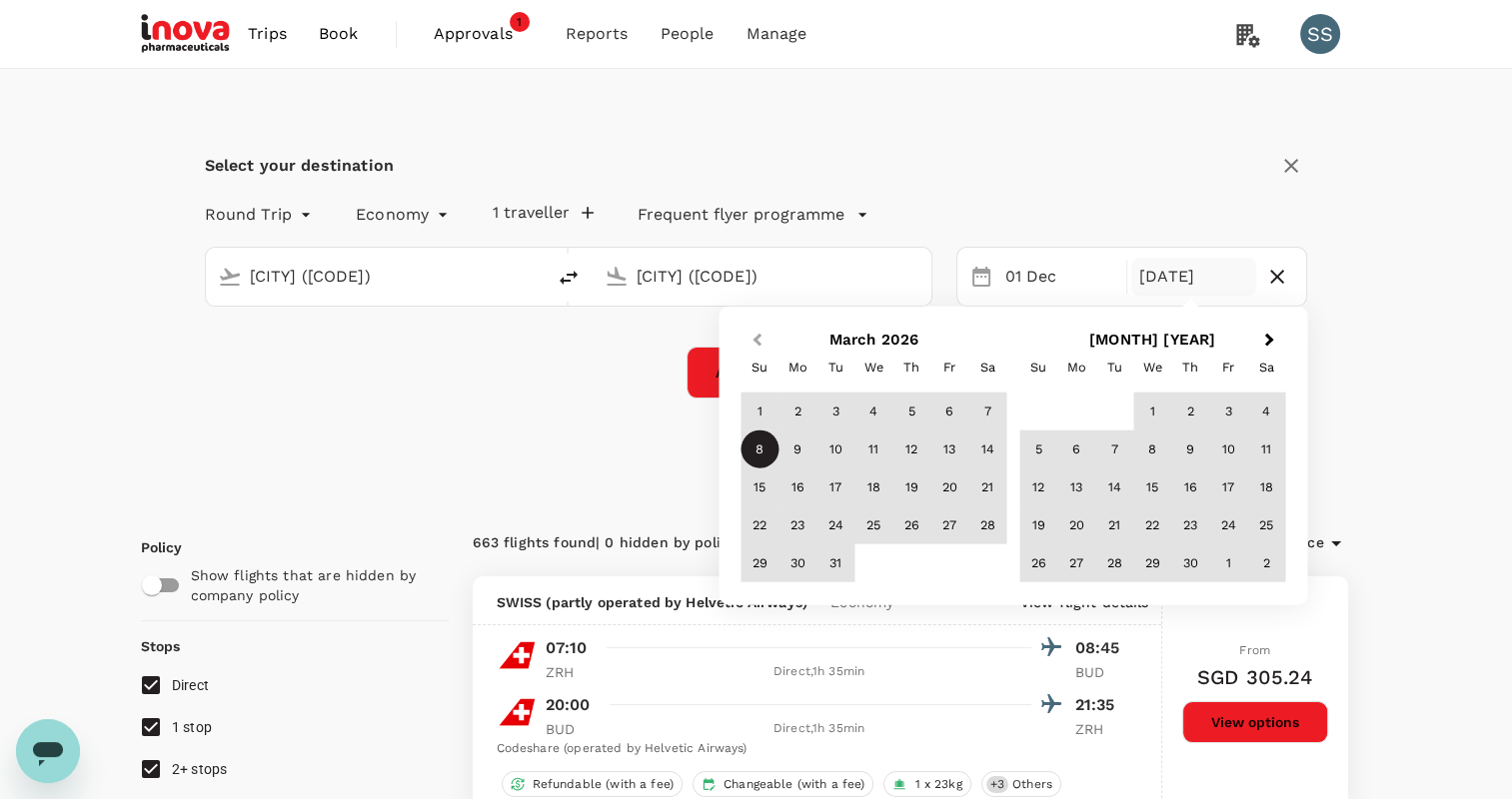click on "Previous Month" at bounding box center (756, 340) 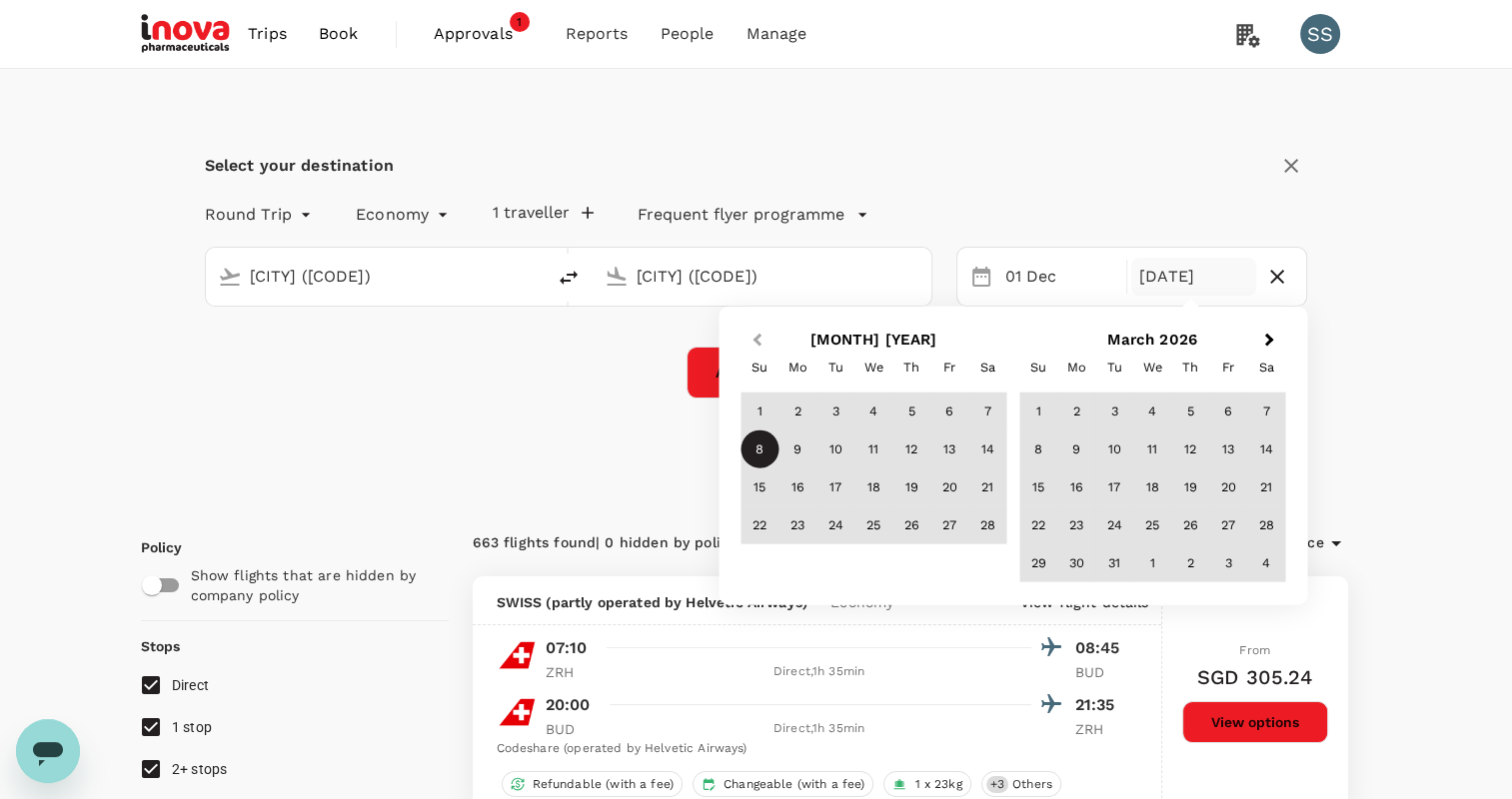 click on "Previous Month" at bounding box center [756, 340] 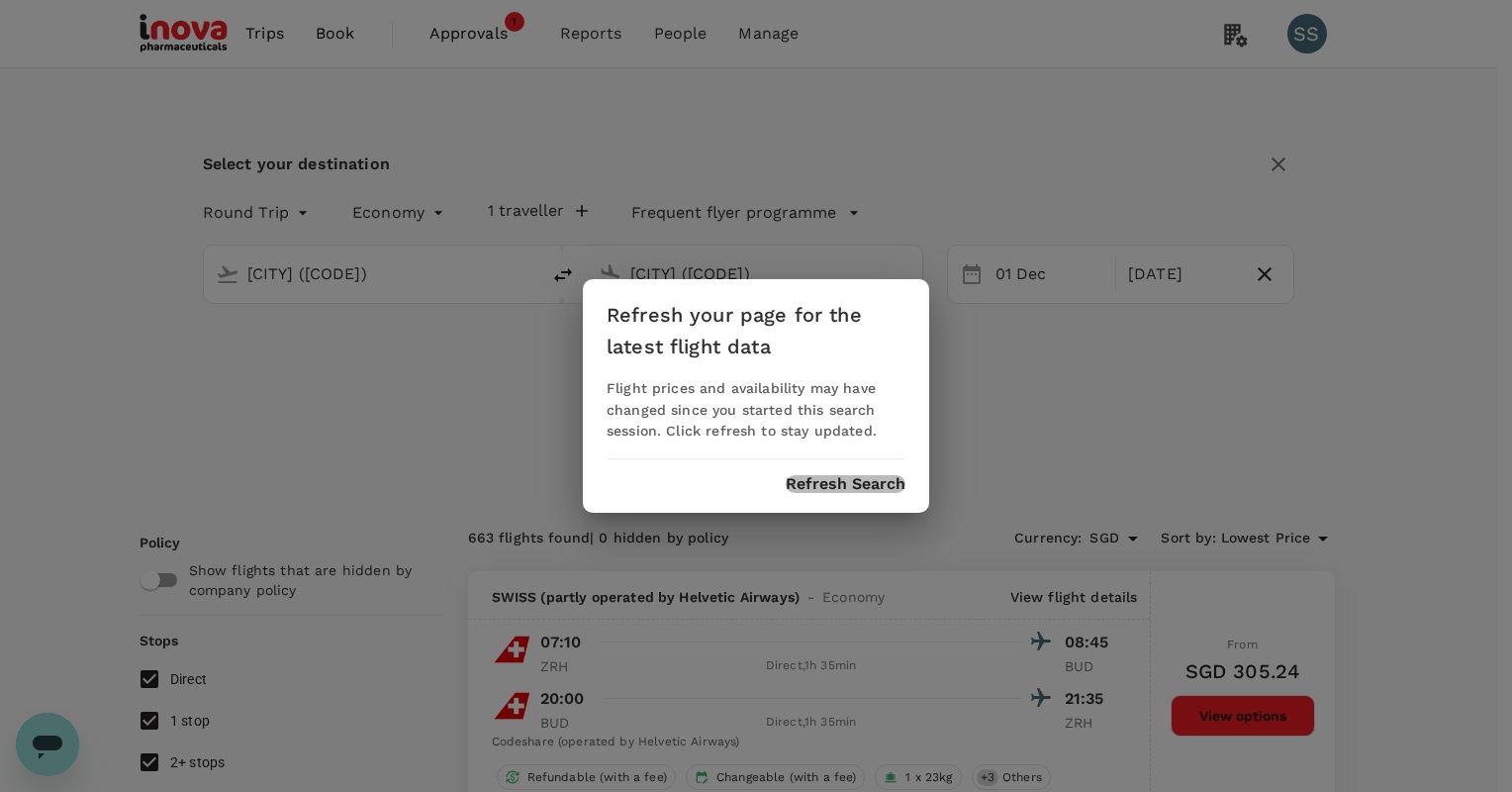 click on "Refresh Search" at bounding box center [845, 484] 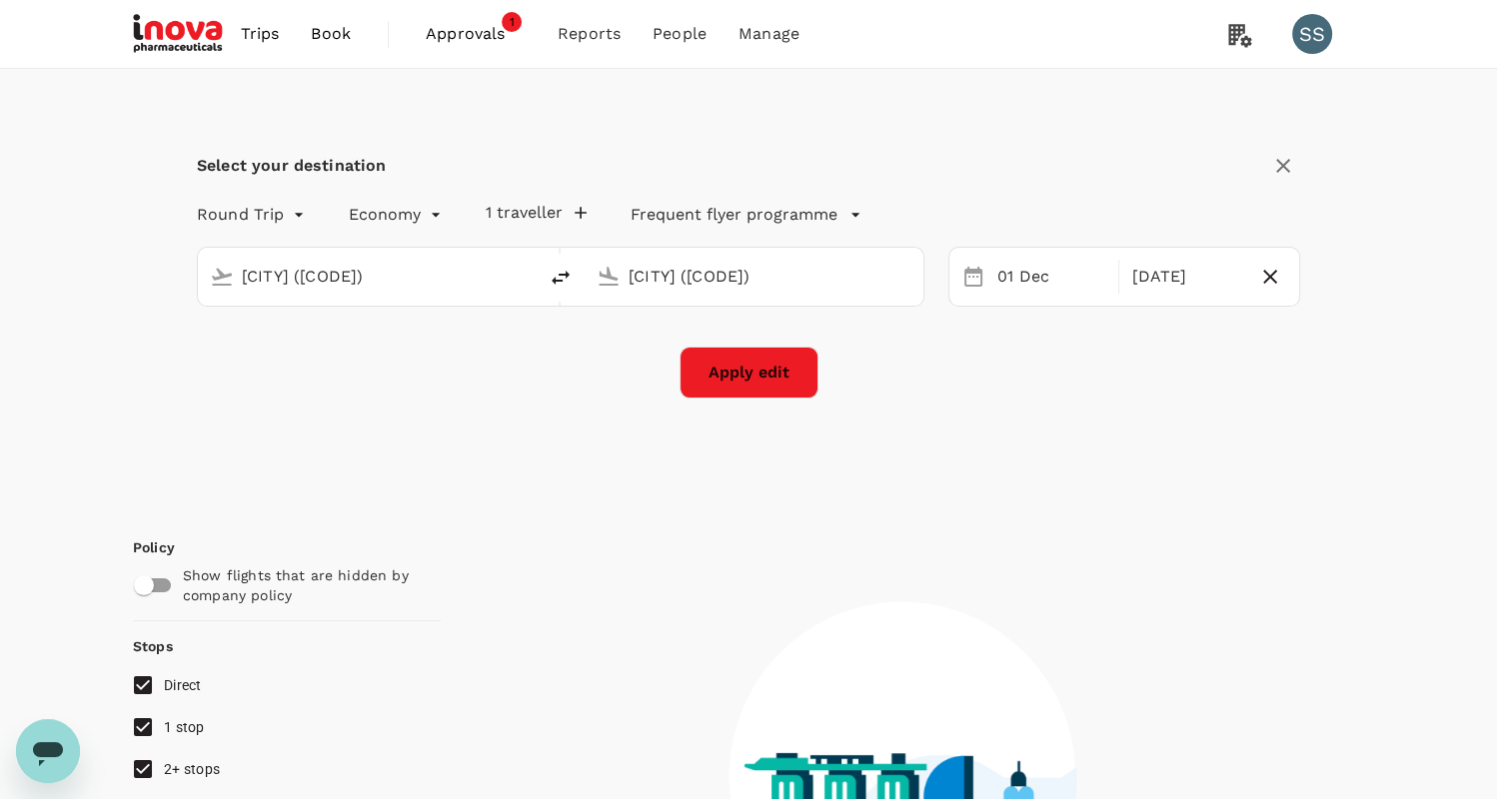 type on "[CITY], [COUNTRY]" 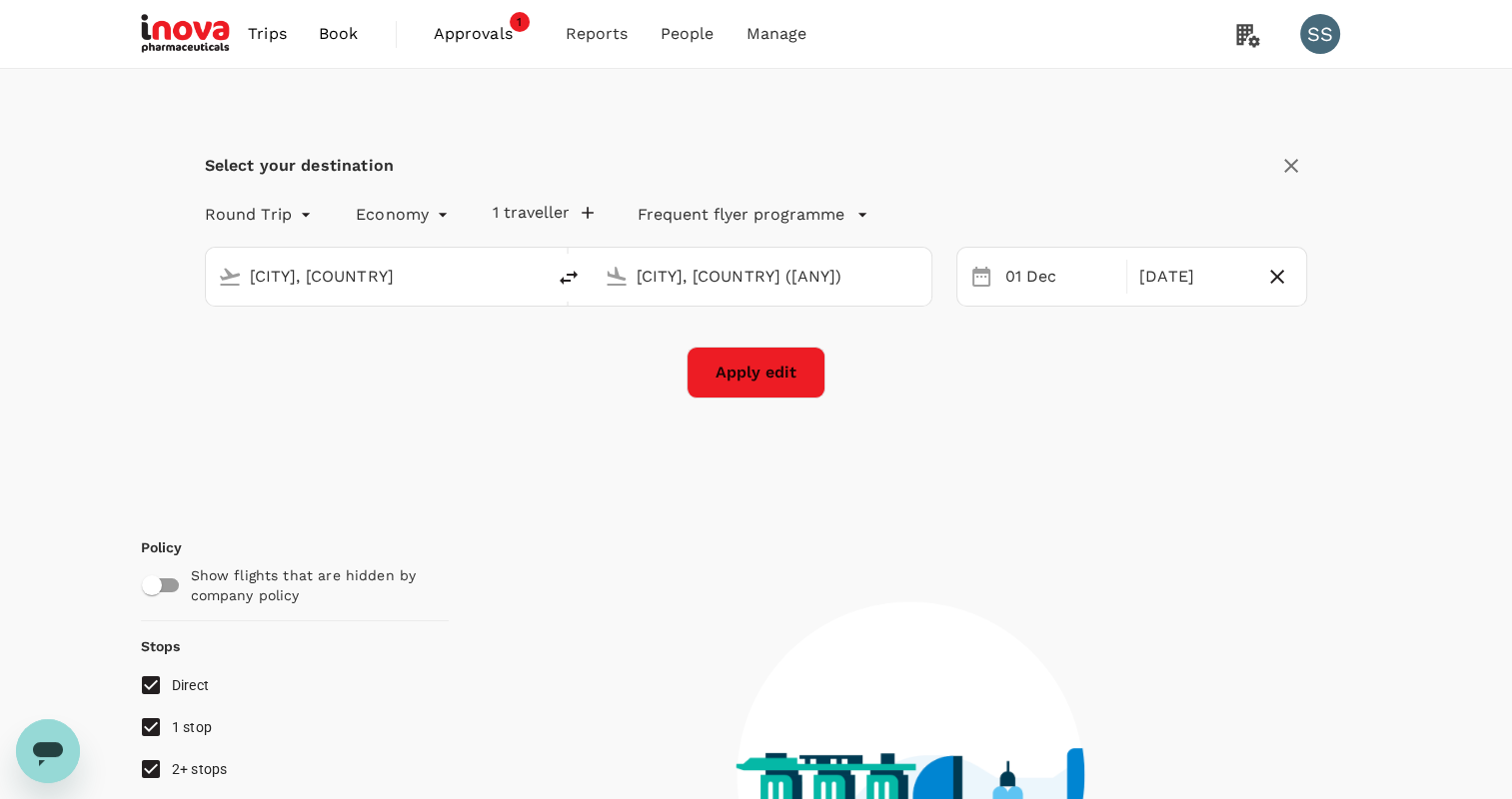 type 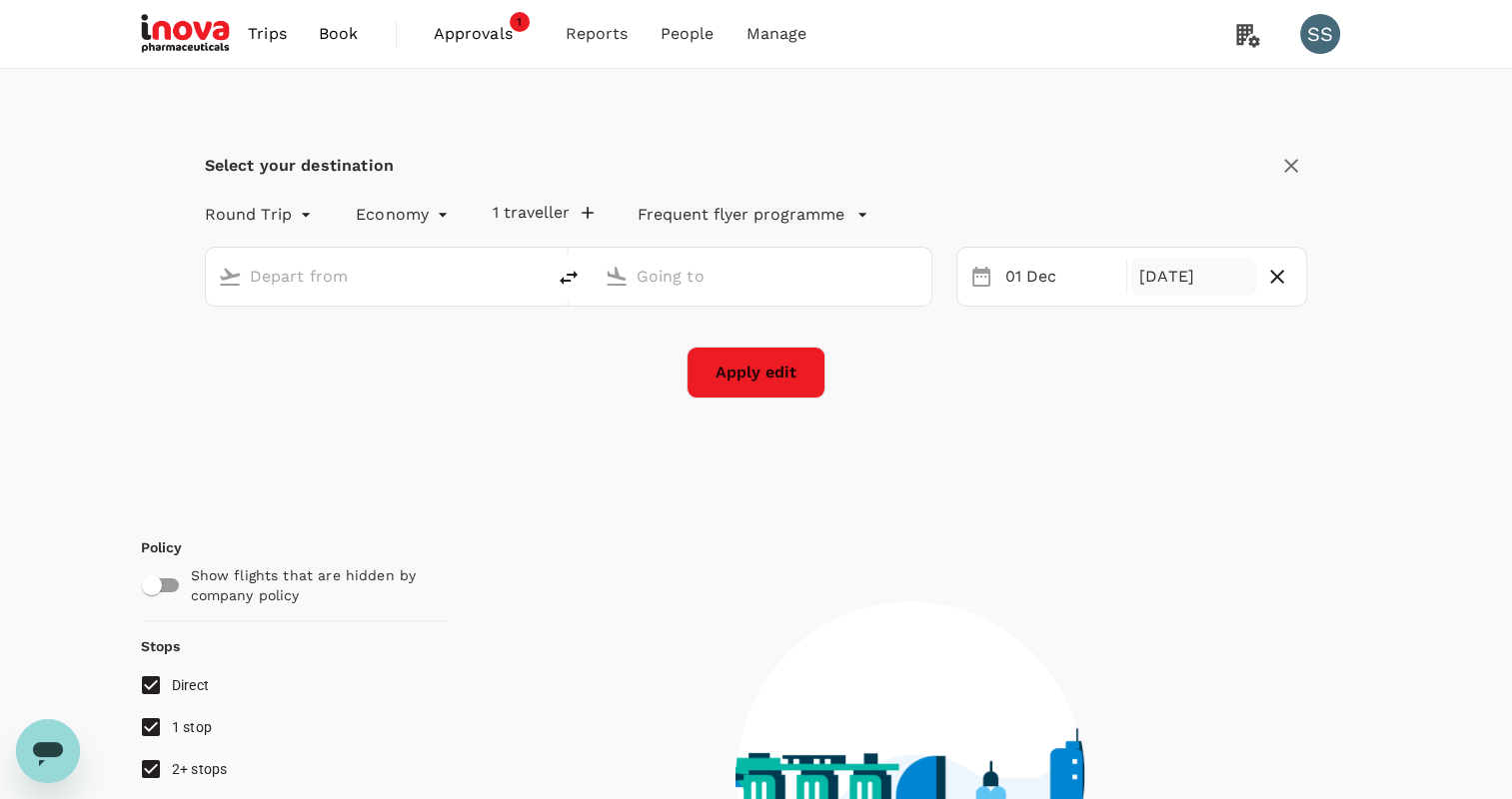 type on "[CITY], [COUNTRY]" 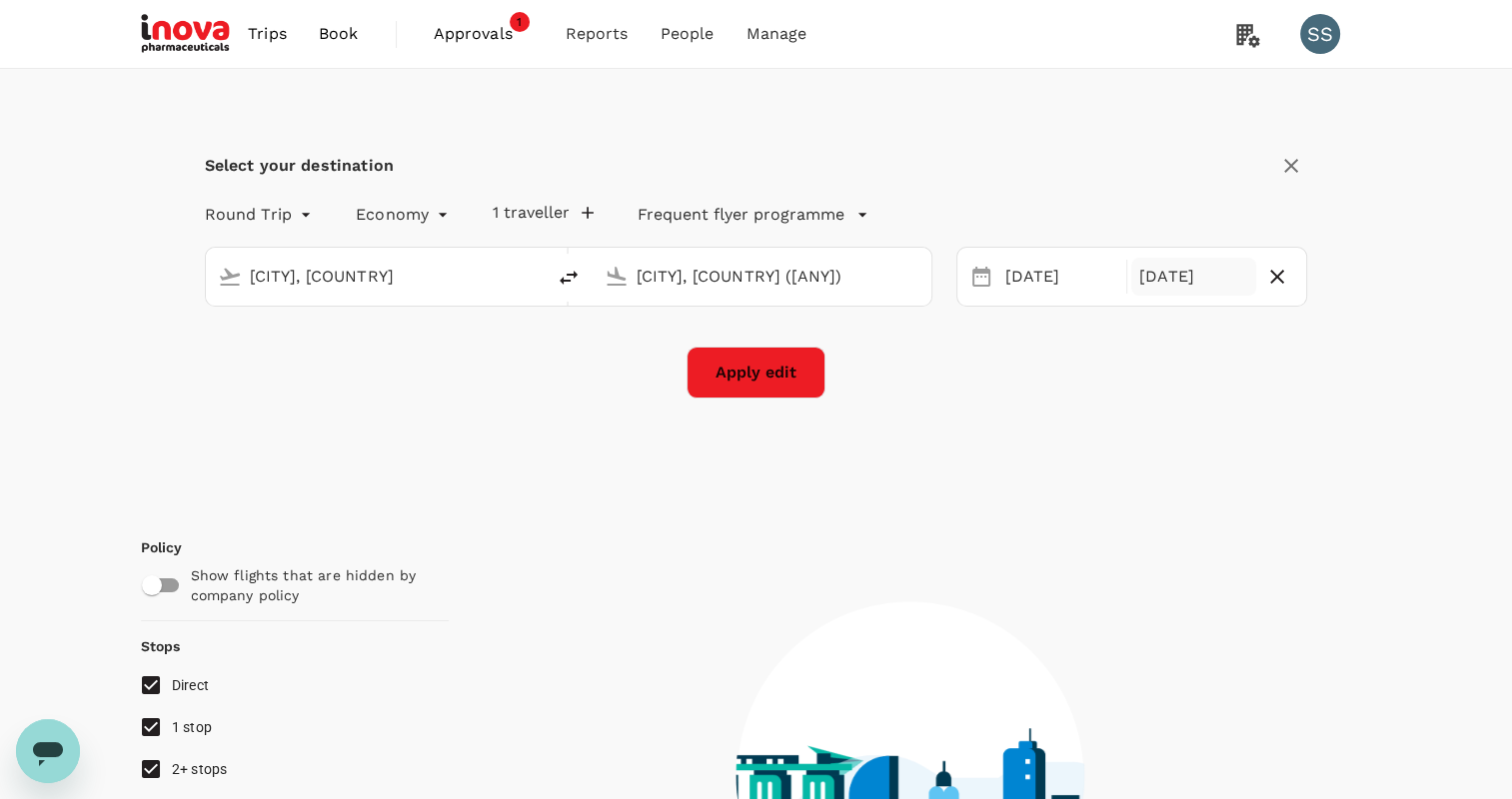 click on "[DATE]" at bounding box center (1193, 277) 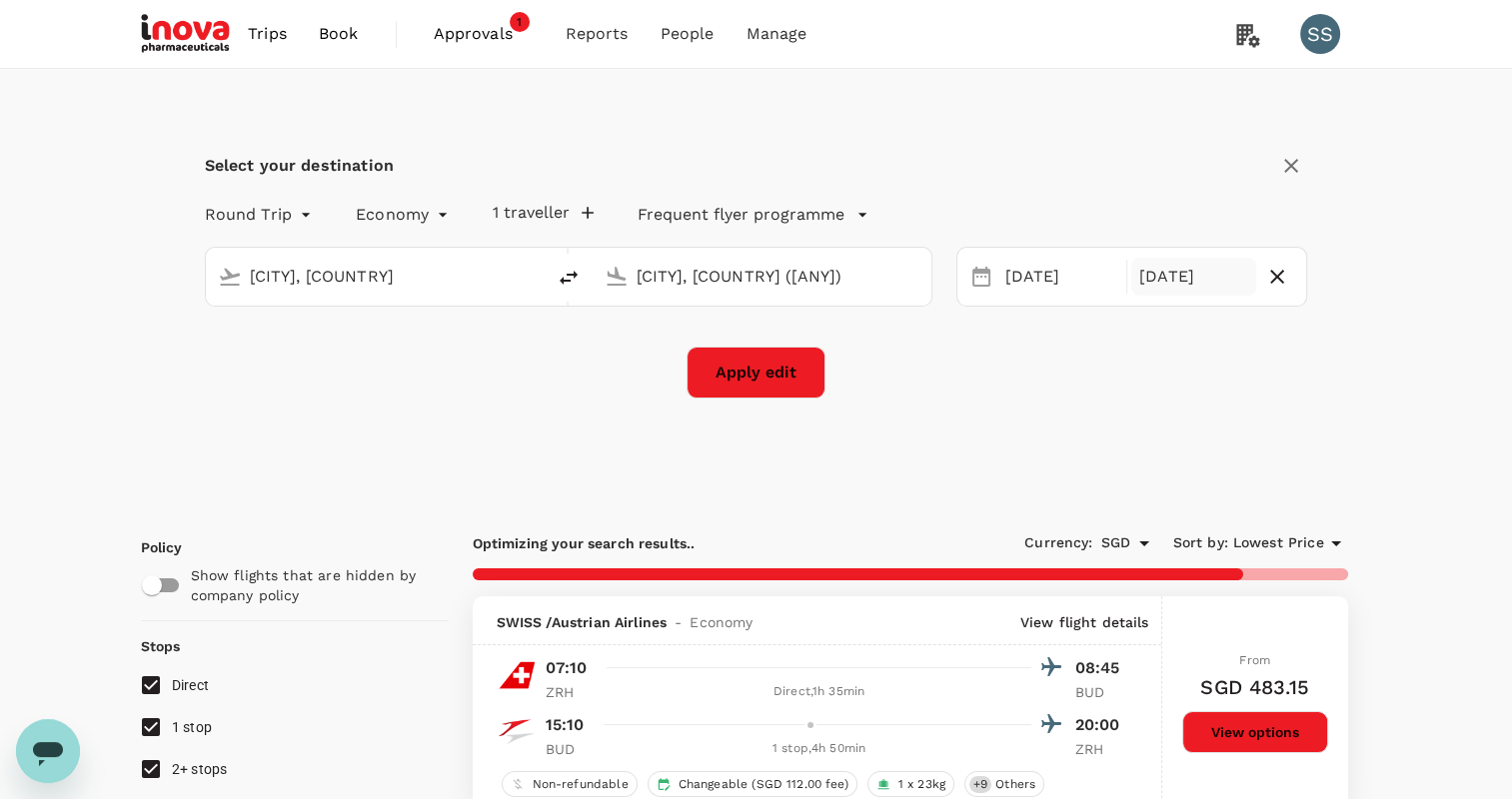 click on "[DATE]" at bounding box center (1193, 277) 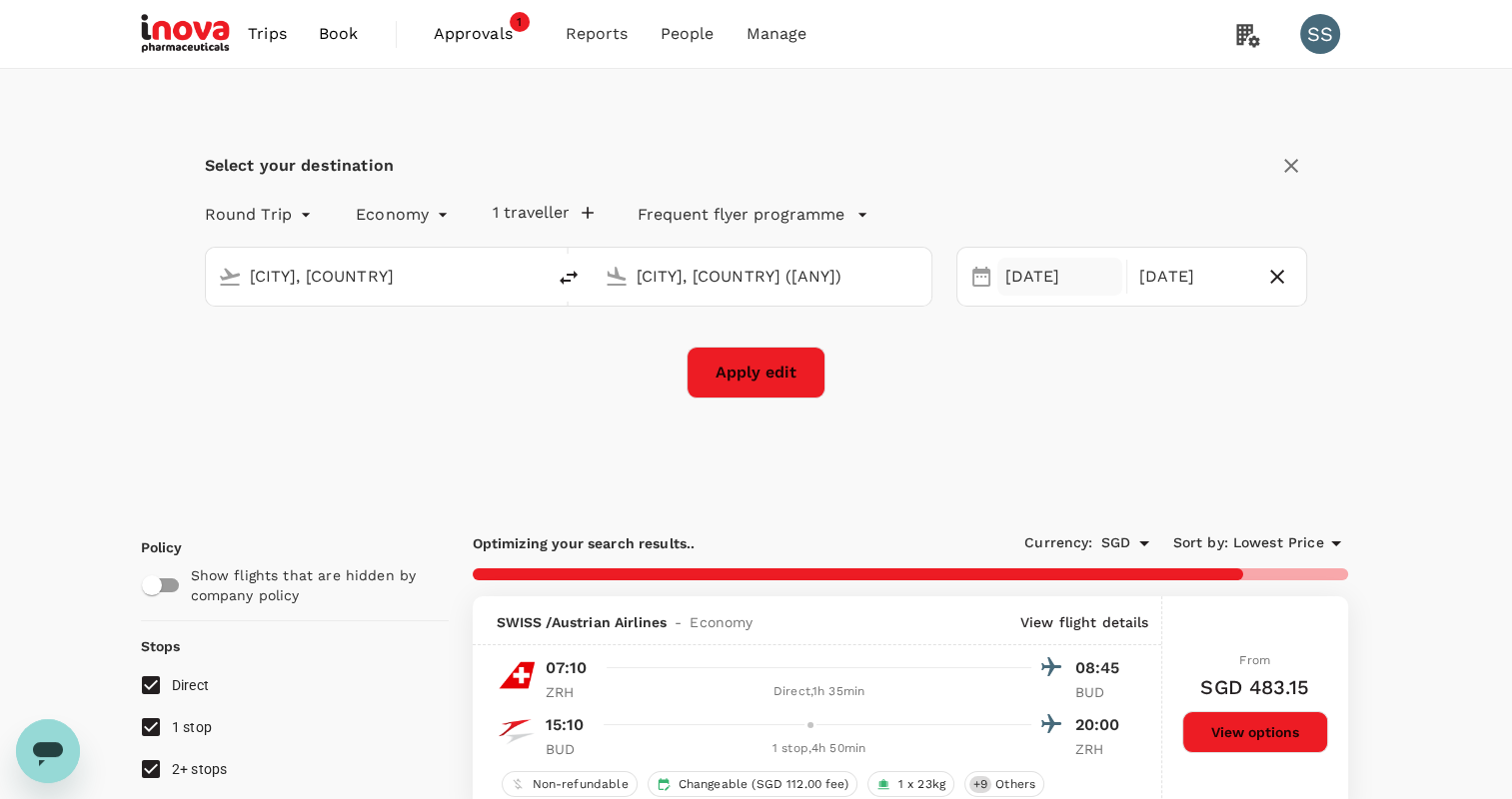 click on "[DATE]" at bounding box center (1059, 277) 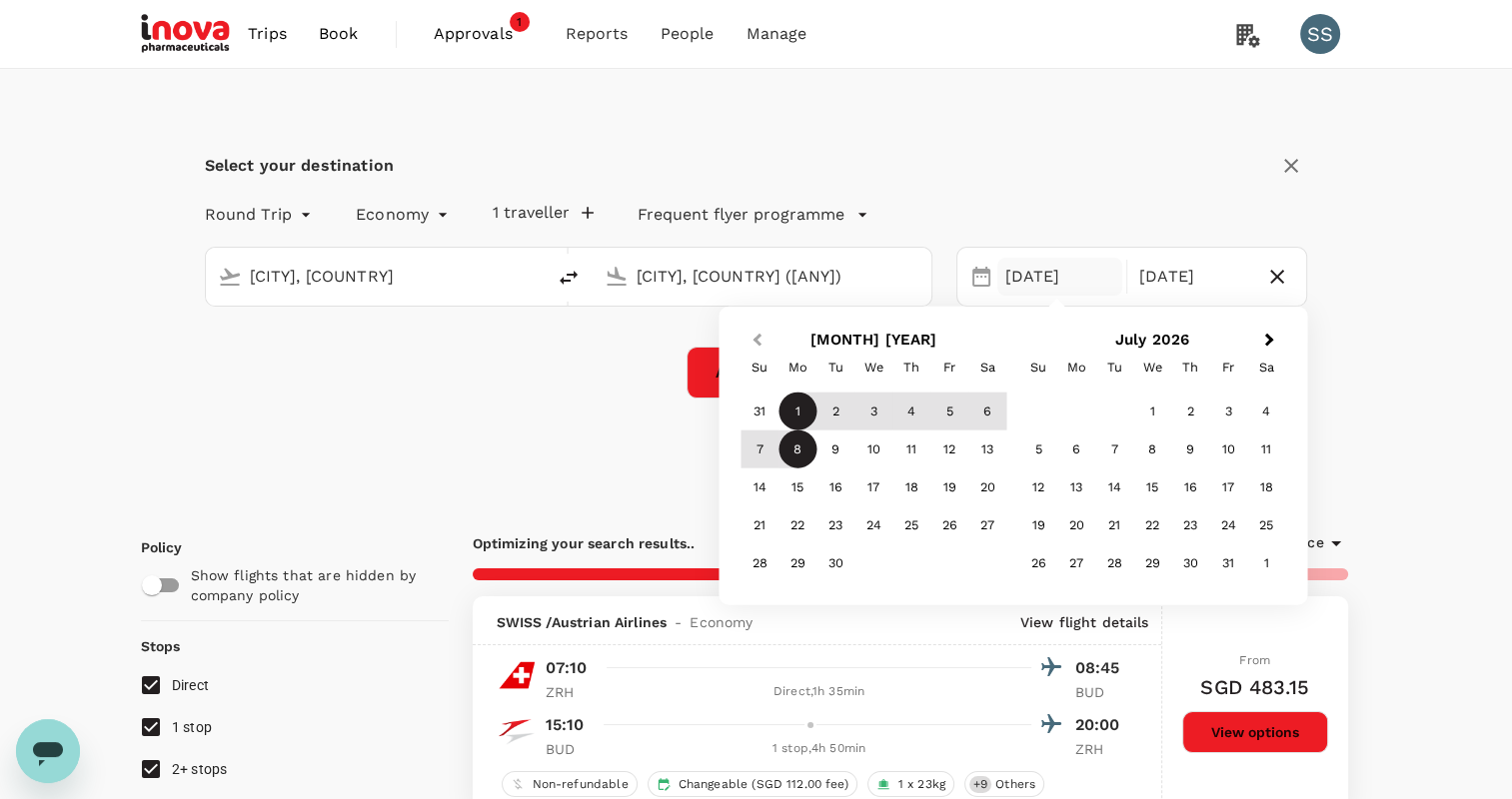 click on "Previous Month" at bounding box center [755, 342] 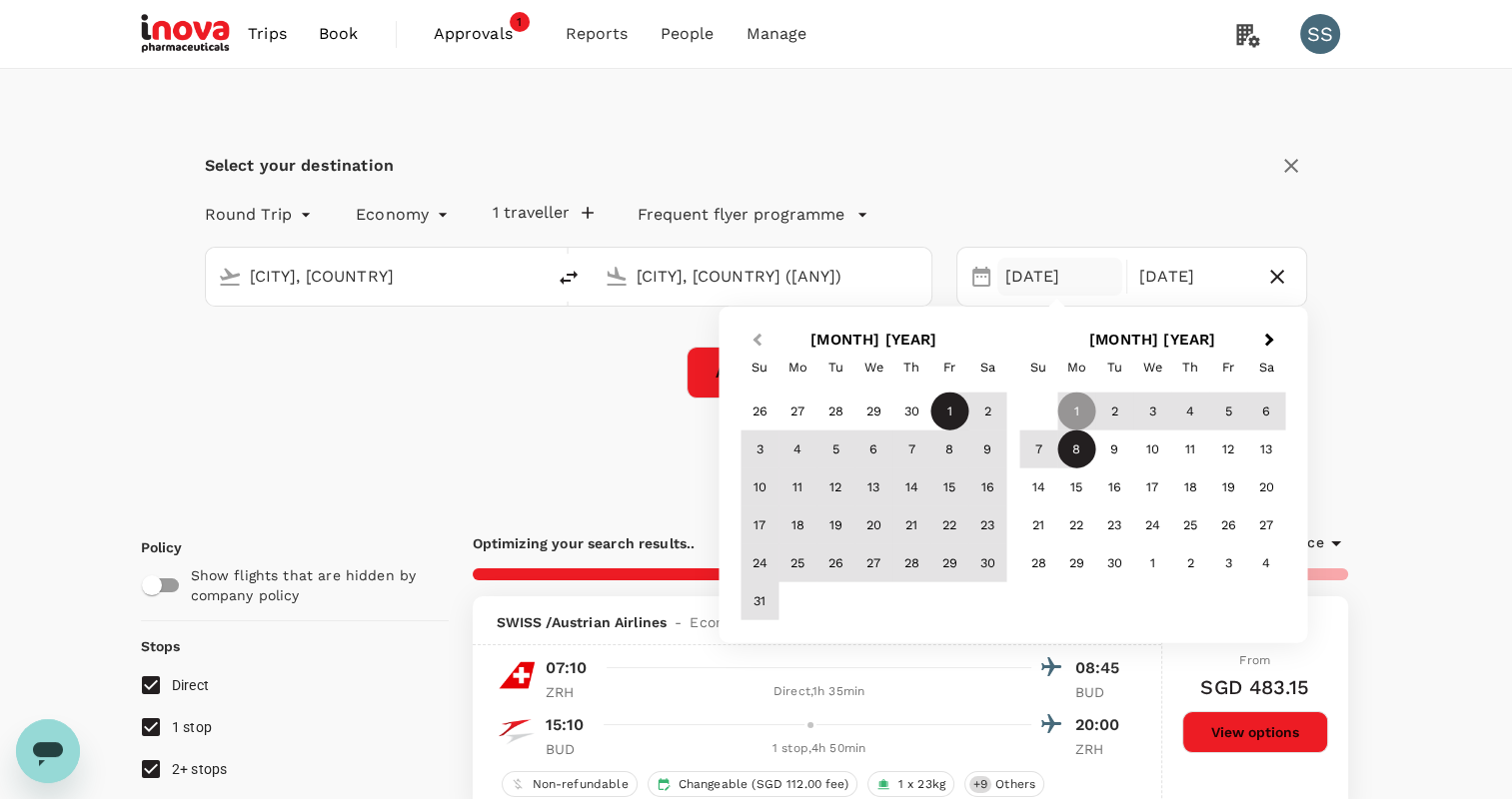 click on "Previous Month" at bounding box center (755, 342) 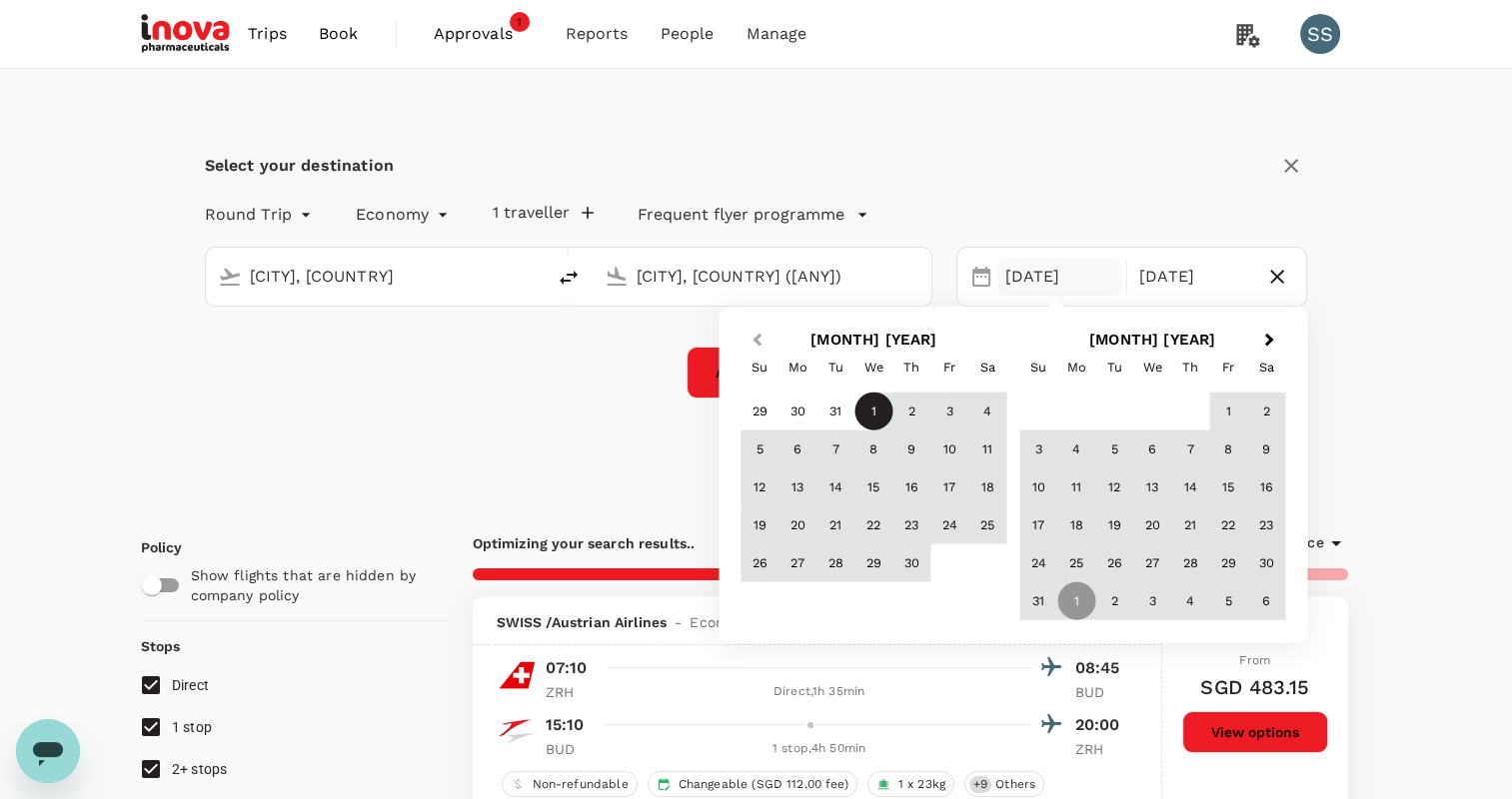 click on "Previous Month" at bounding box center [755, 342] 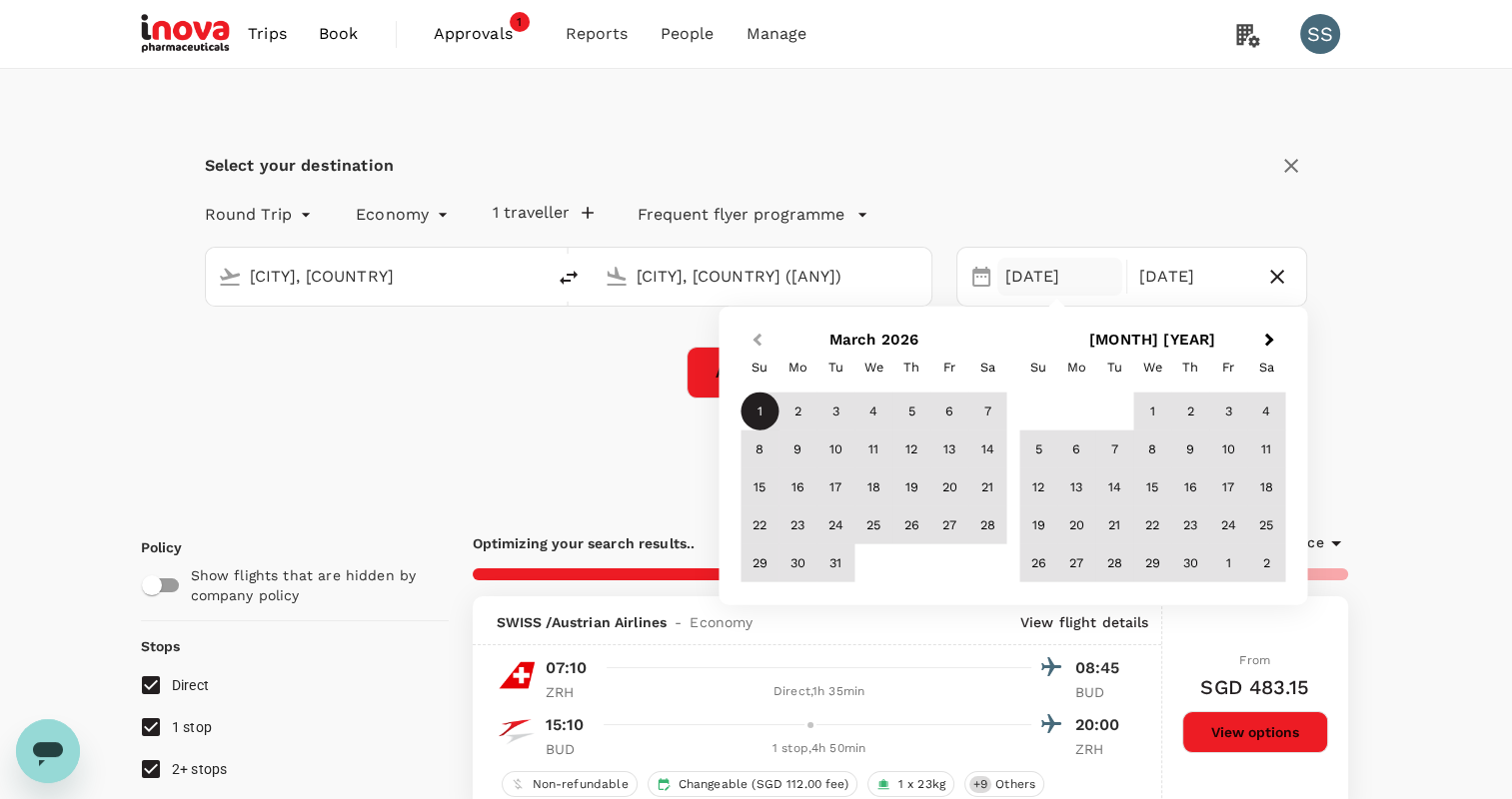 click on "Previous Month" at bounding box center (755, 342) 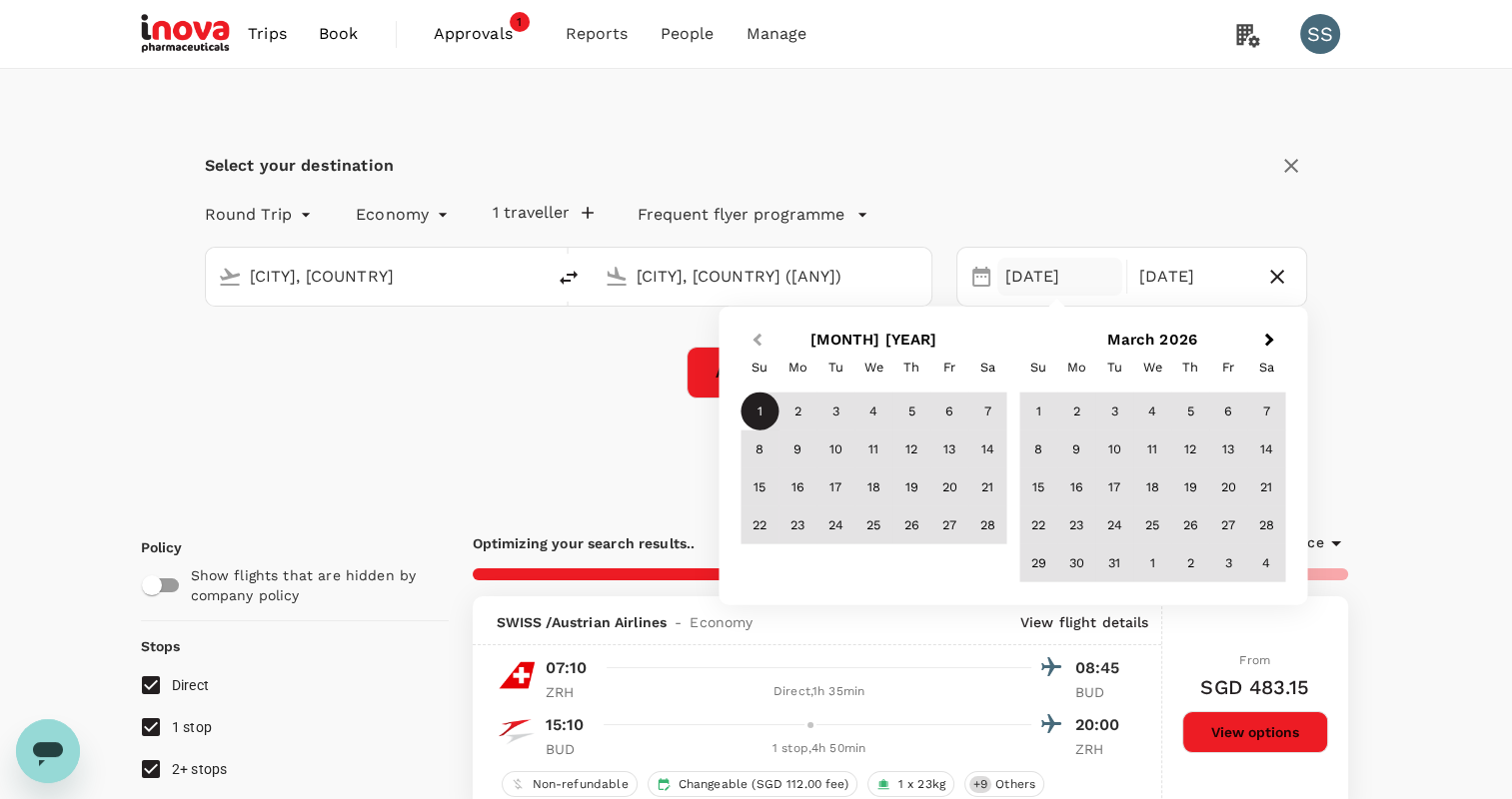 click on "Previous Month" at bounding box center (755, 342) 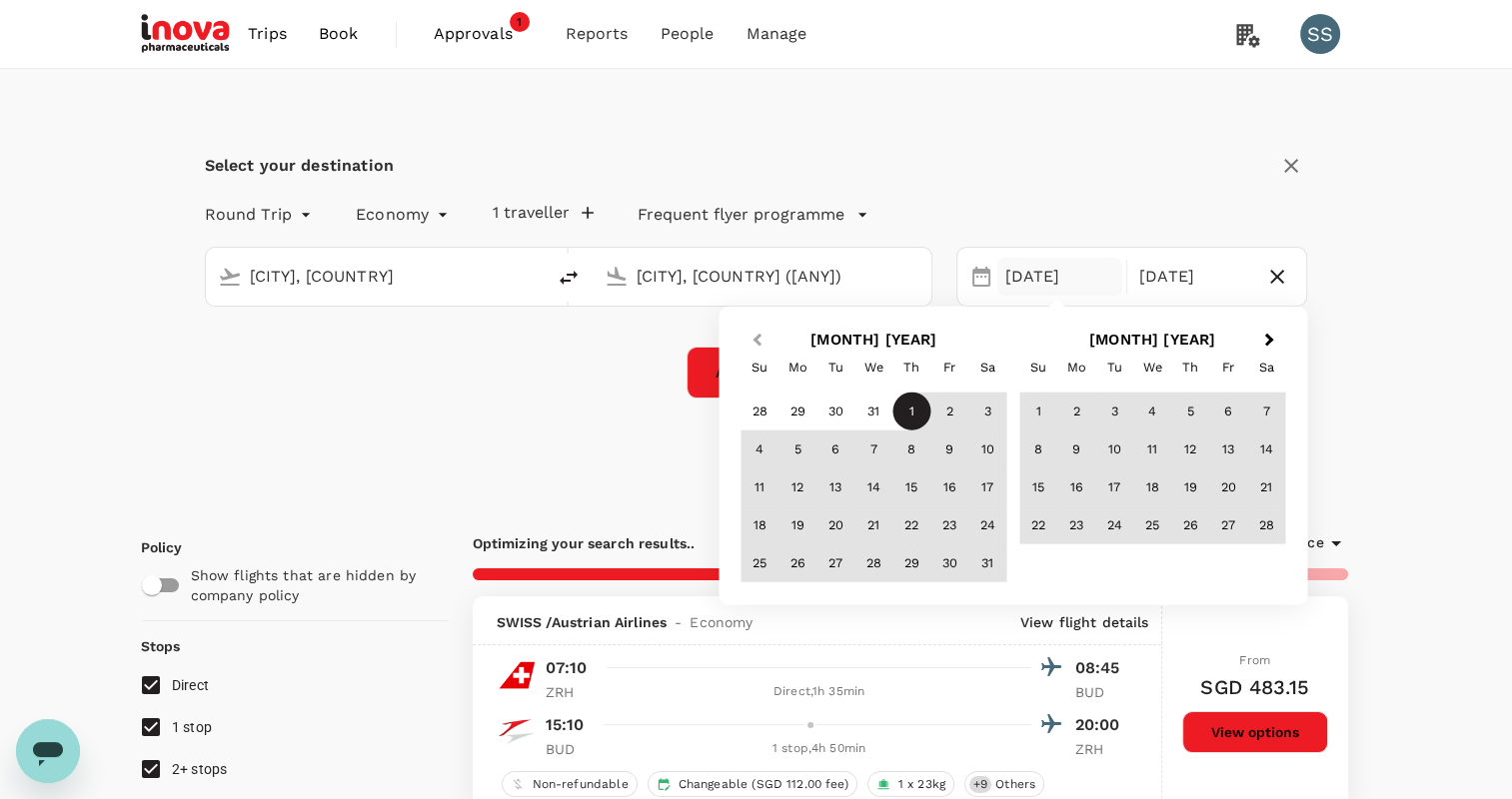 click on "Previous Month" at bounding box center (755, 342) 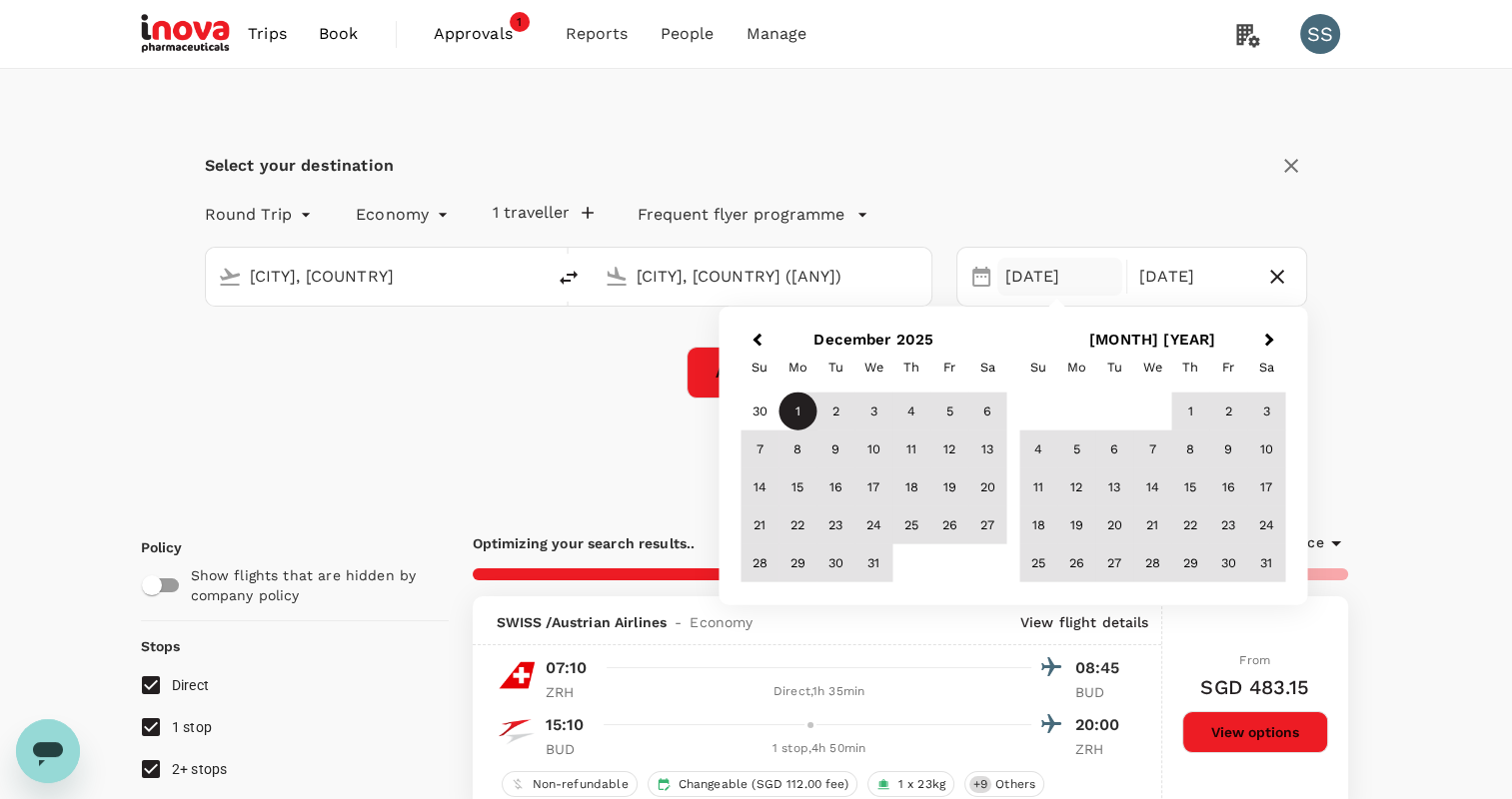 click on "1" at bounding box center [797, 411] 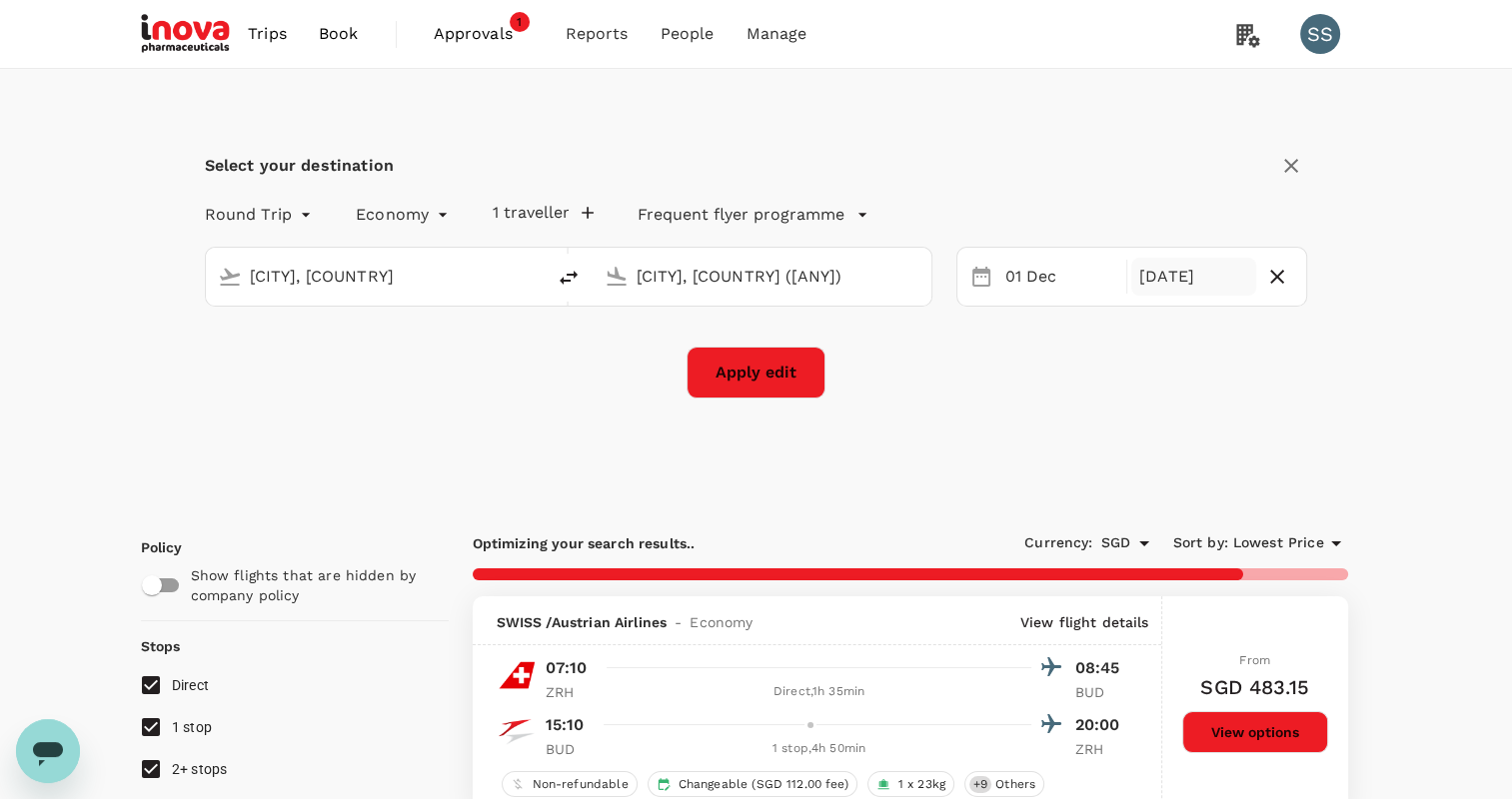 click on "[DATE]" at bounding box center (1193, 277) 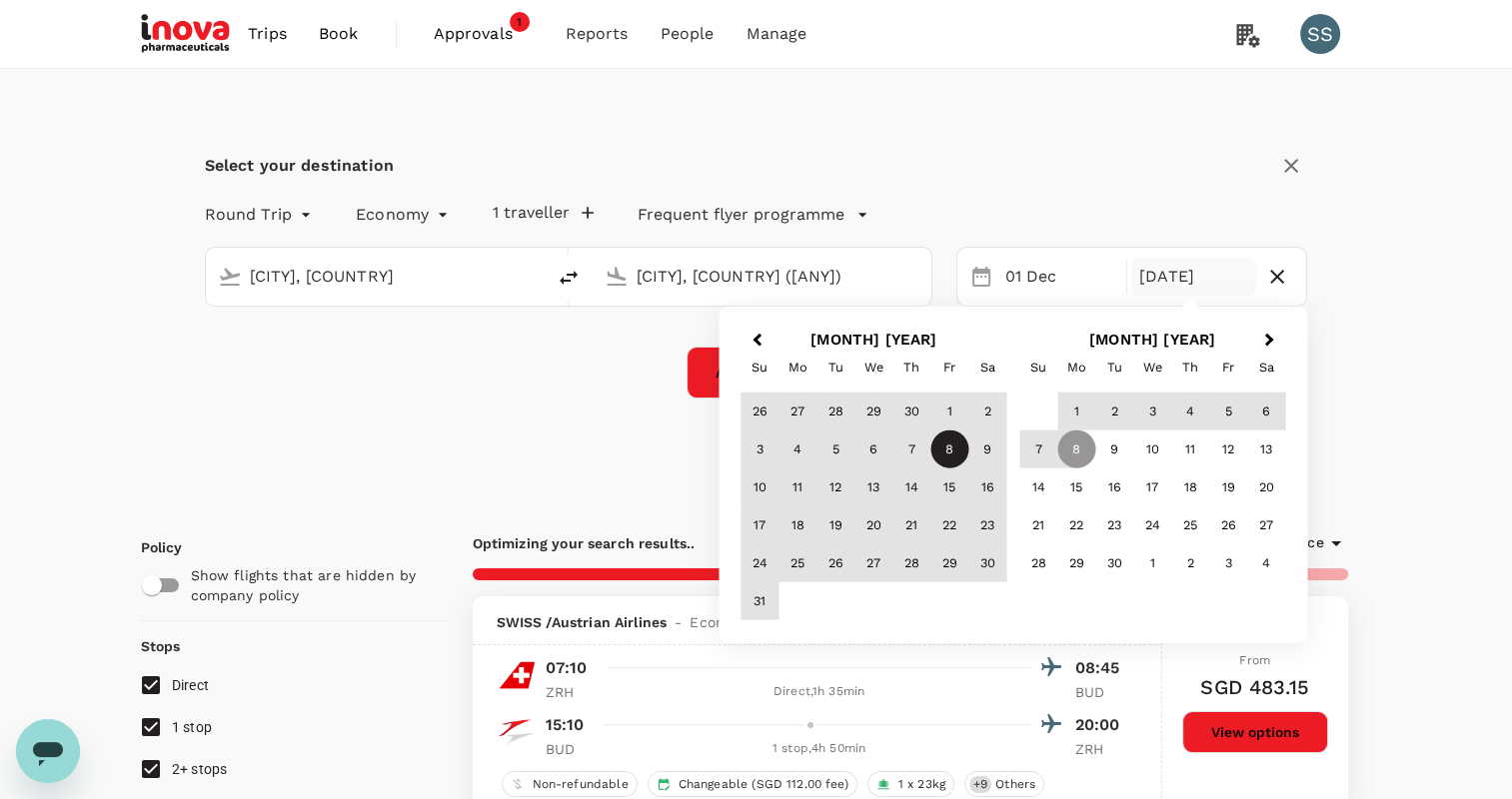 click on "Previous Month" at bounding box center (756, 340) 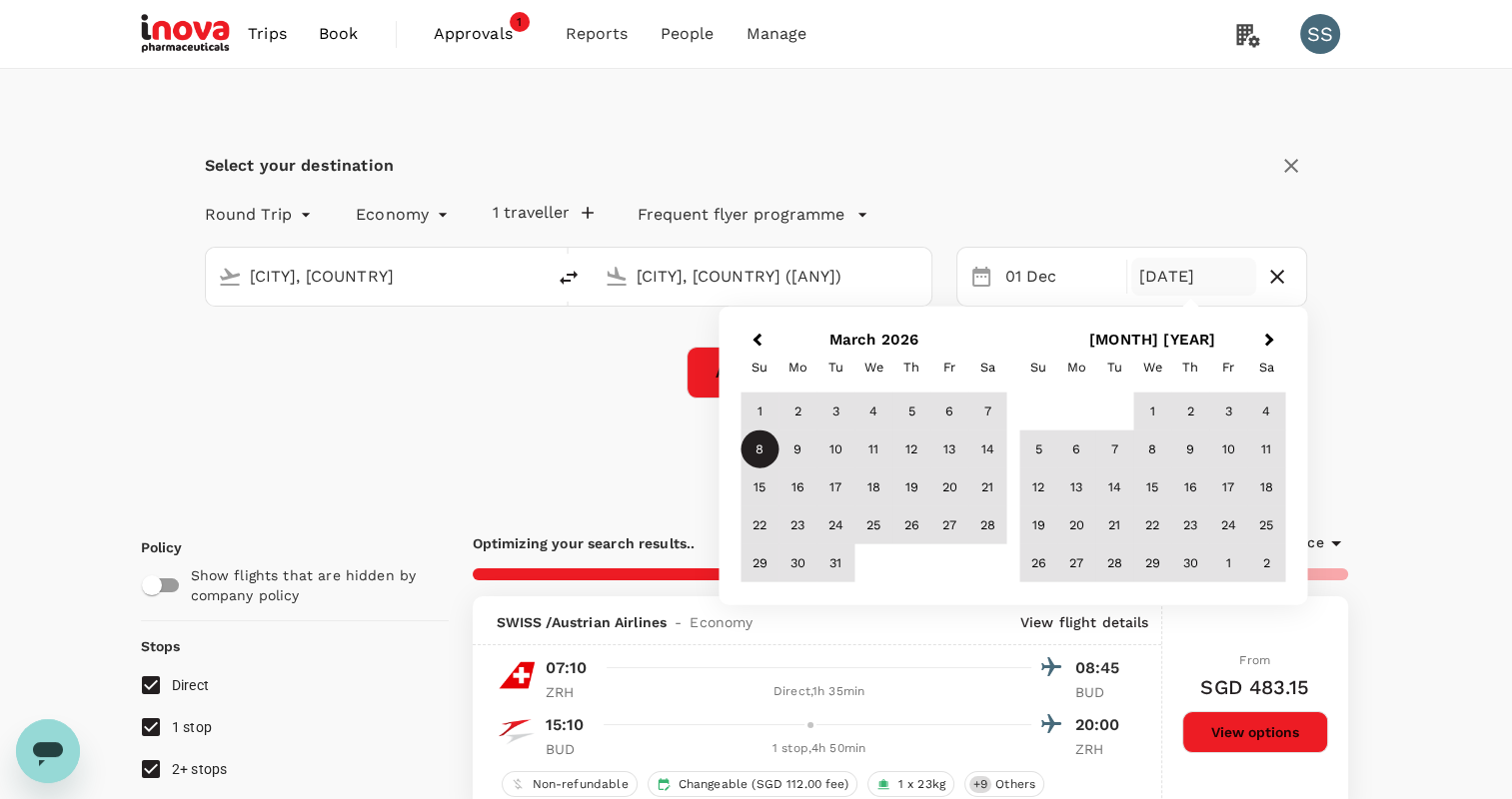 click on "Previous Month" at bounding box center [756, 340] 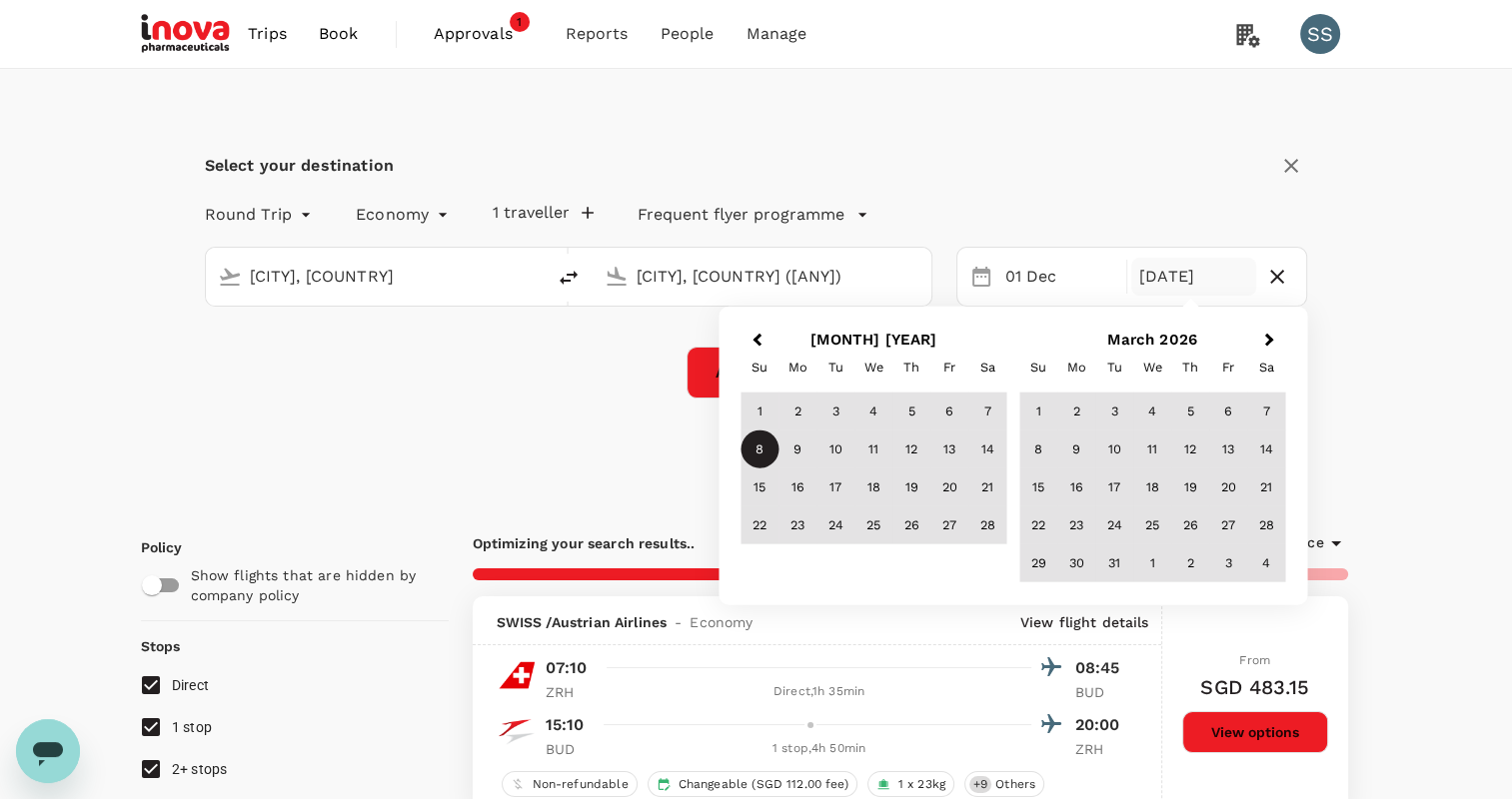 click on "Previous Month" at bounding box center [756, 340] 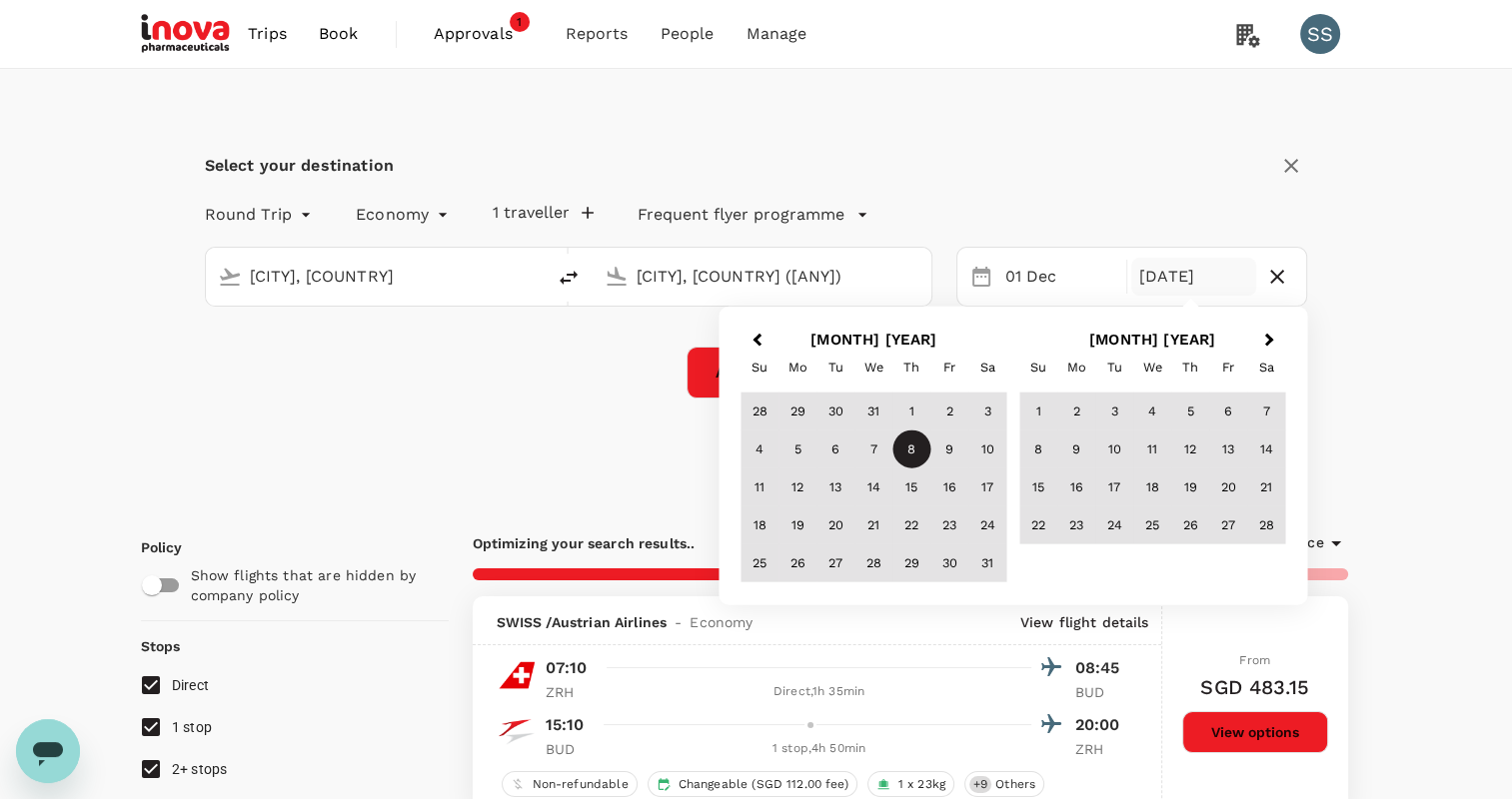click on "Previous Month" at bounding box center [756, 340] 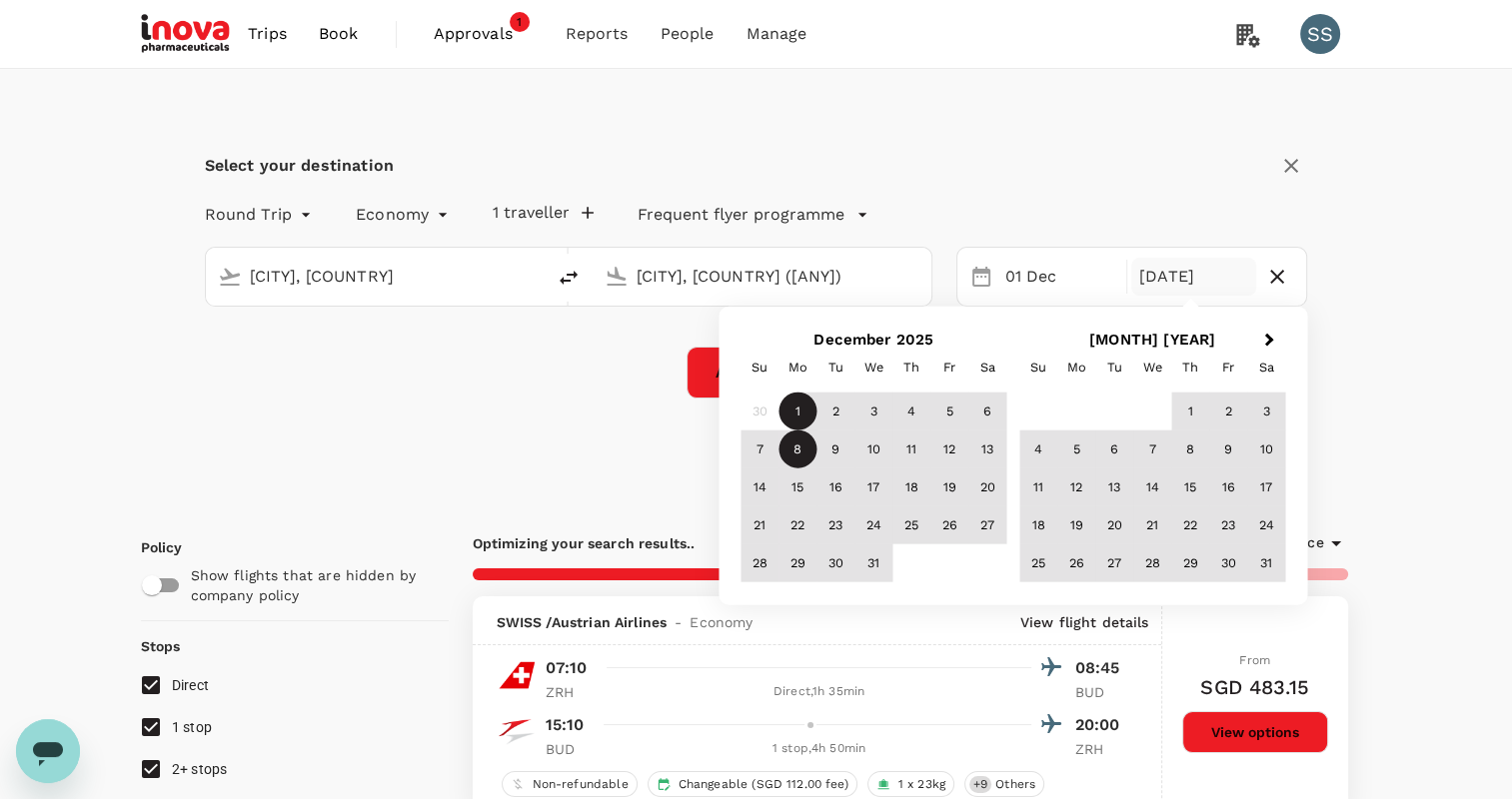 click on "8" at bounding box center [797, 449] 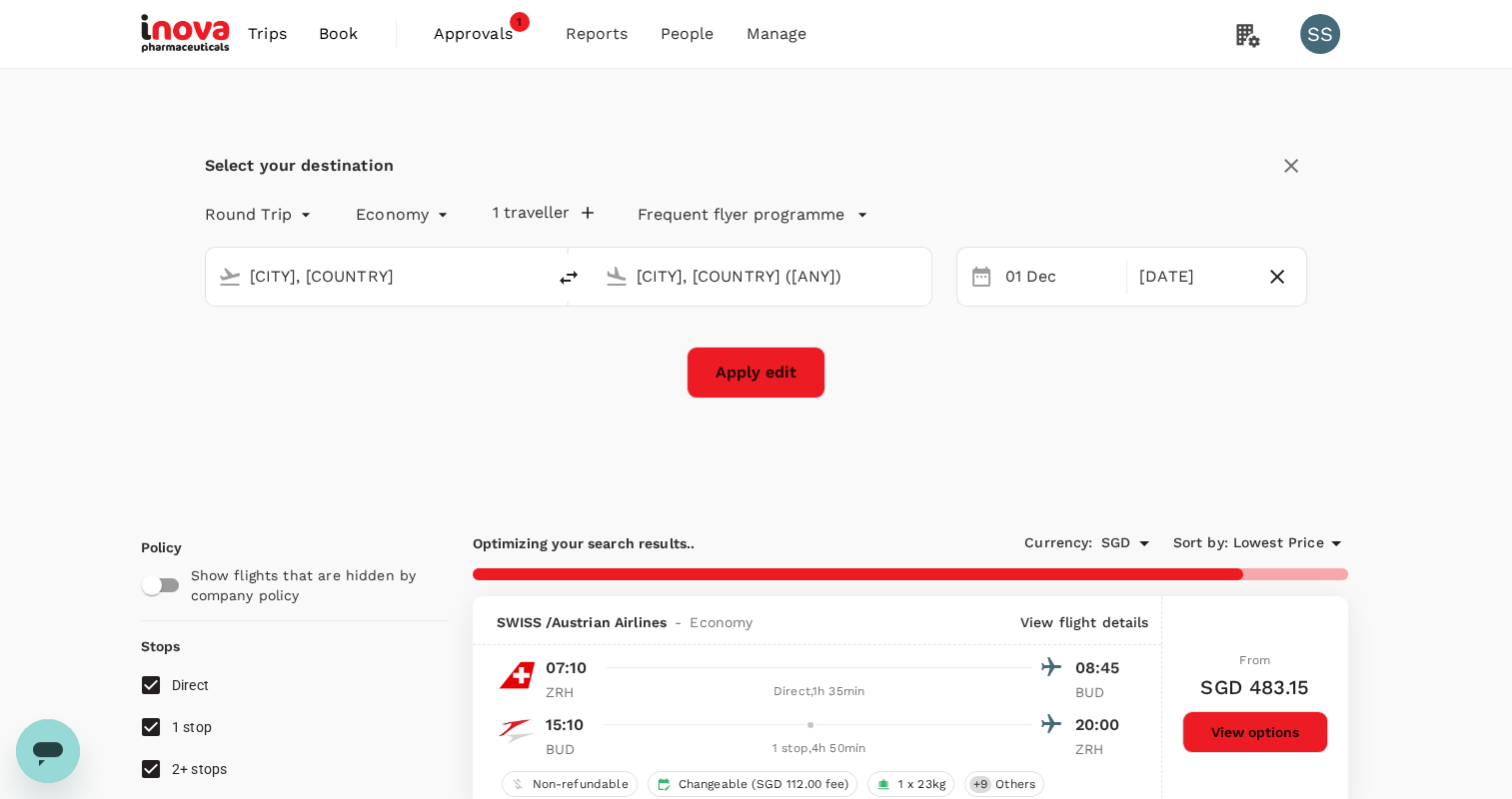 click on "Apply edit" at bounding box center (756, 373) 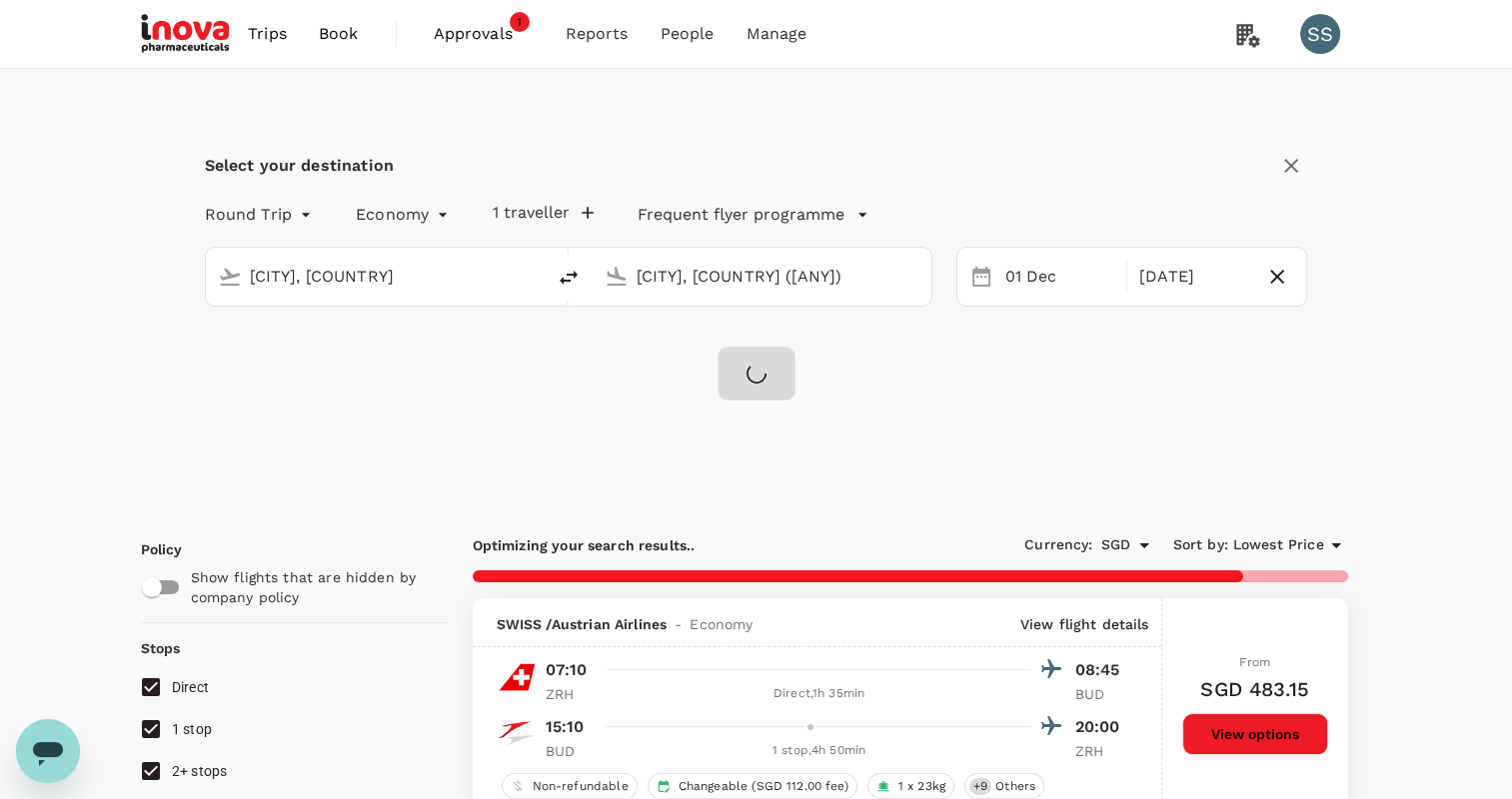 checkbox on "false" 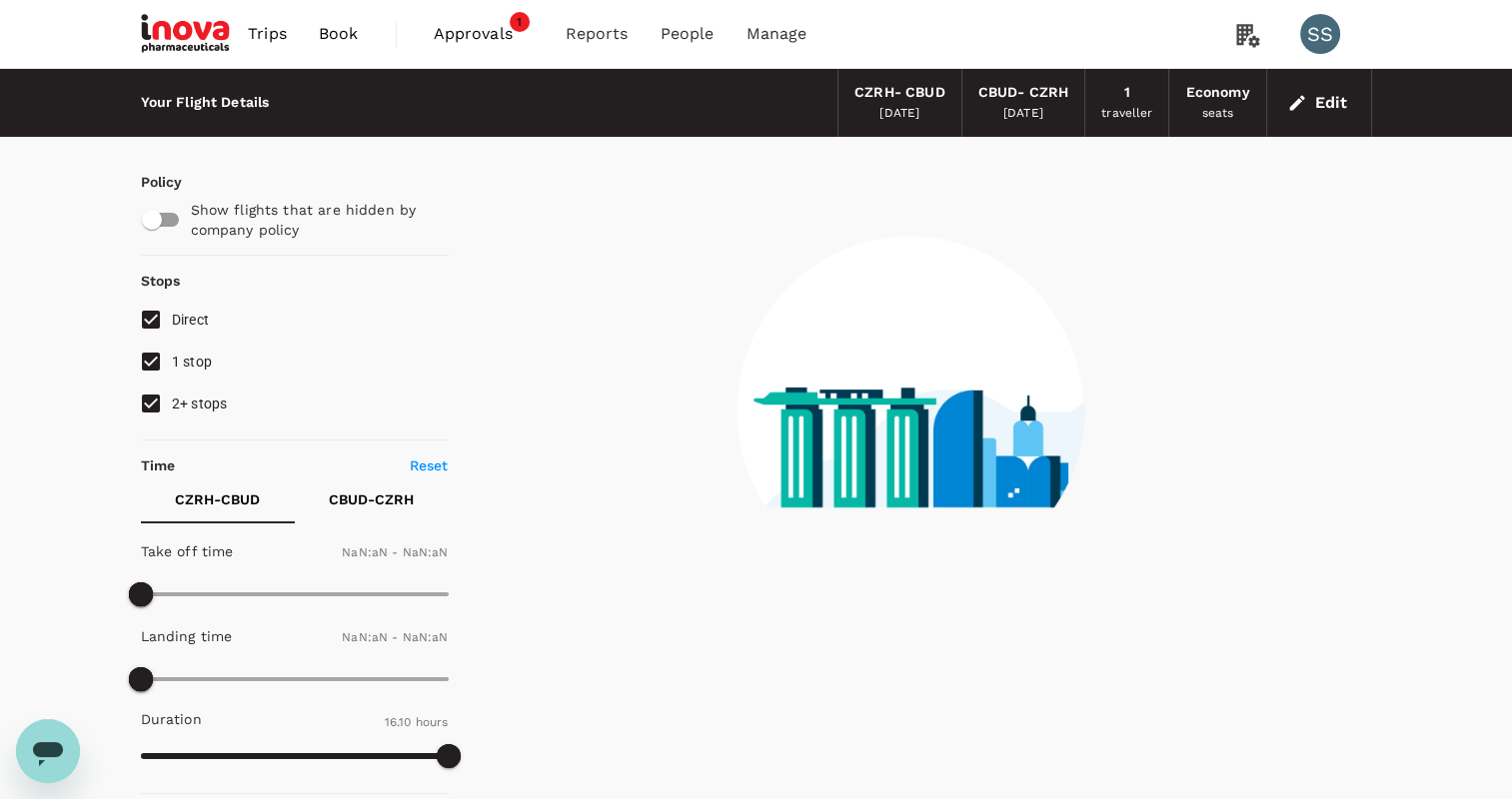 type on "1440" 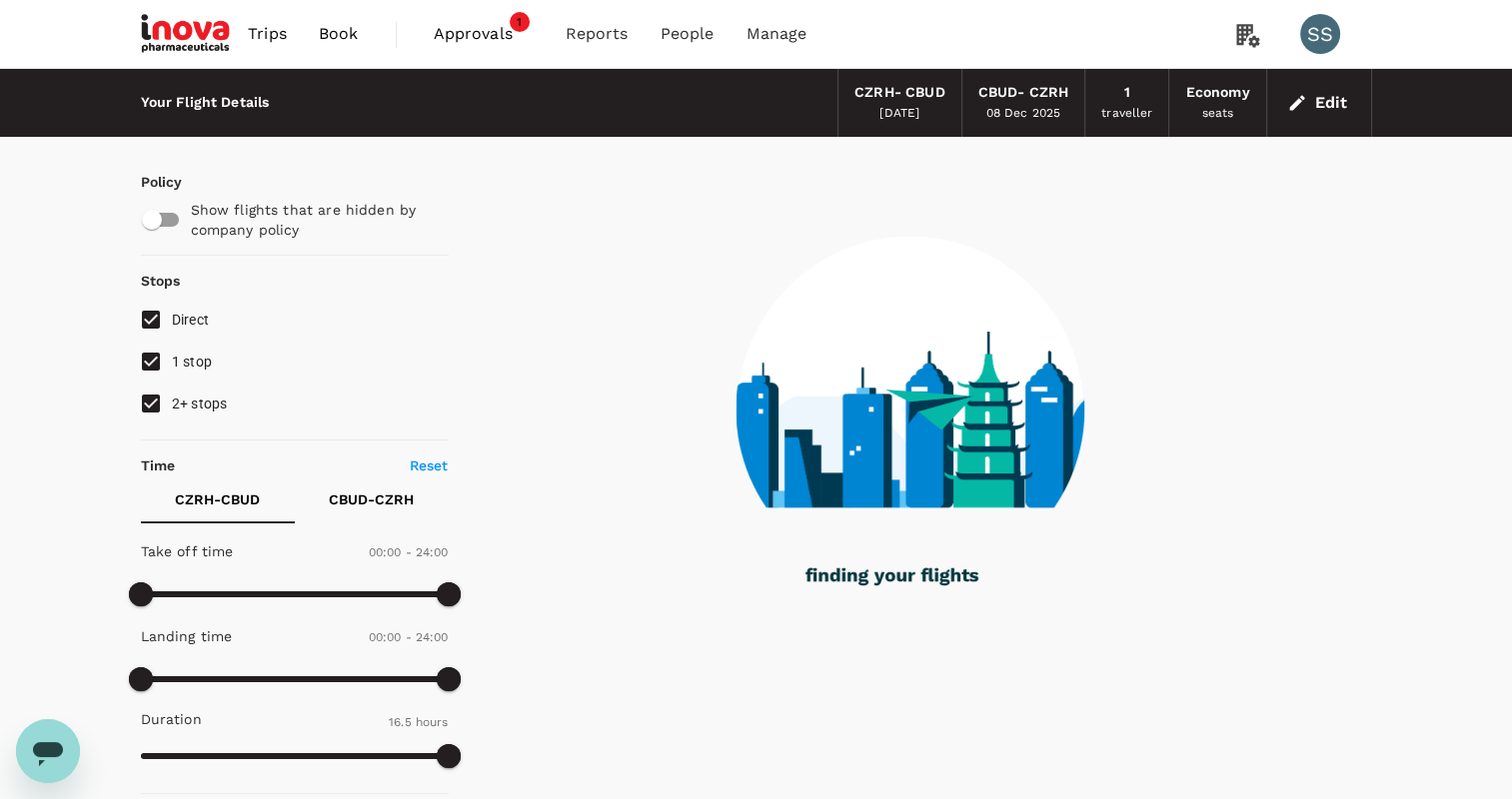 type on "965" 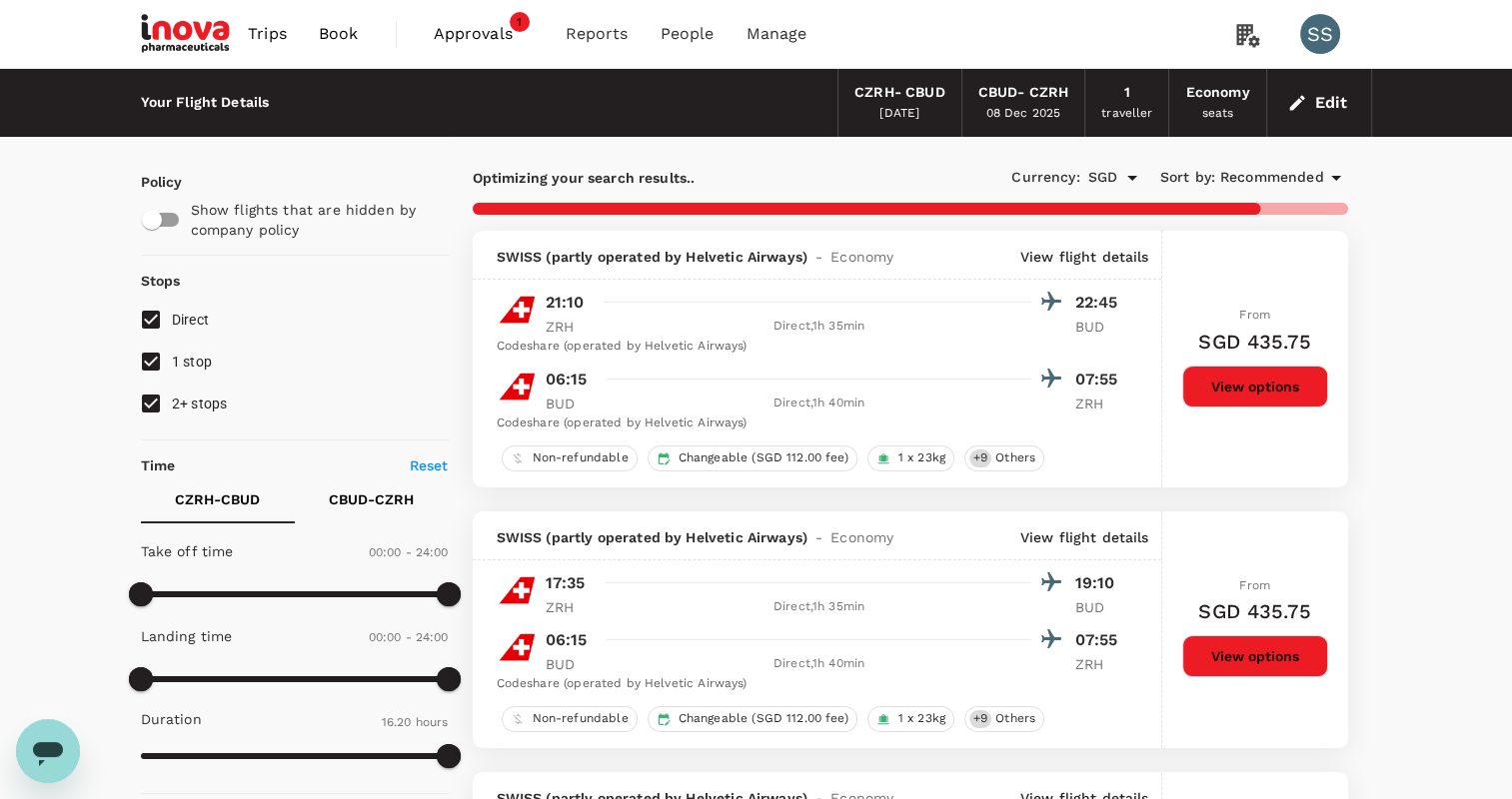 type on "1515" 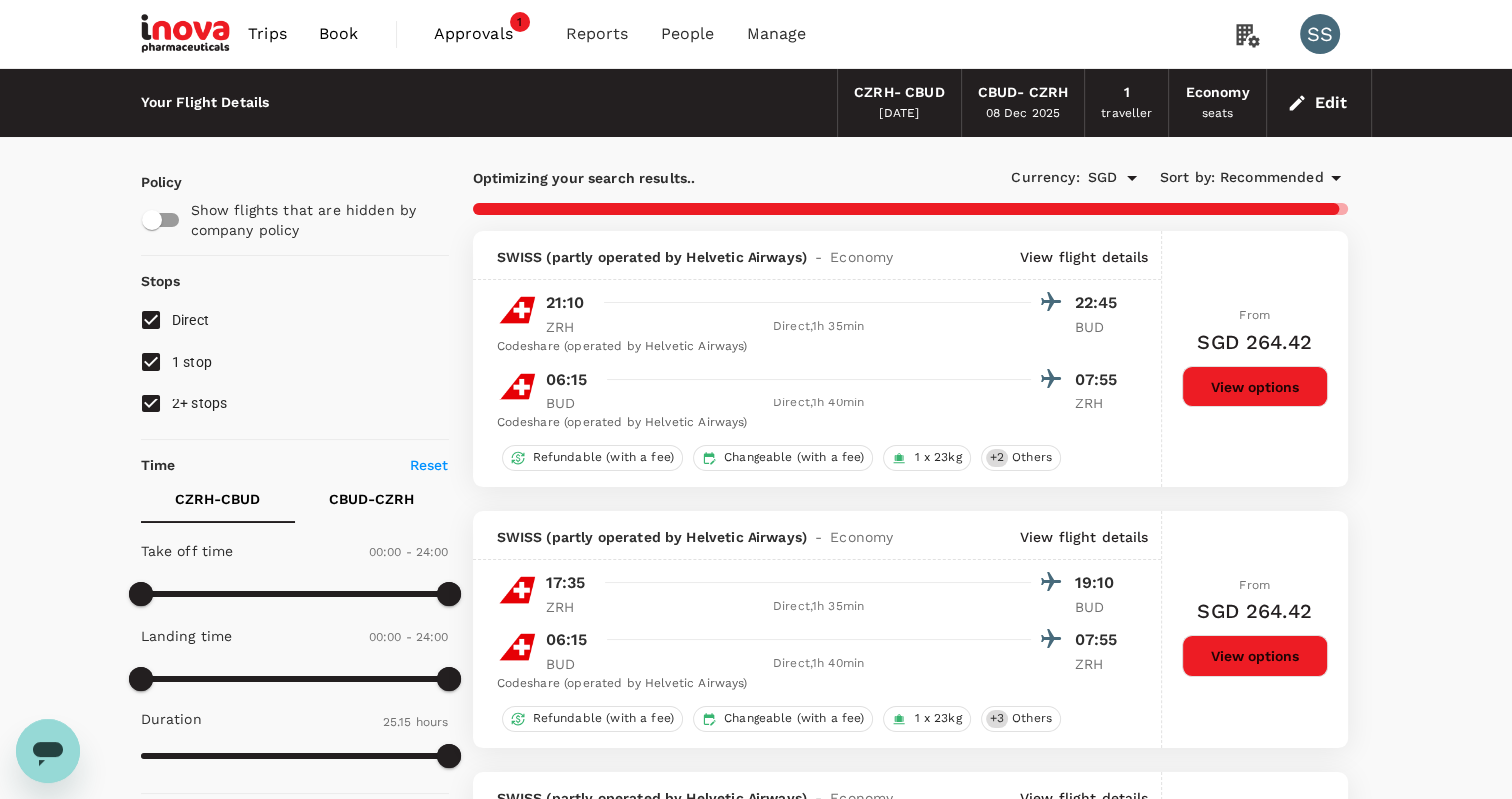 click on "Recommended" at bounding box center [1272, 178] 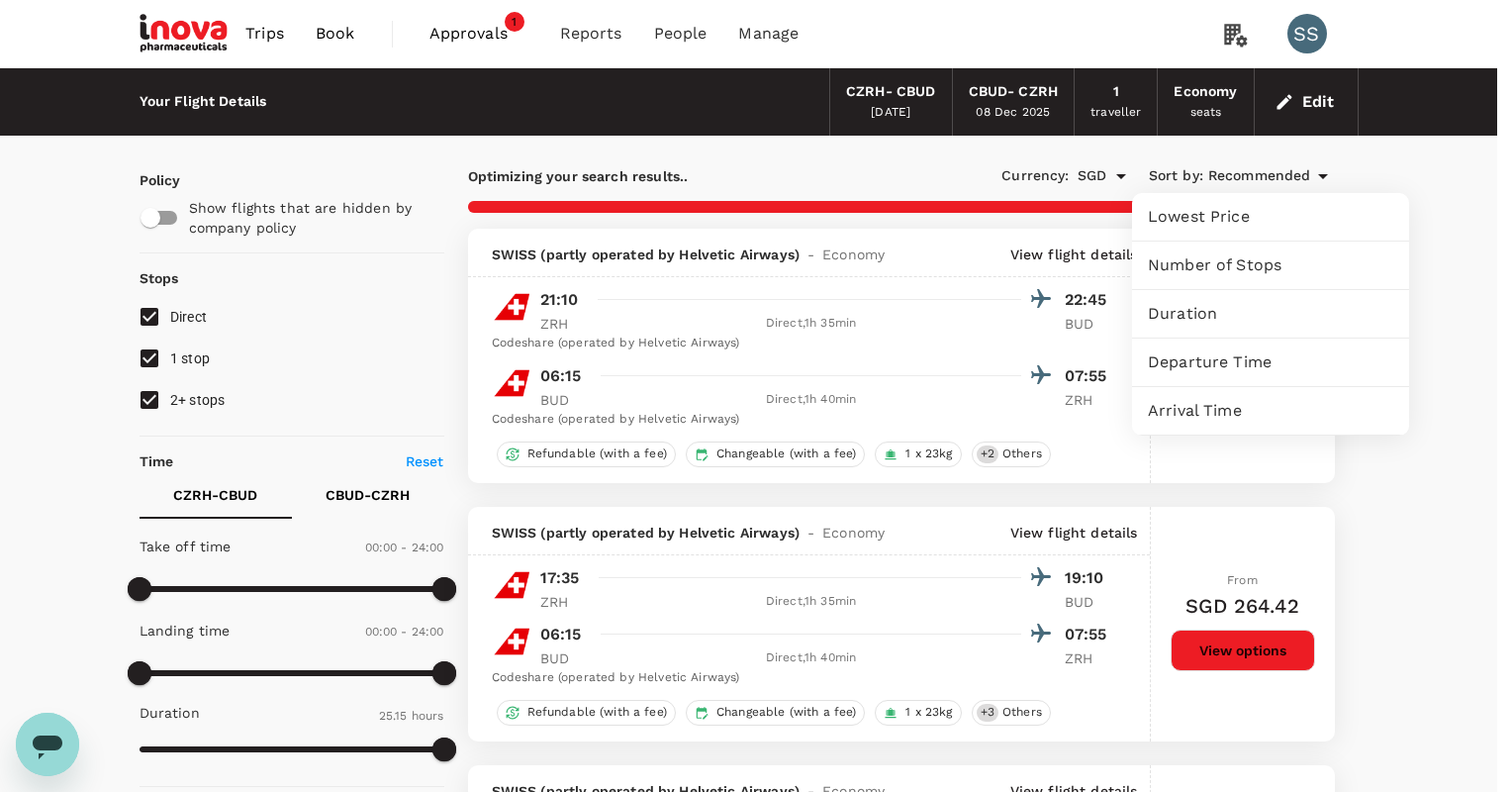 click on "Lowest Price" at bounding box center [1271, 217] 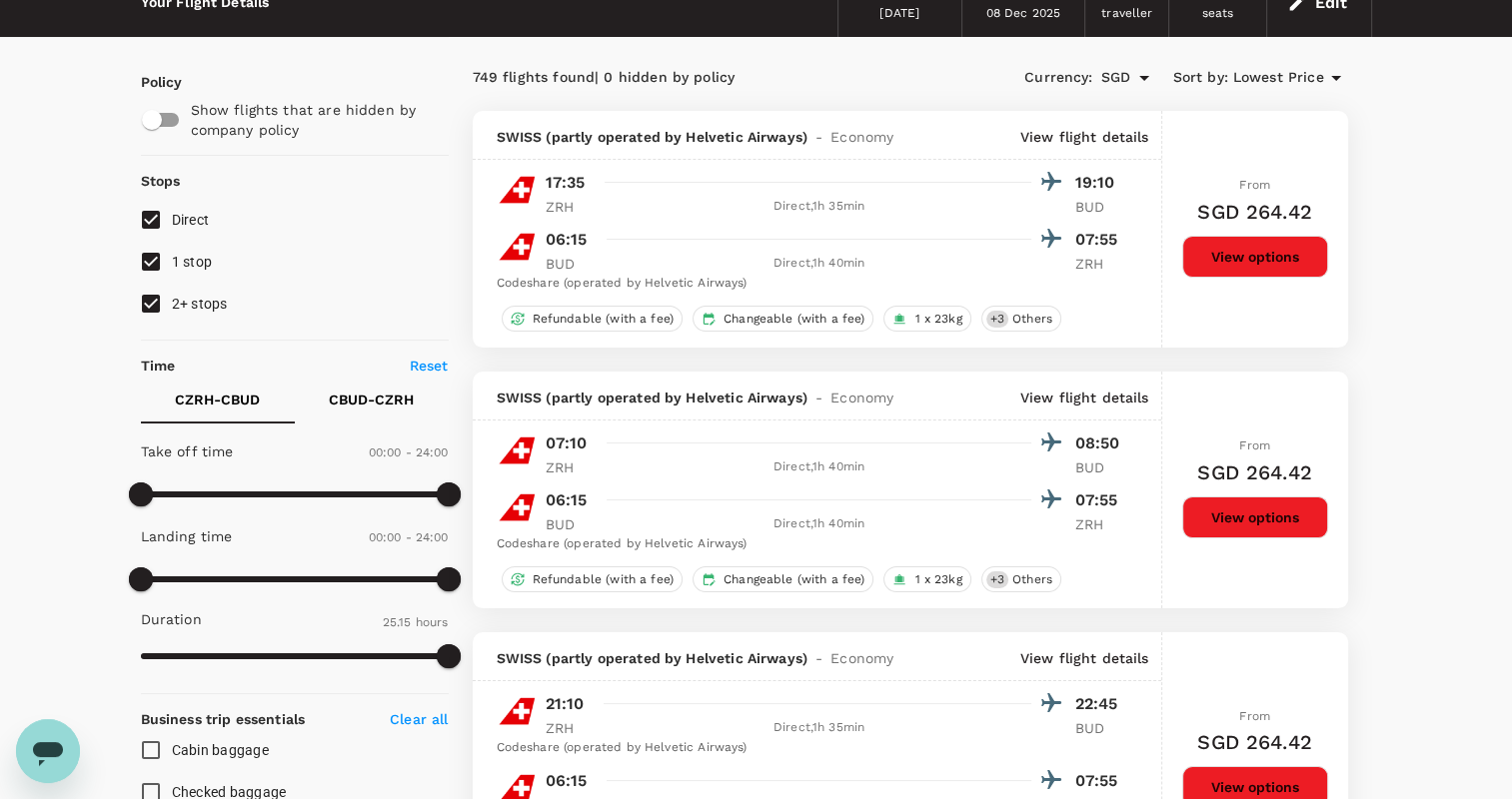 scroll, scrollTop: 0, scrollLeft: 0, axis: both 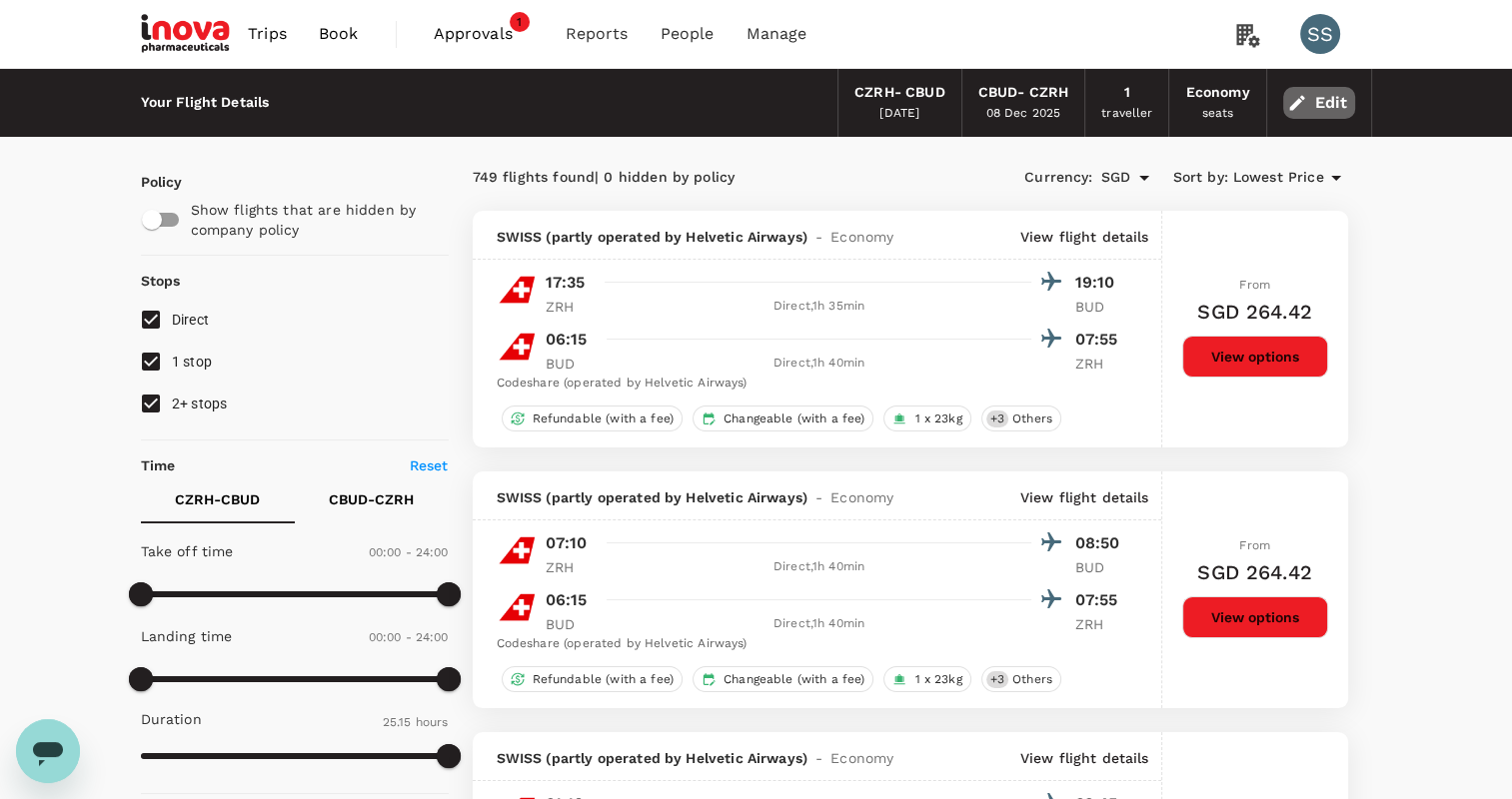 click on "Edit" at bounding box center [1319, 103] 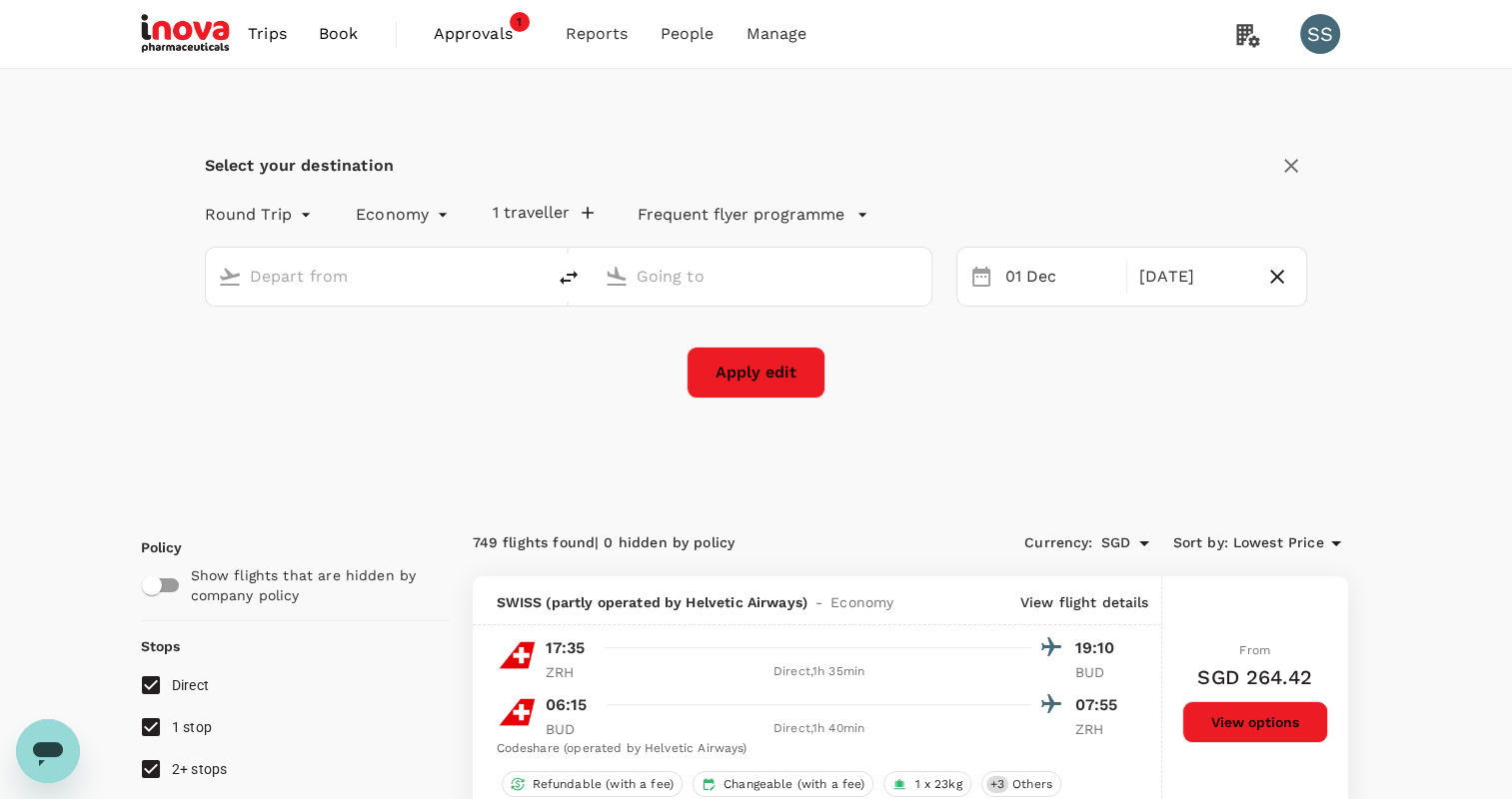 type on "[CITY], [COUNTRY]" 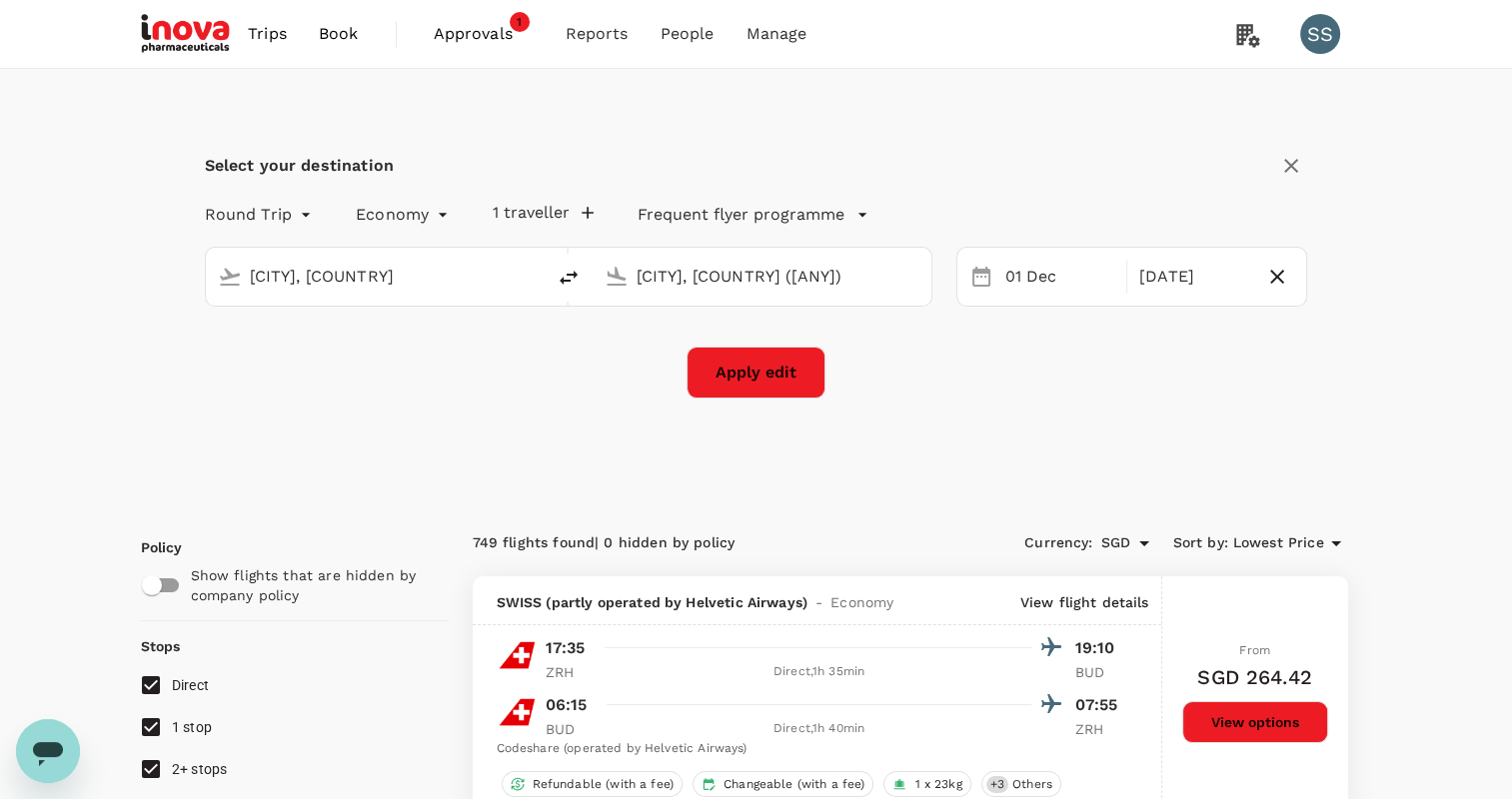 click on "[CITY], [COUNTRY]" at bounding box center (376, 276) 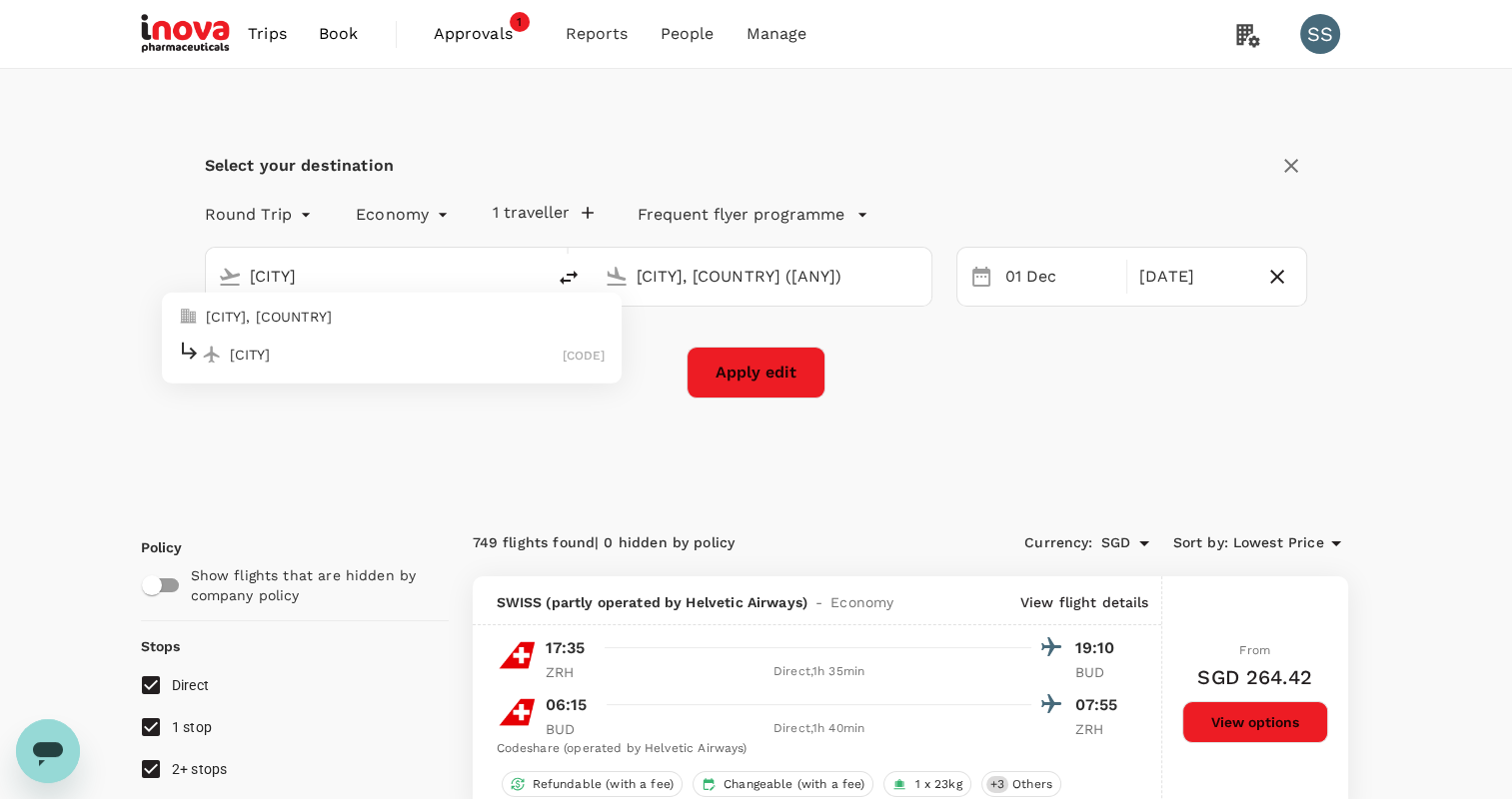 click on "[CITY]" at bounding box center [396, 354] 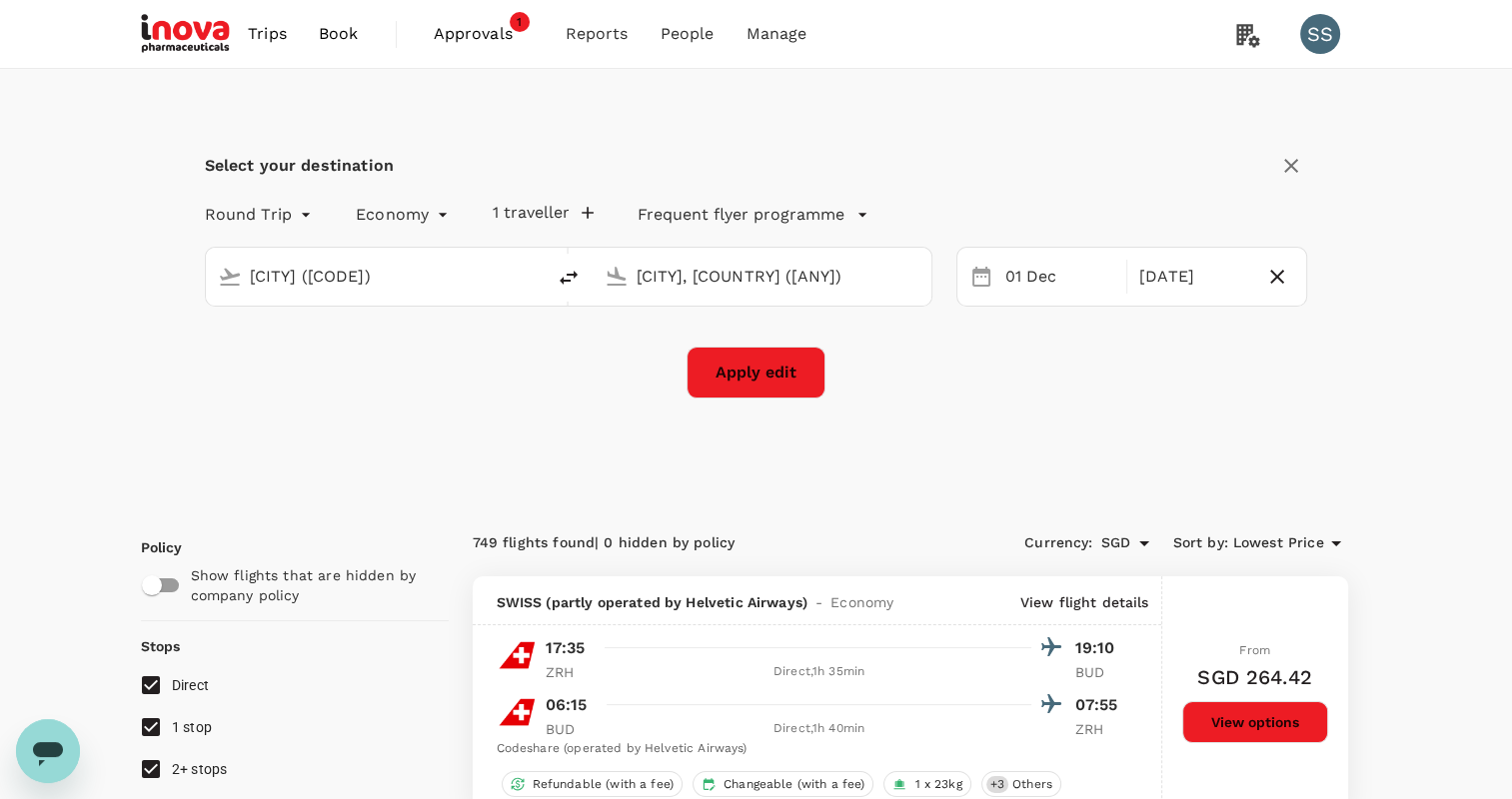 click on "[CITY], [COUNTRY] ([ANY])" at bounding box center [762, 276] 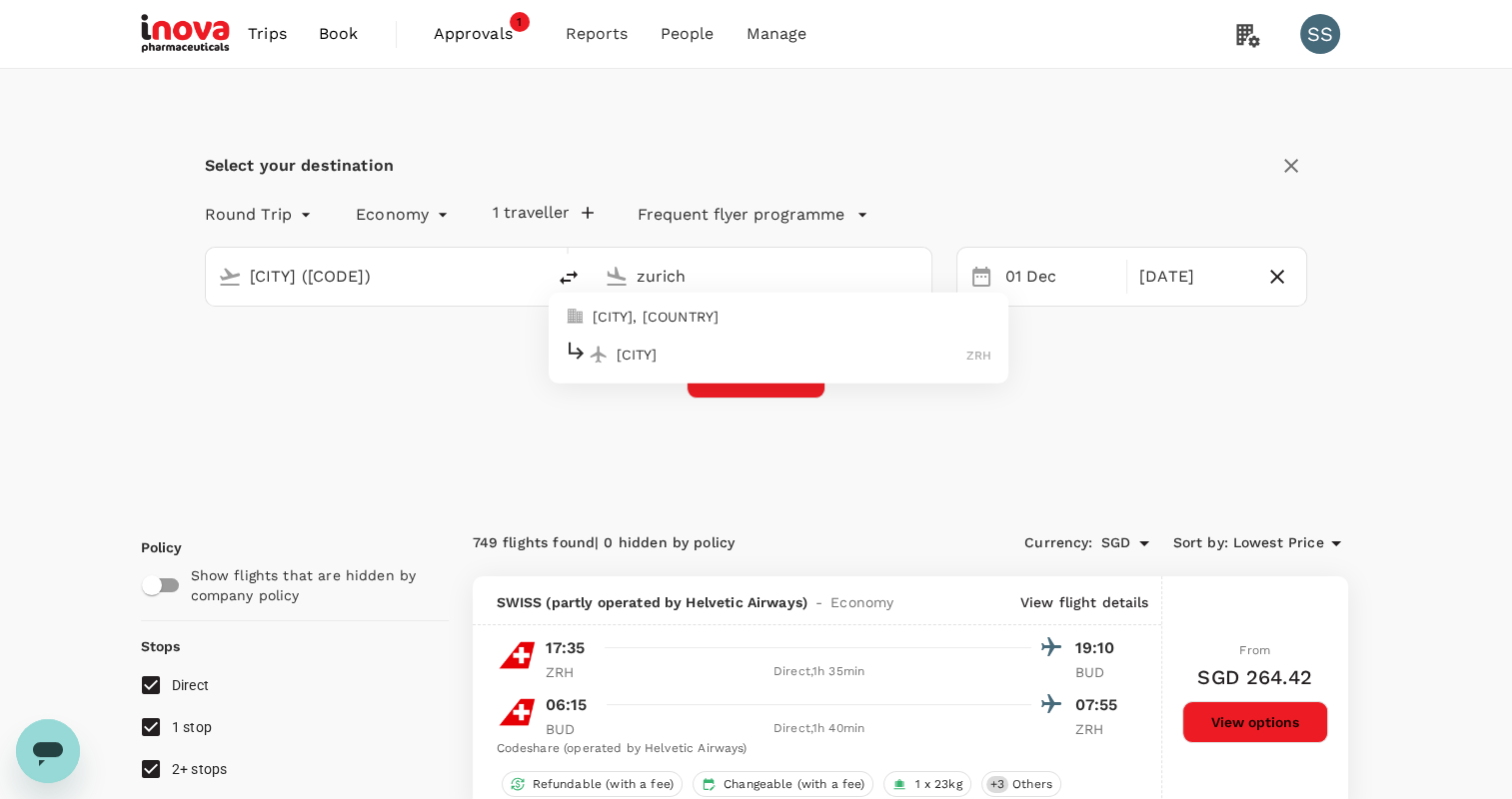 click on "[CITY], [COUNTRY]" at bounding box center (792, 317) 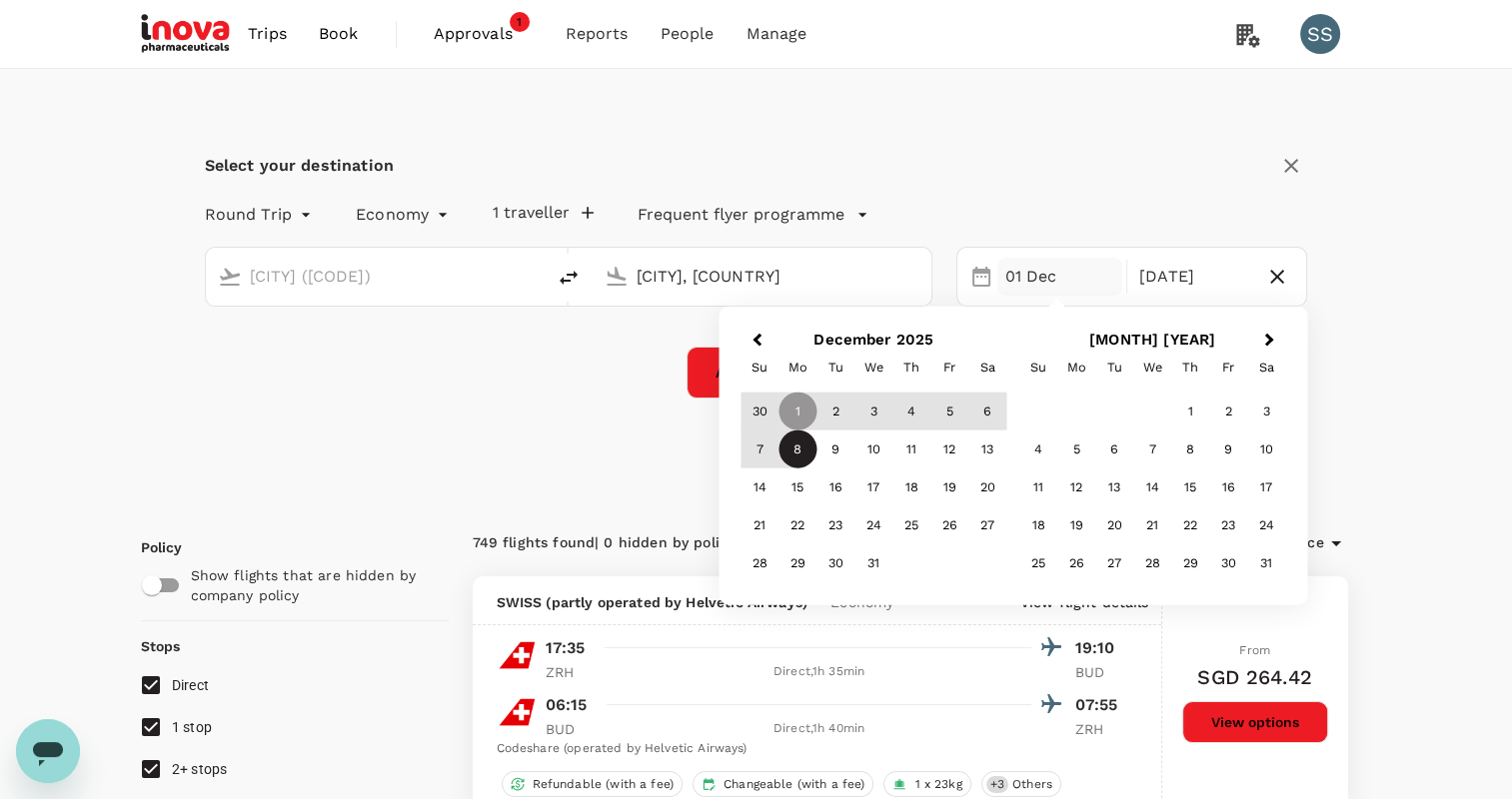 type on "[CITY], [COUNTRY]" 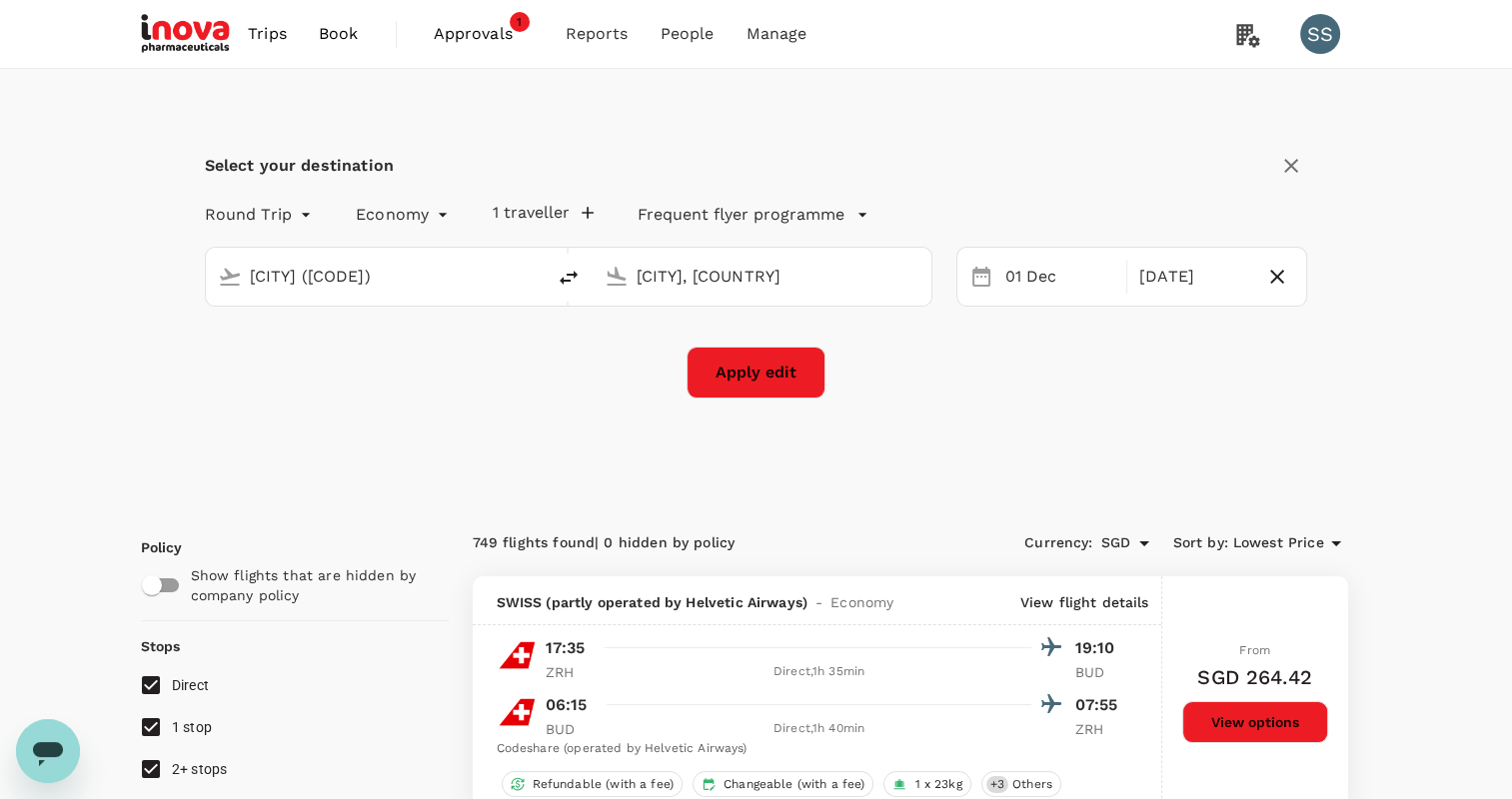 click on "Apply edit" at bounding box center [756, 373] 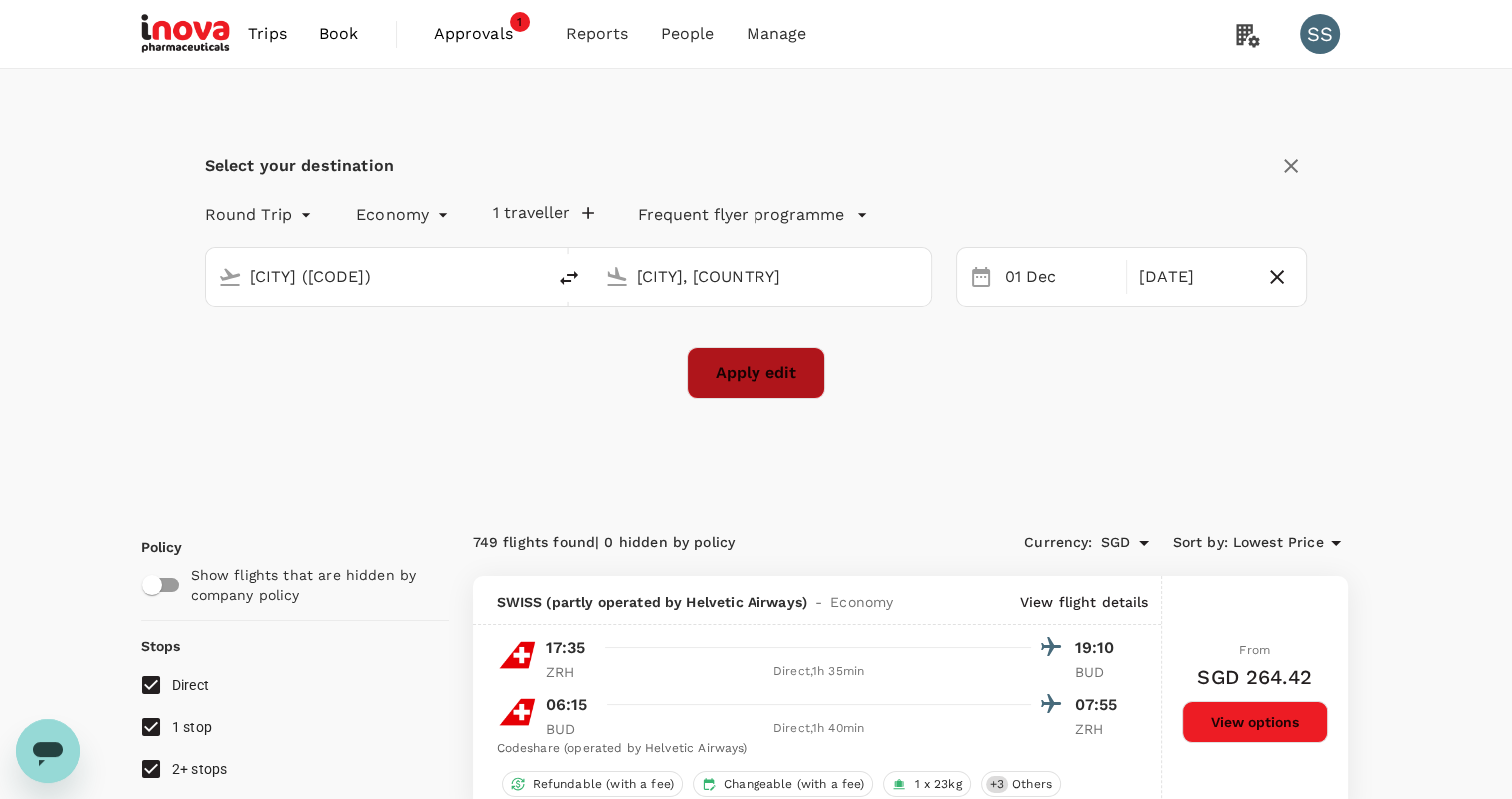 click on "Apply edit" at bounding box center (756, 373) 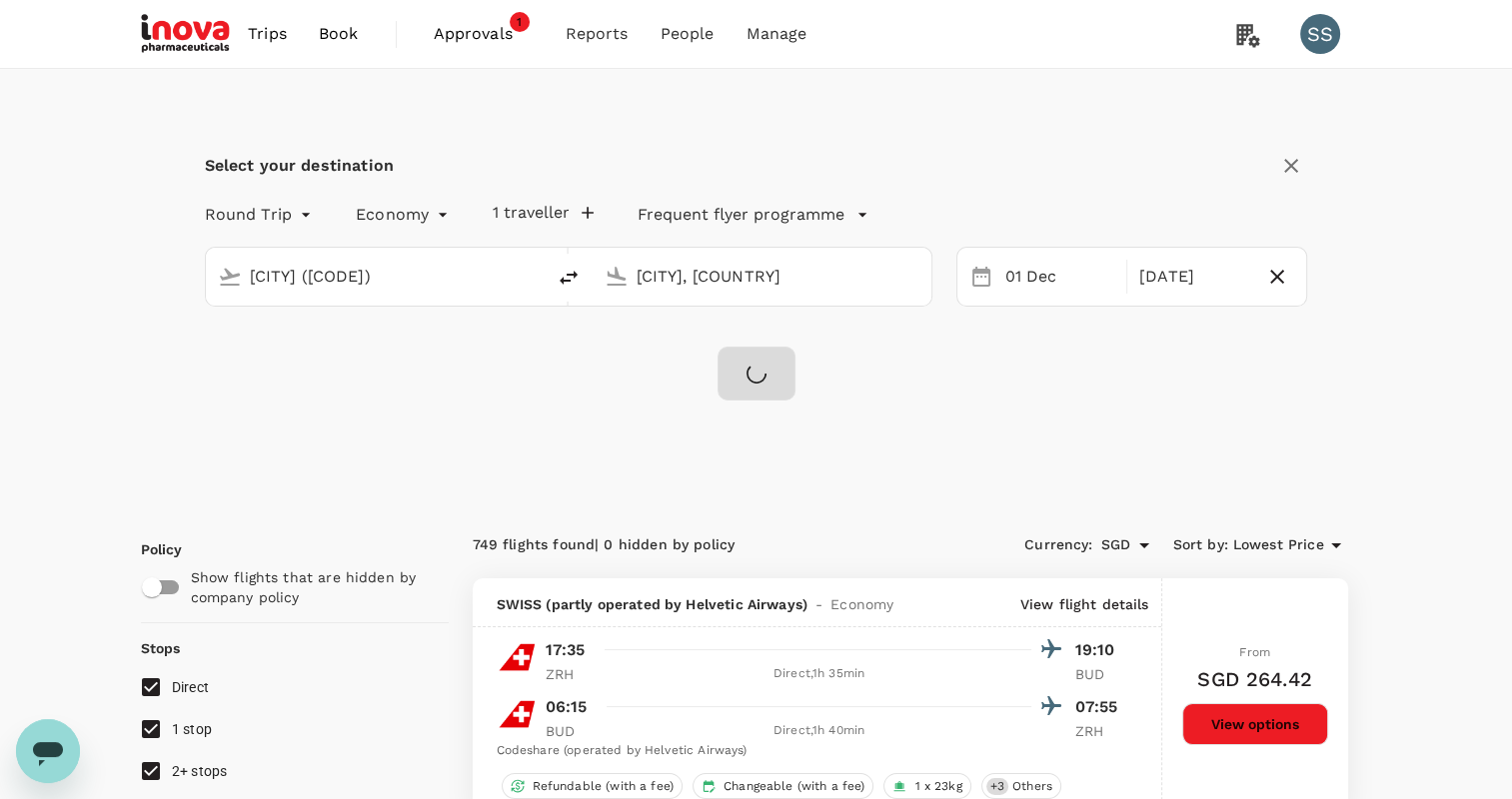 checkbox on "false" 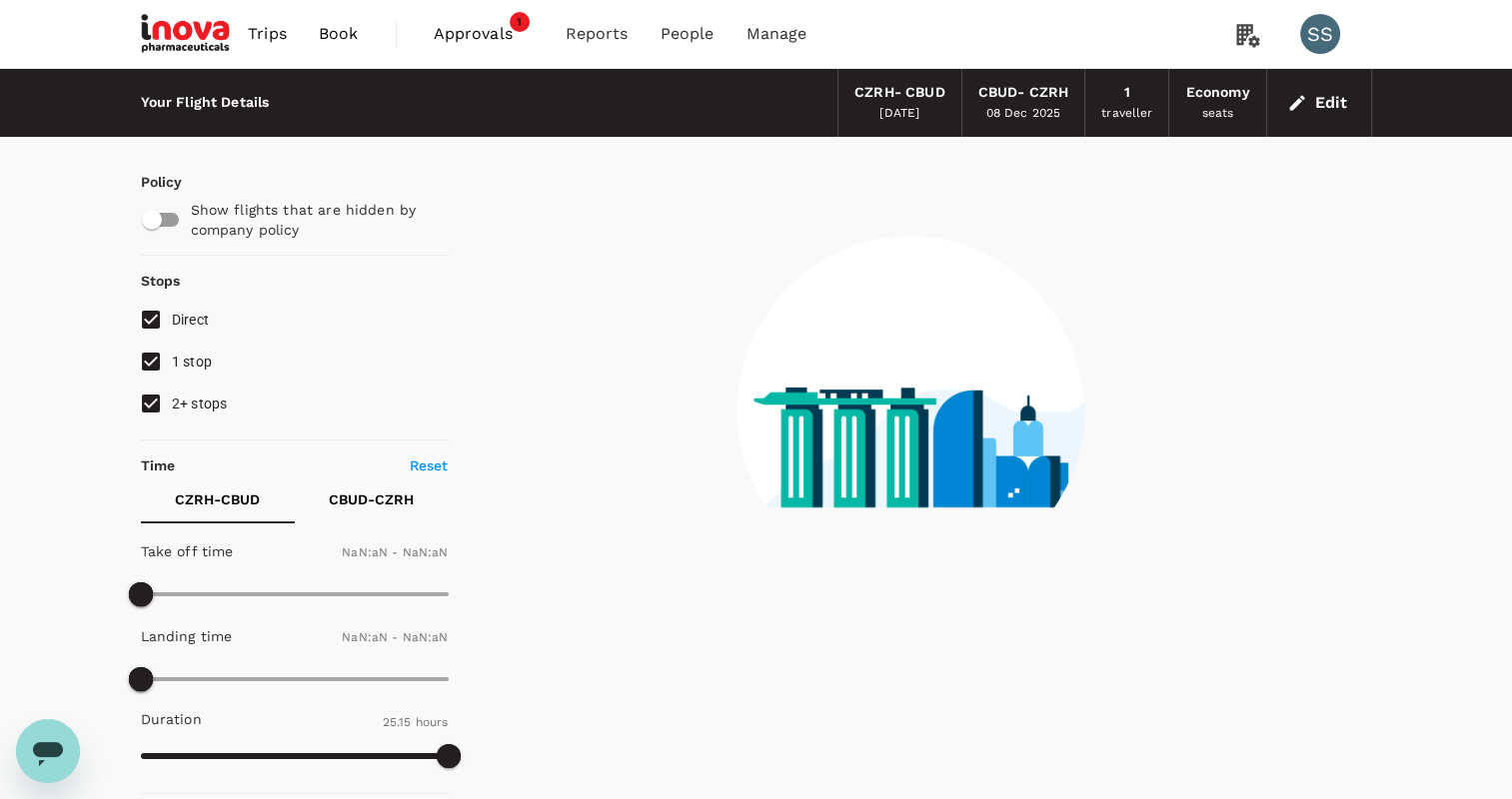 type on "1440" 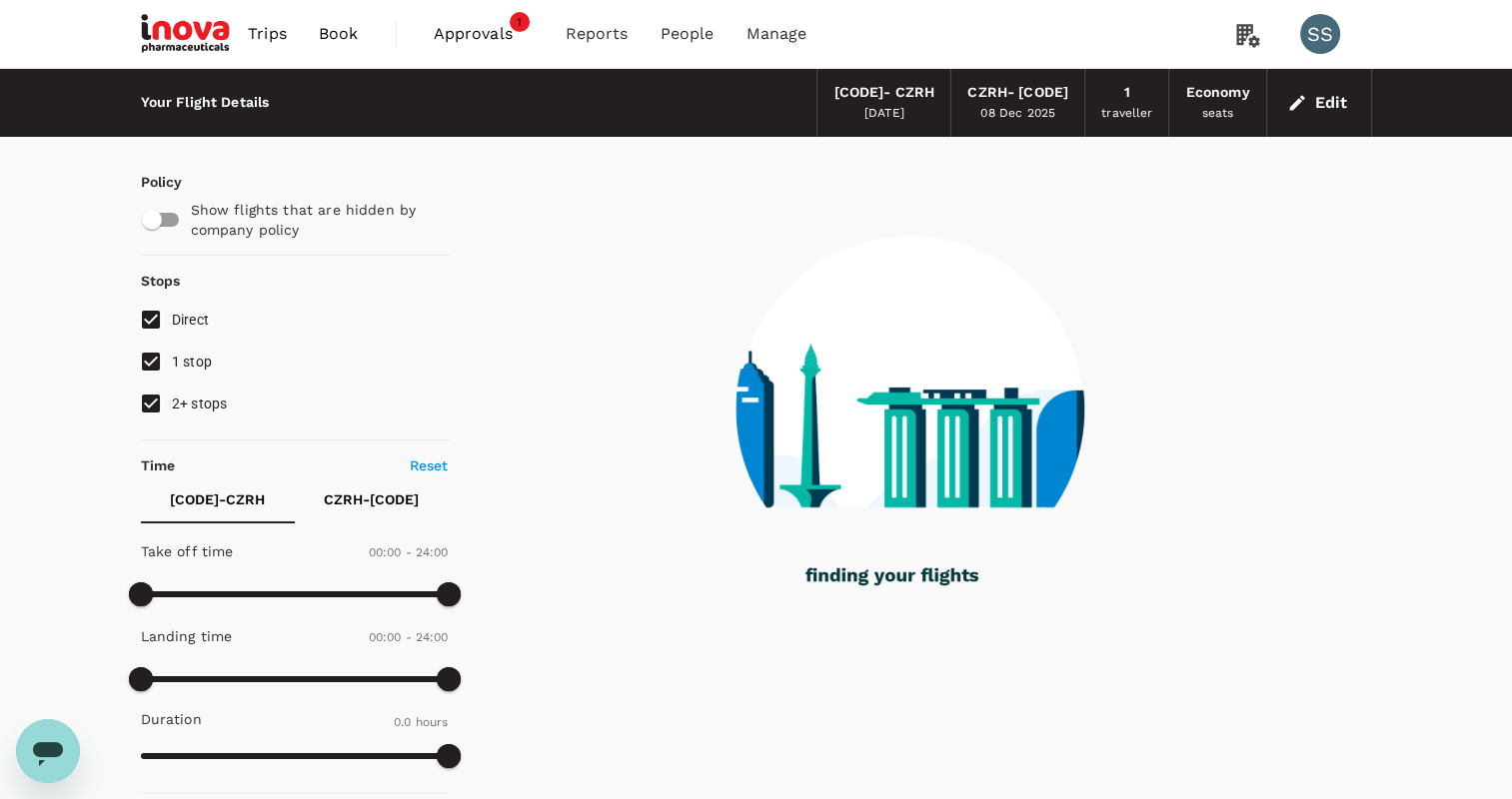 type on "935" 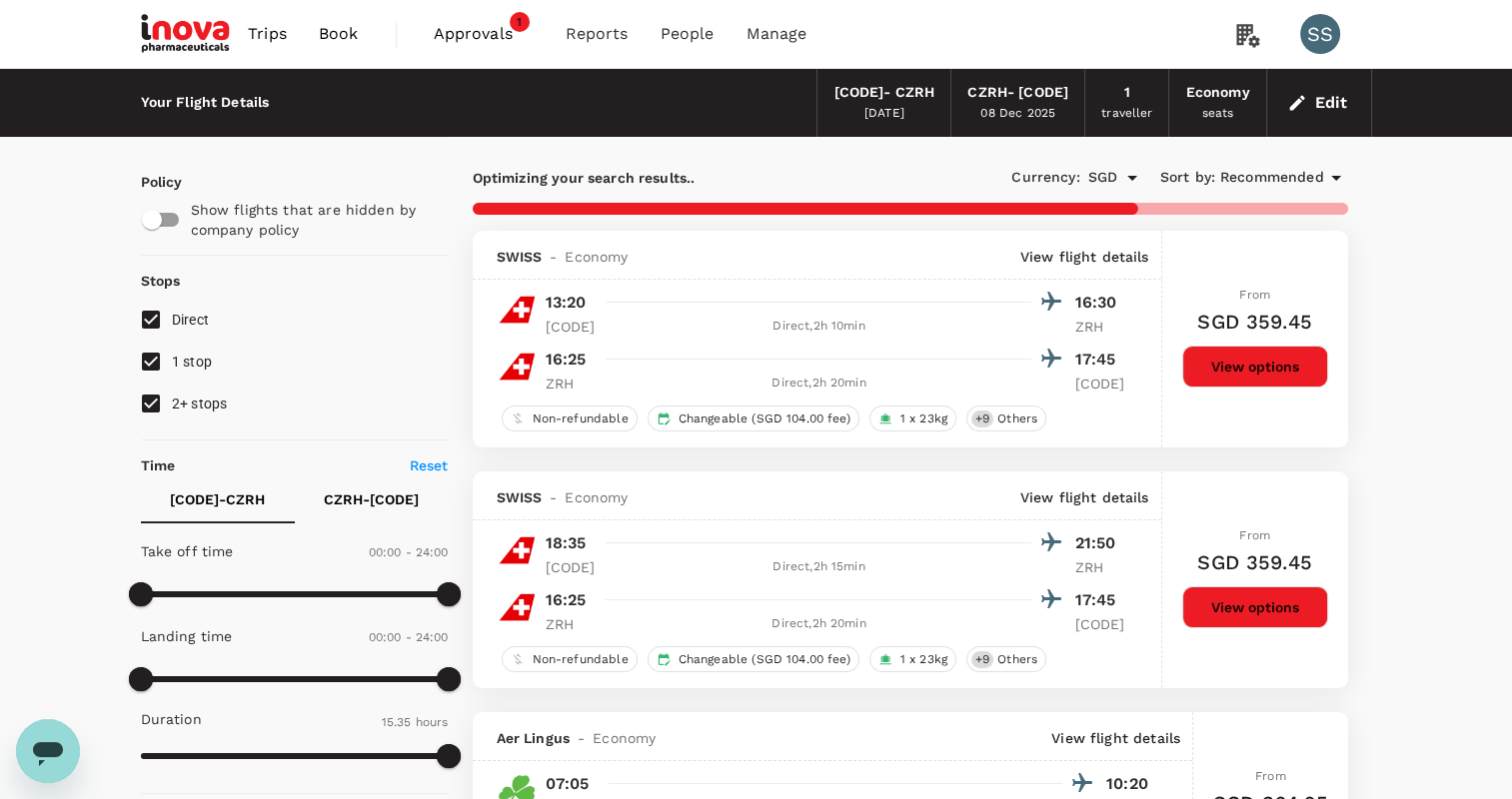 click on "Recommended" at bounding box center (1272, 178) 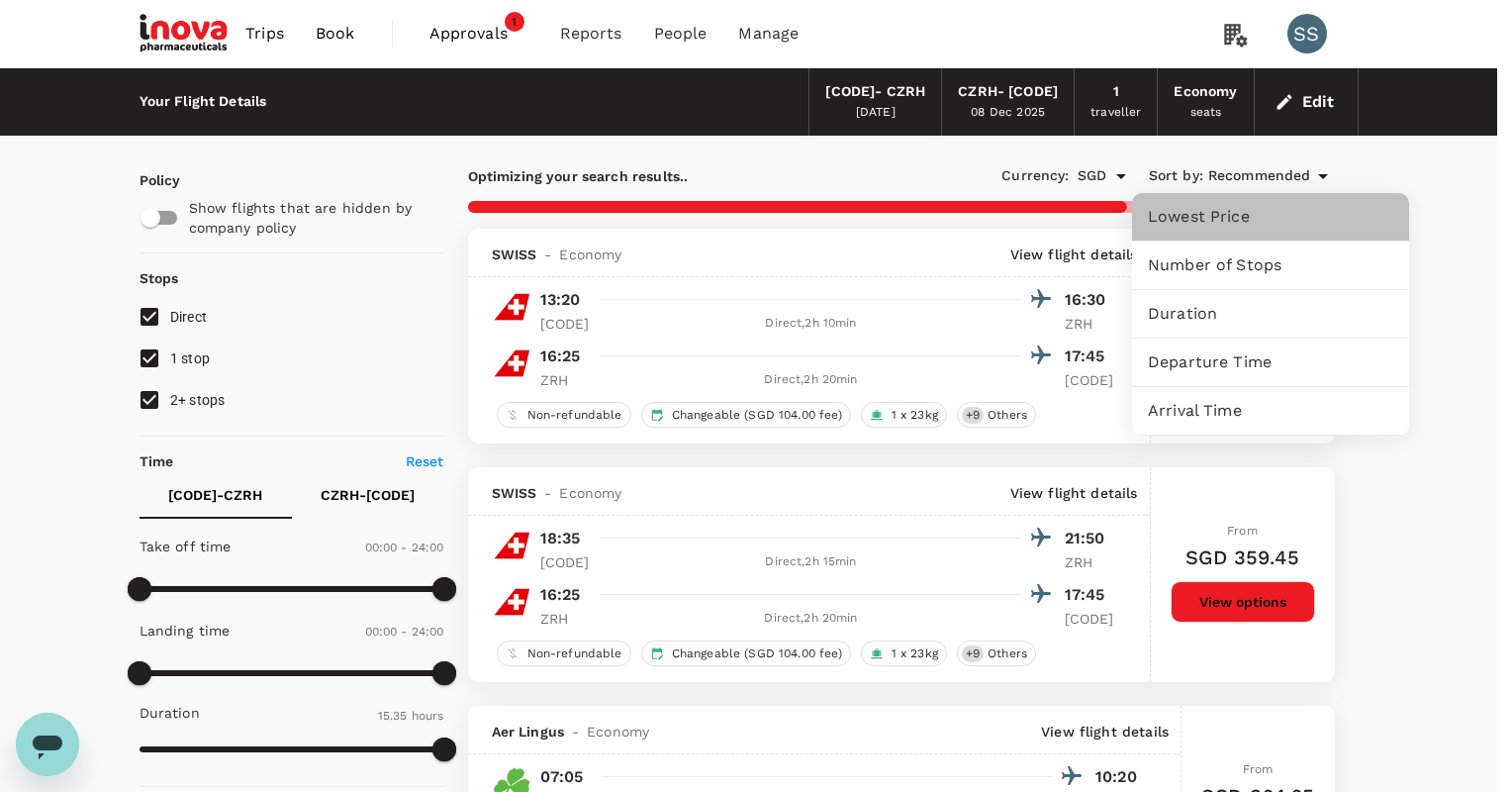 click on "Lowest Price" at bounding box center [1271, 217] 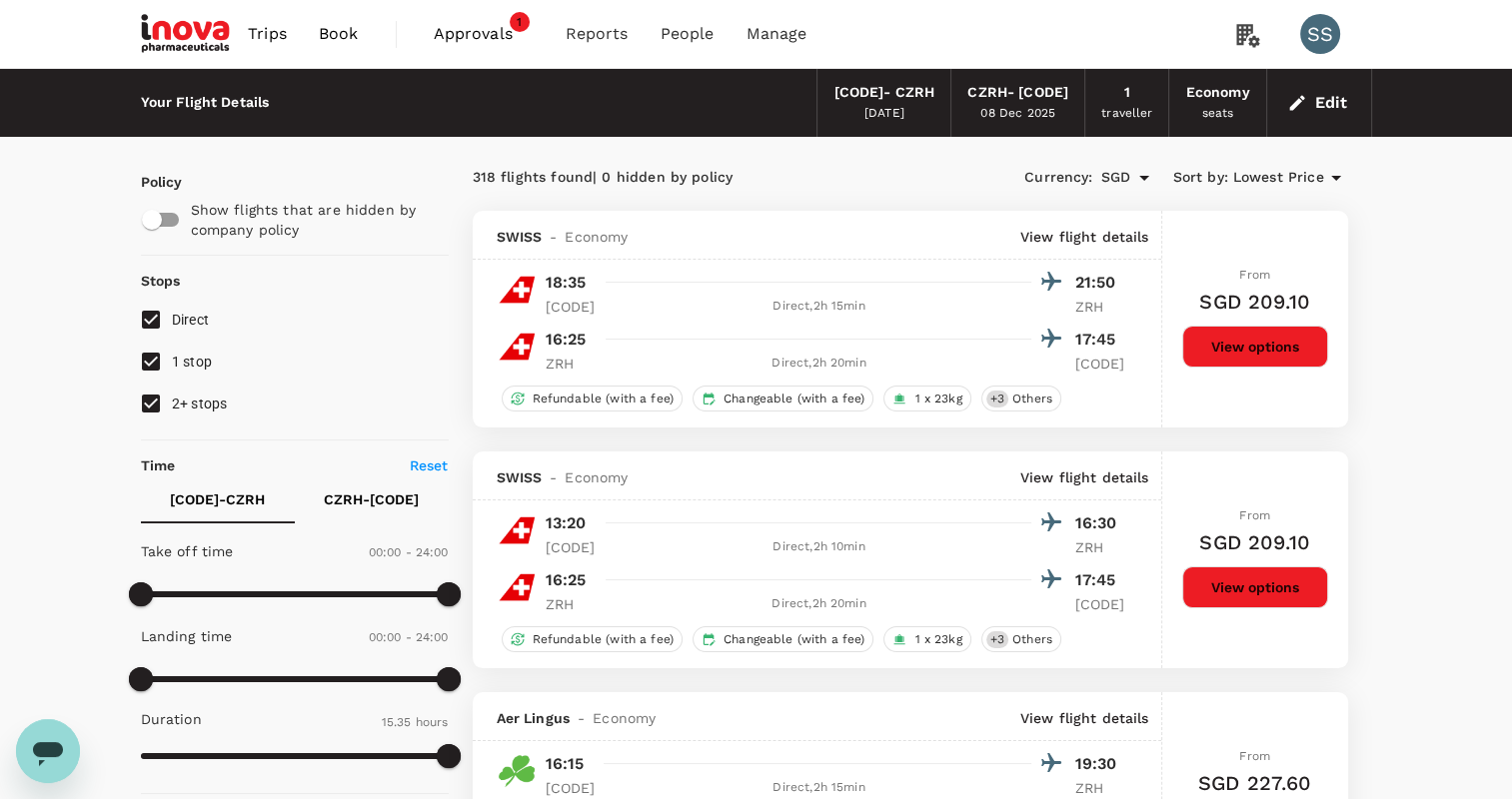 scroll, scrollTop: 0, scrollLeft: 0, axis: both 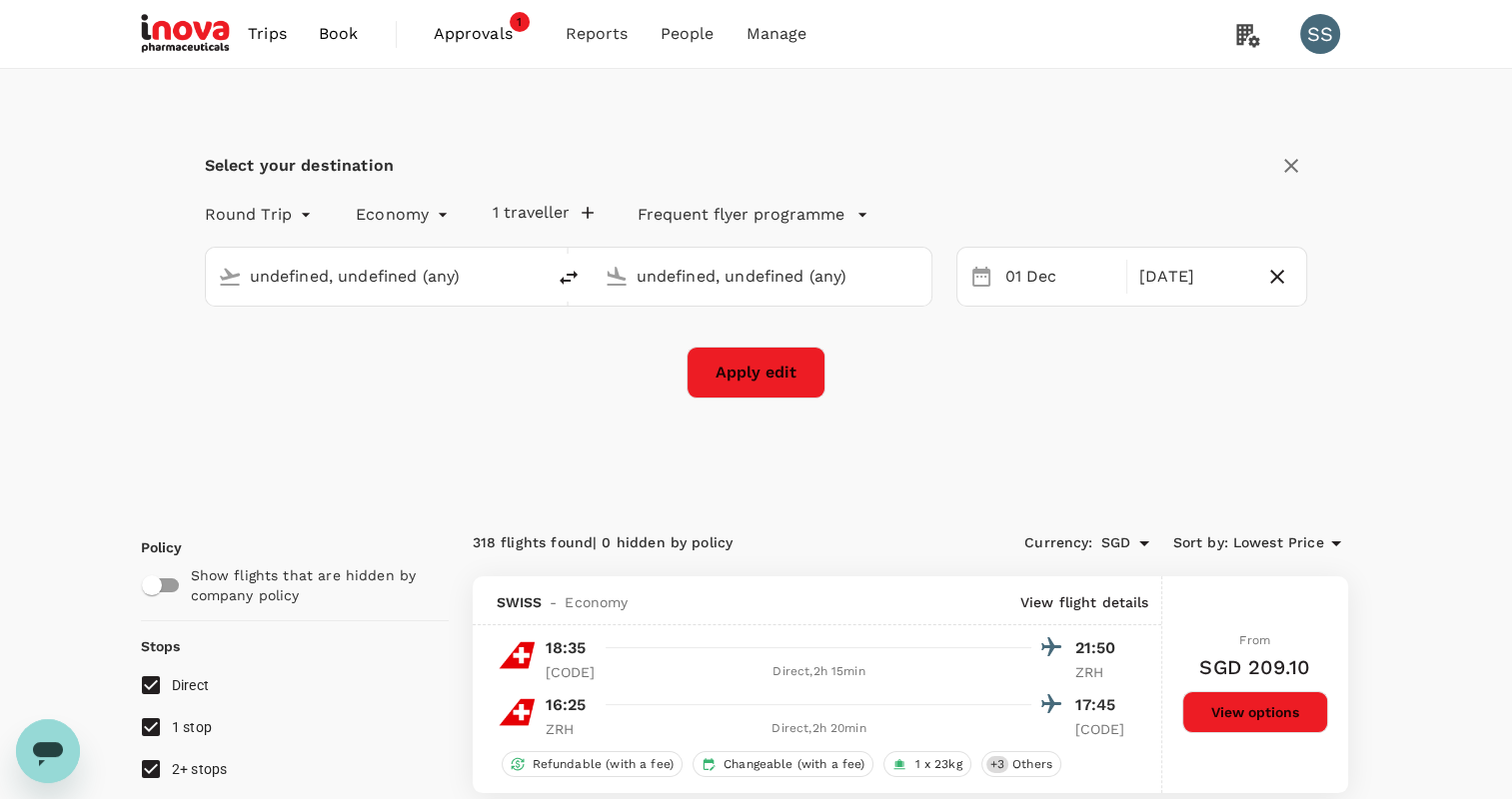 type 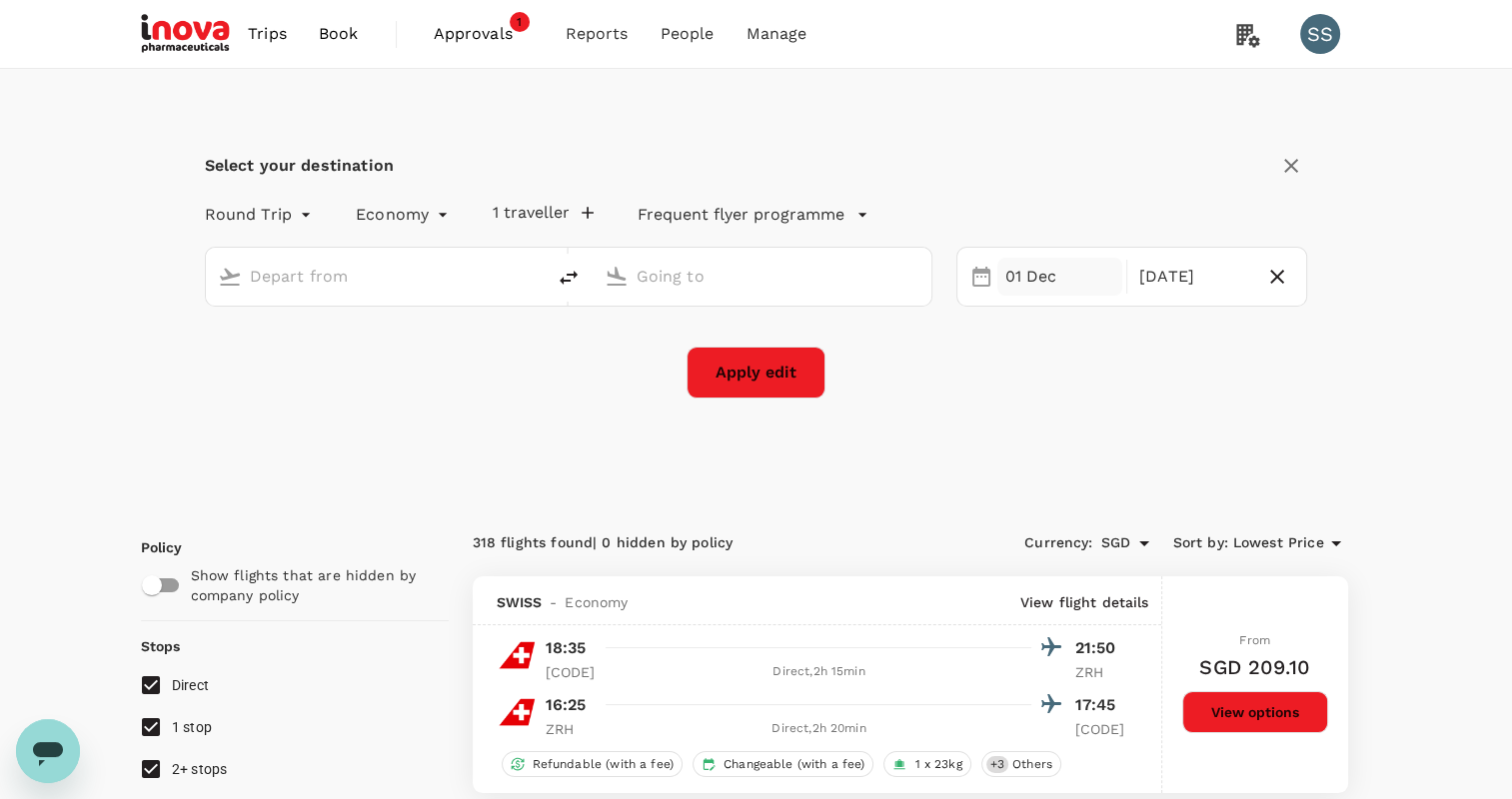 click on "01 Dec" at bounding box center (1059, 277) 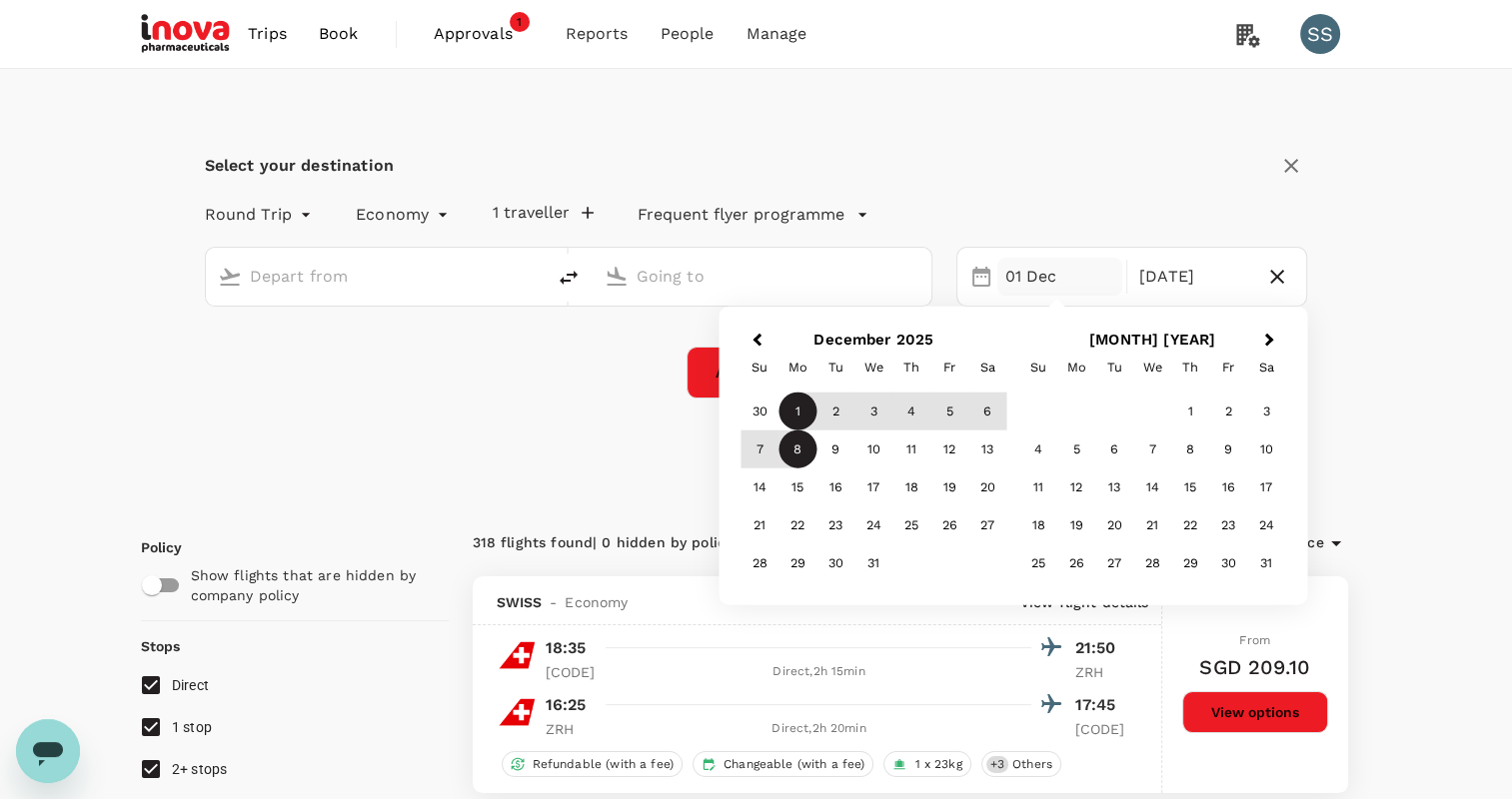type on "[CITY] ([CODE])" 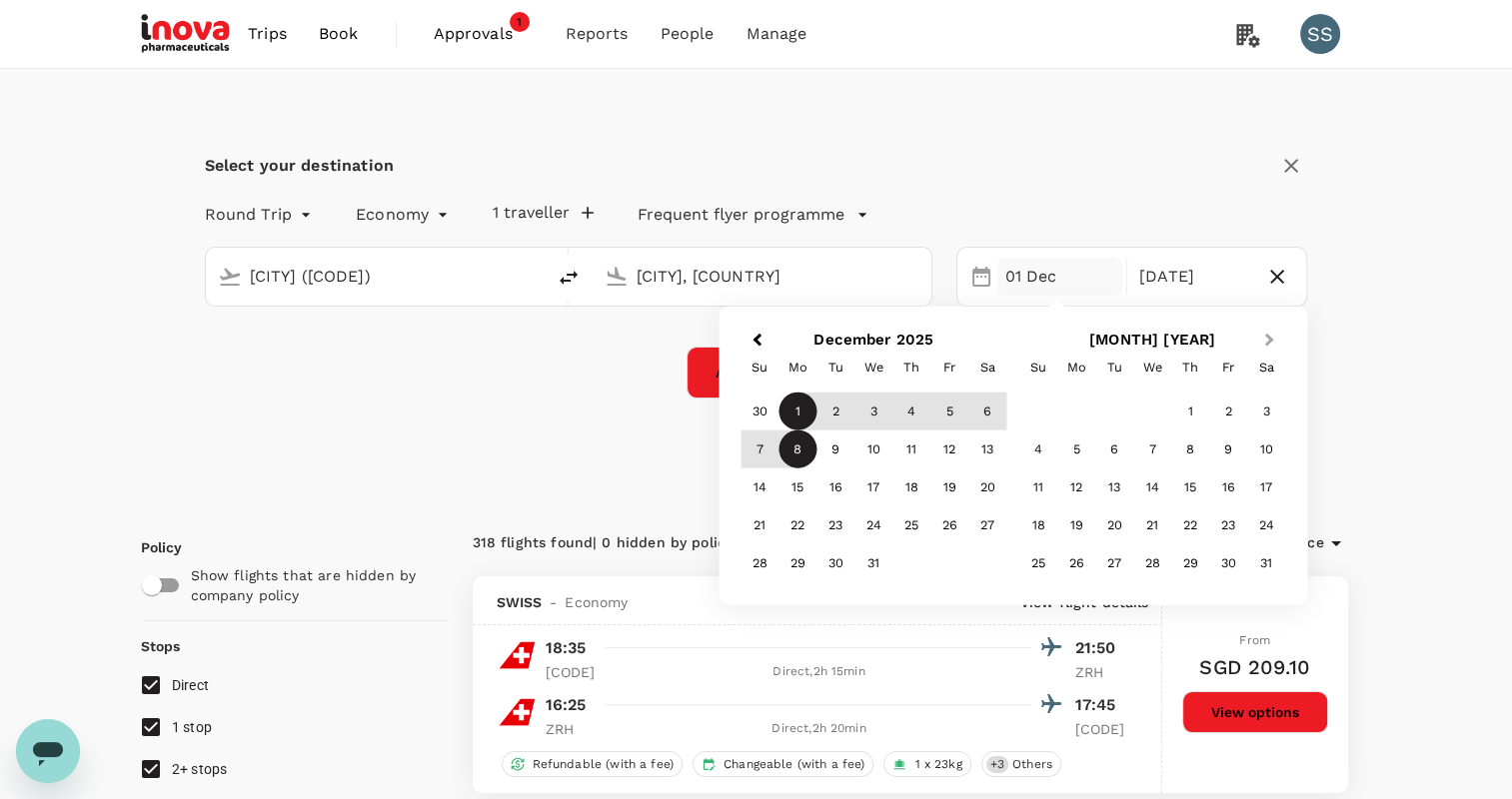click on "Next Month" at bounding box center (1269, 340) 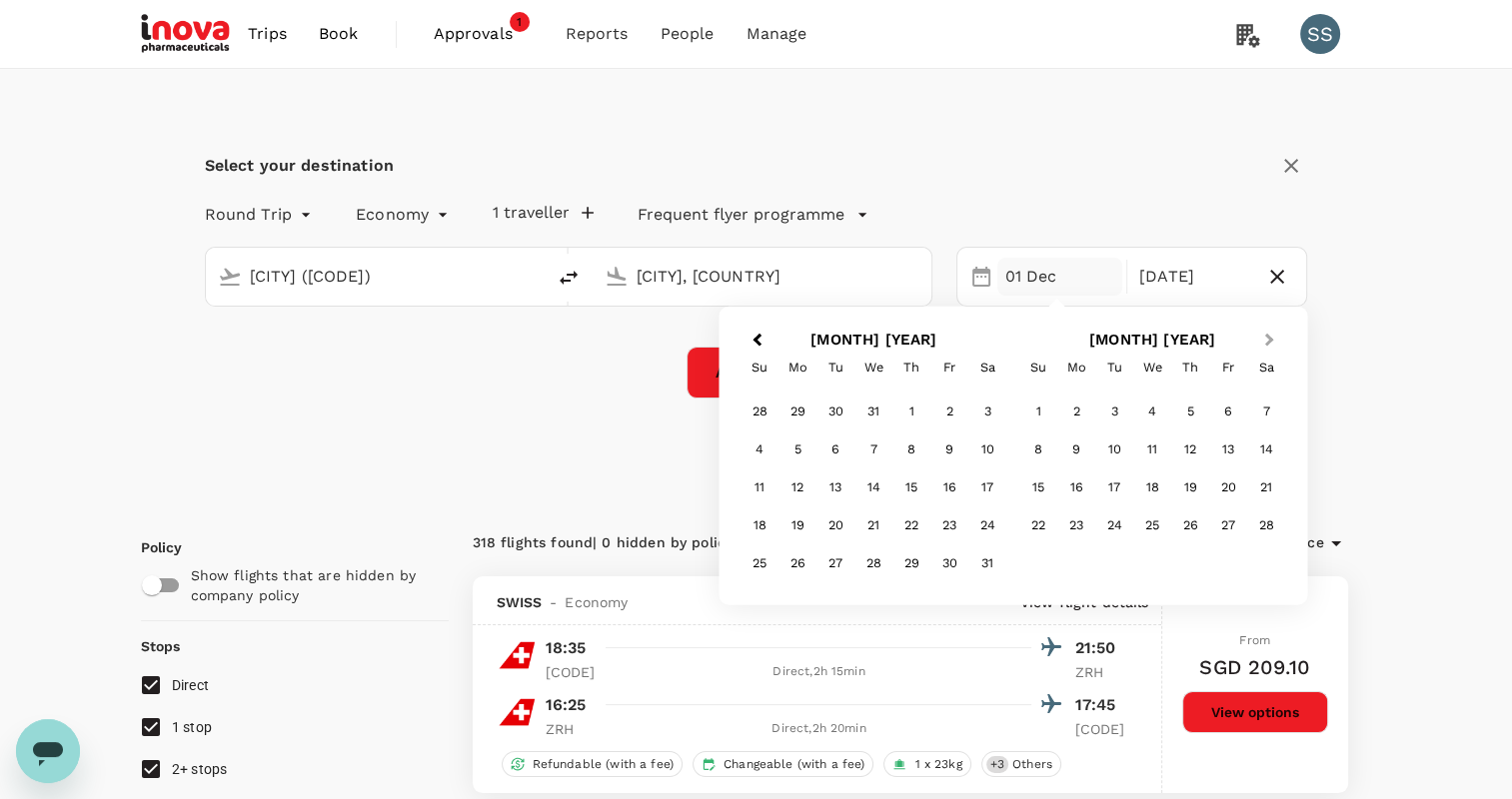 click on "Next Month" at bounding box center [1269, 340] 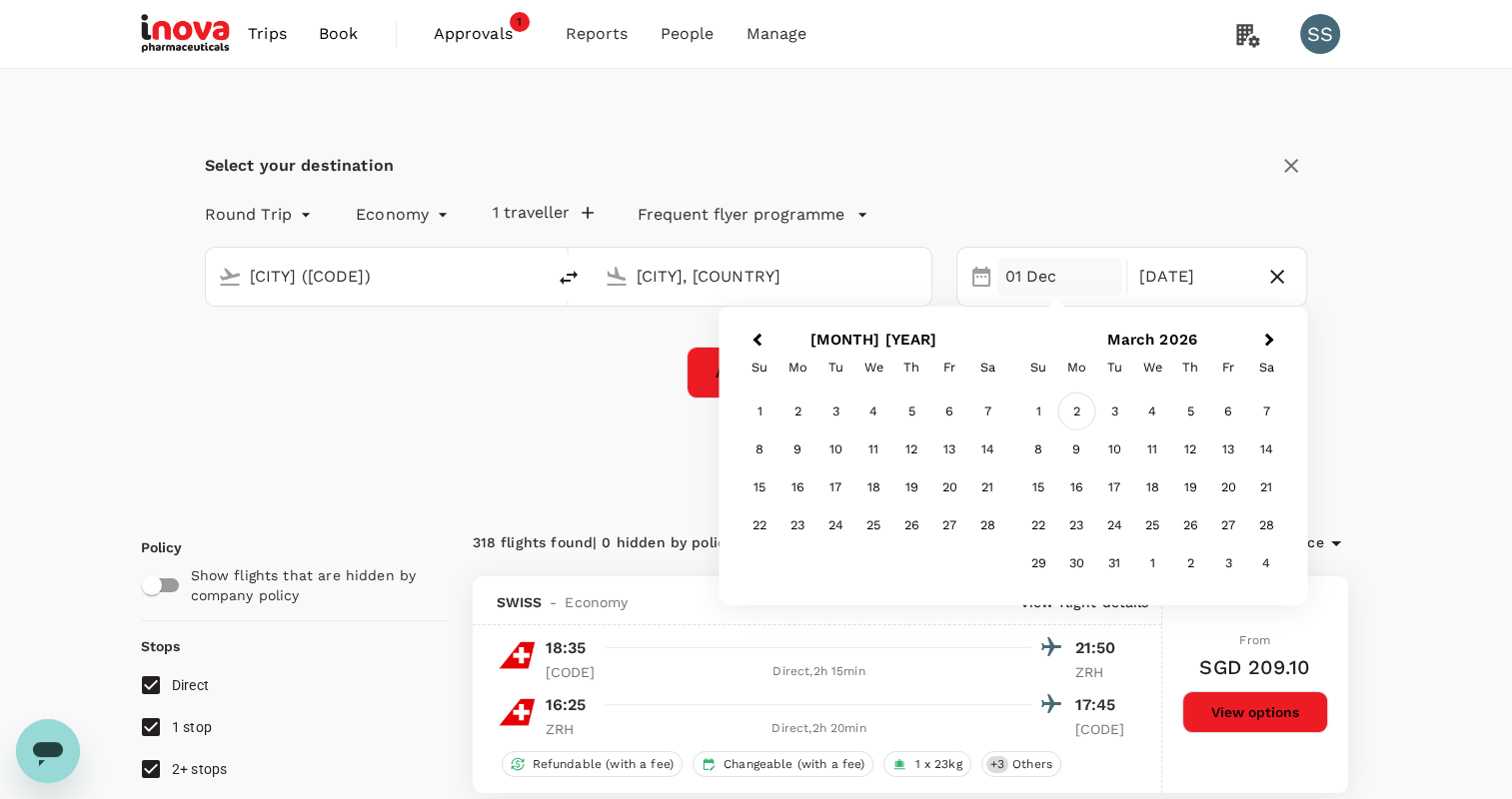 click on "2" at bounding box center (1076, 411) 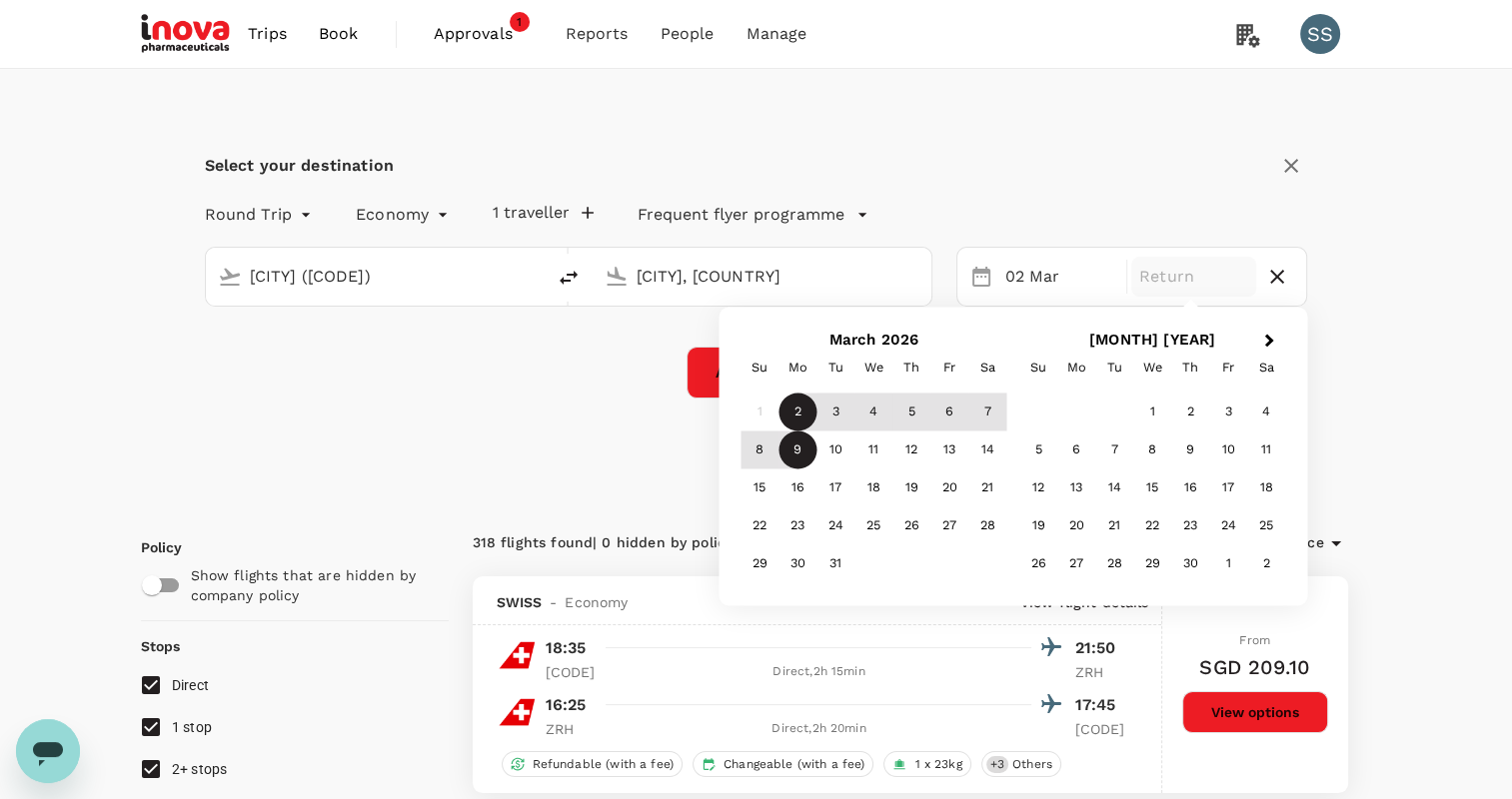 click on "9" at bounding box center (797, 450) 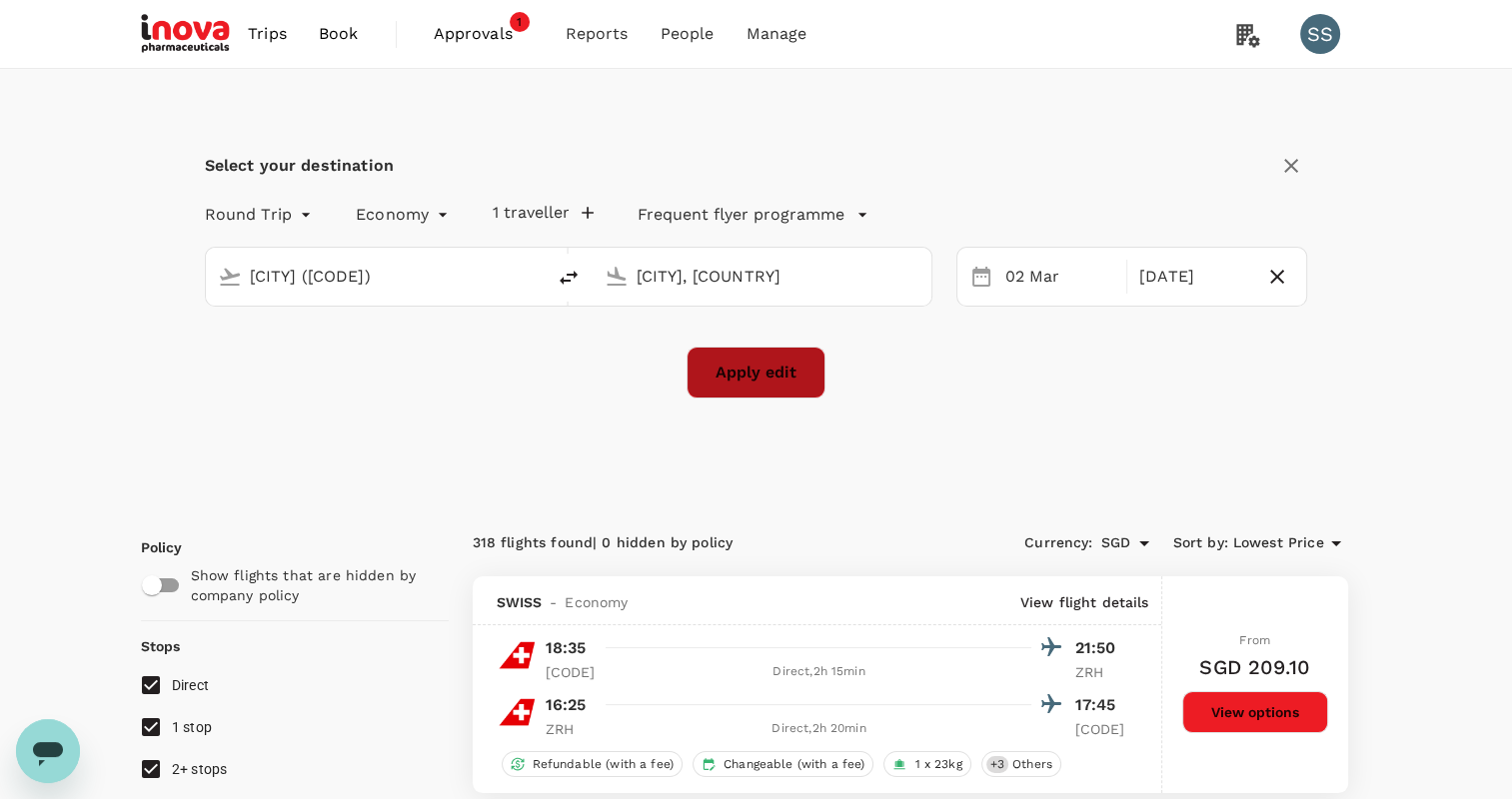 click on "Apply edit" at bounding box center [756, 373] 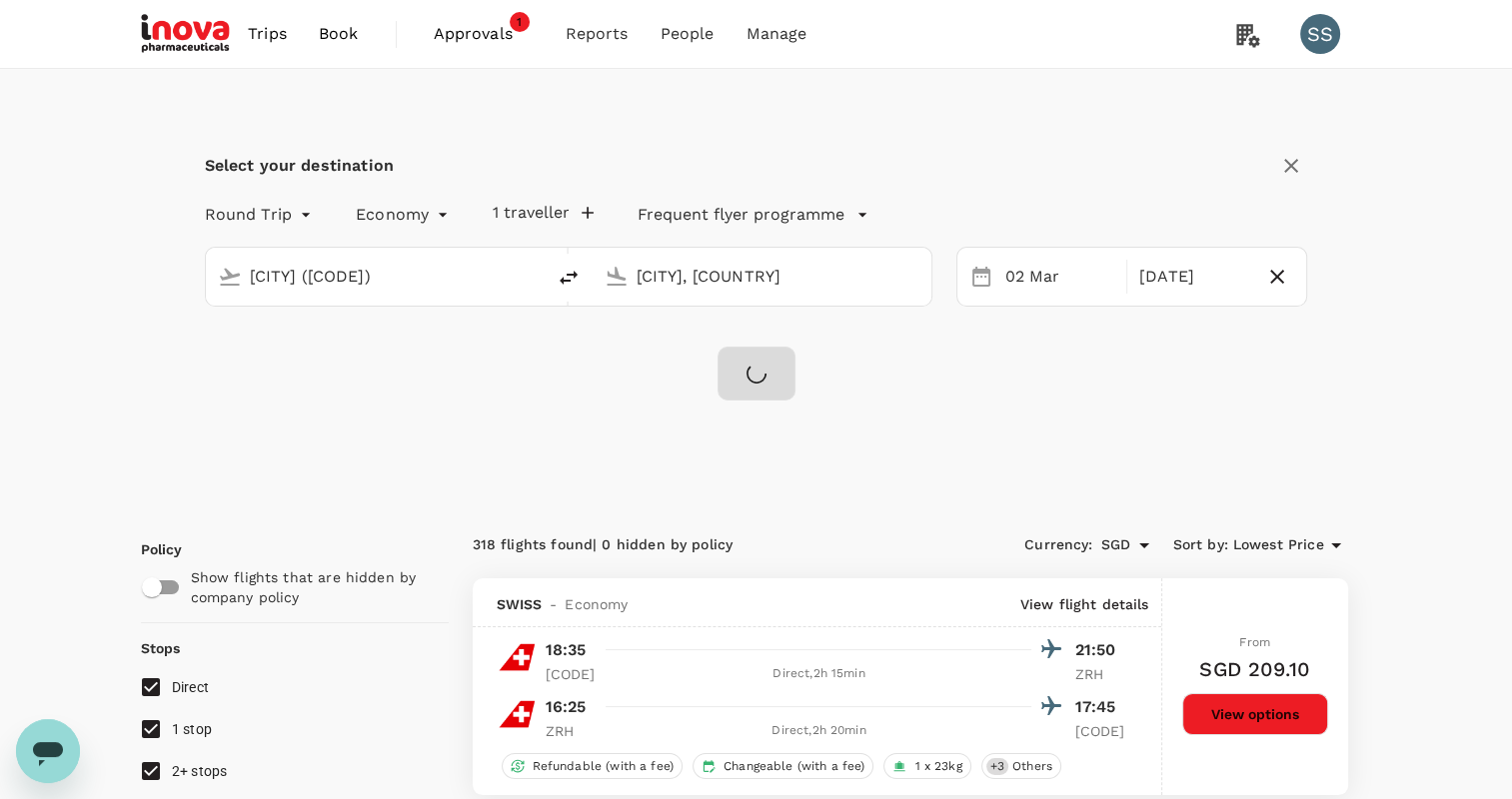checkbox on "false" 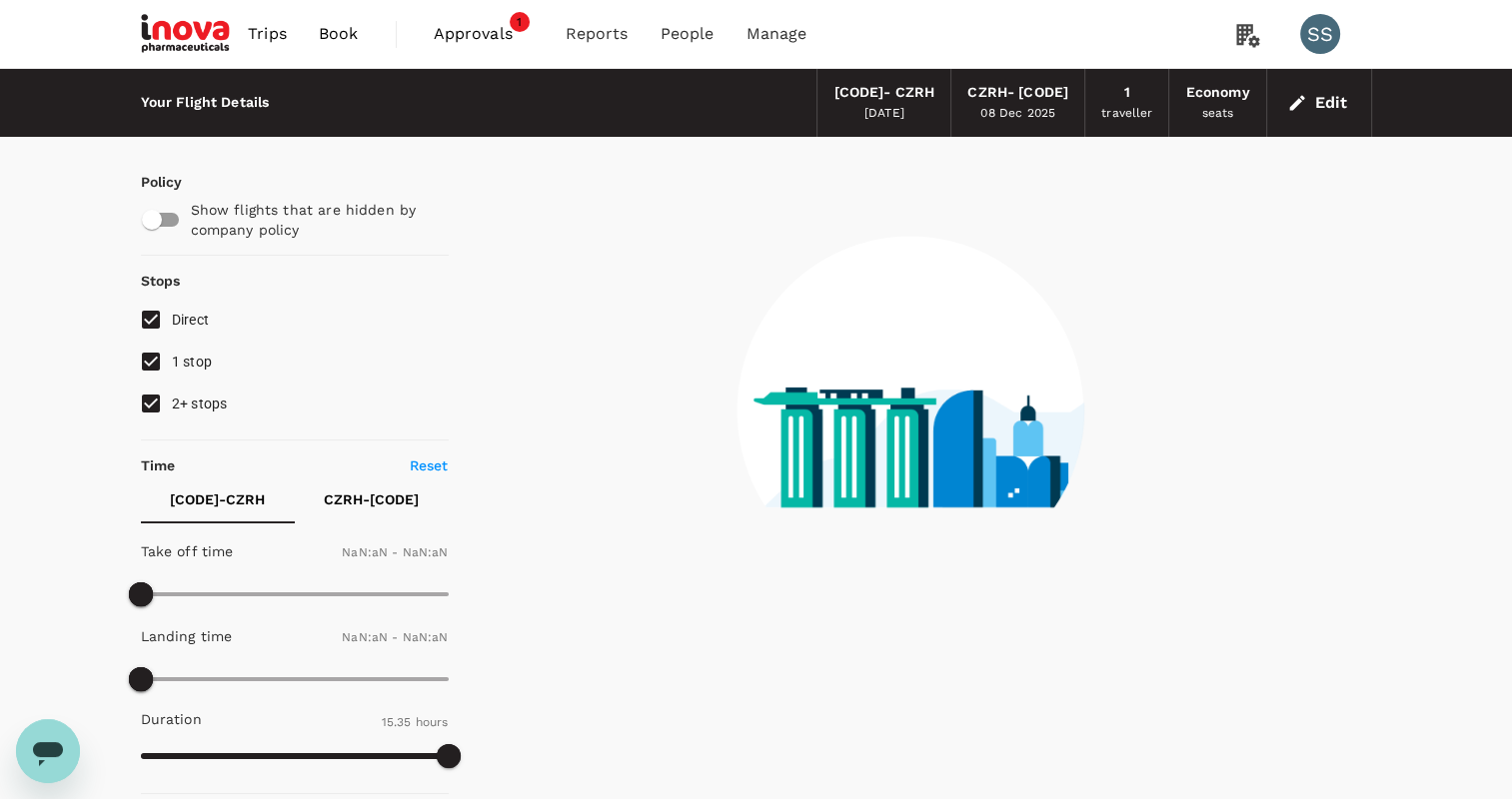 type on "1440" 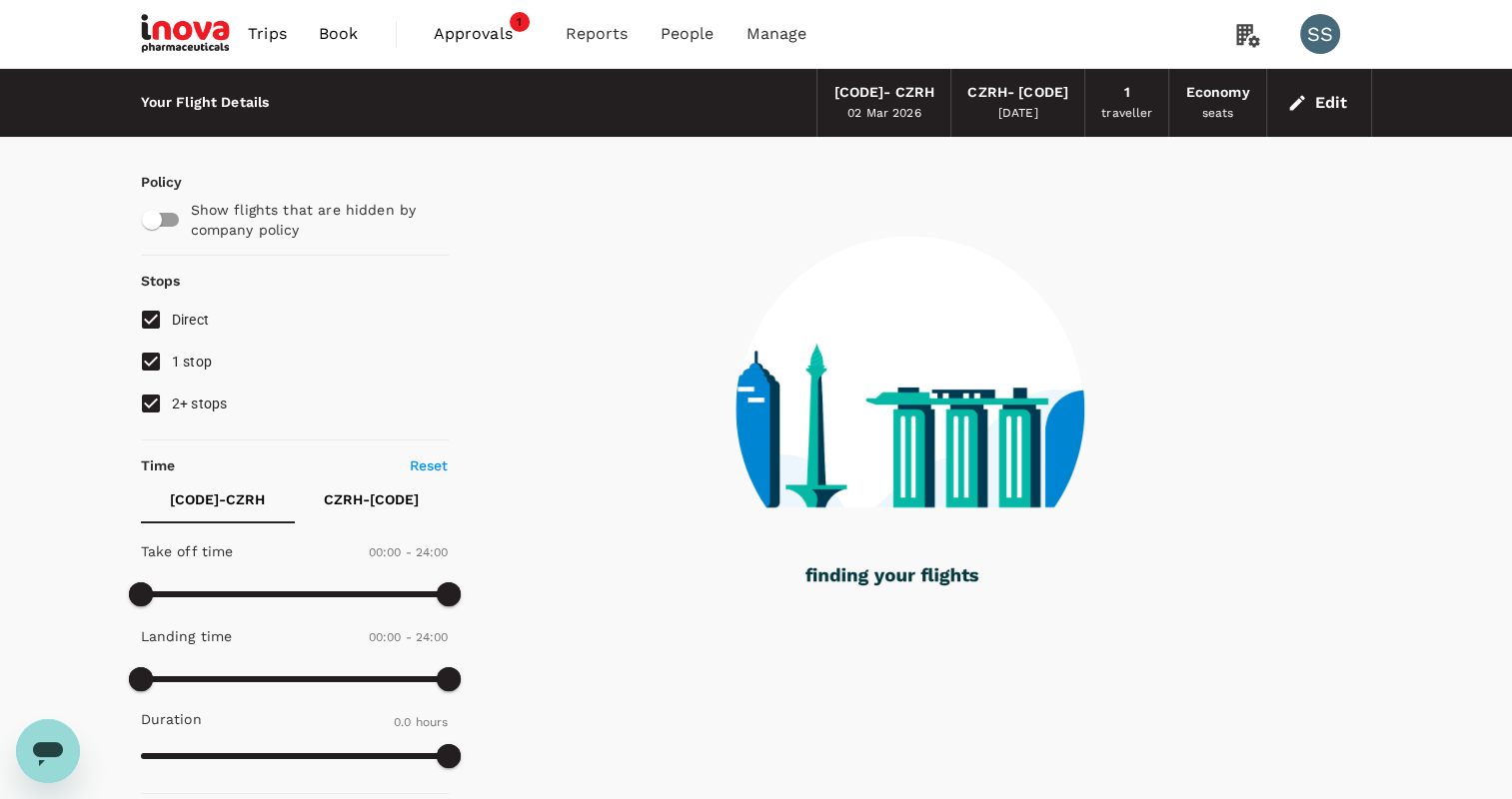 checkbox on "true" 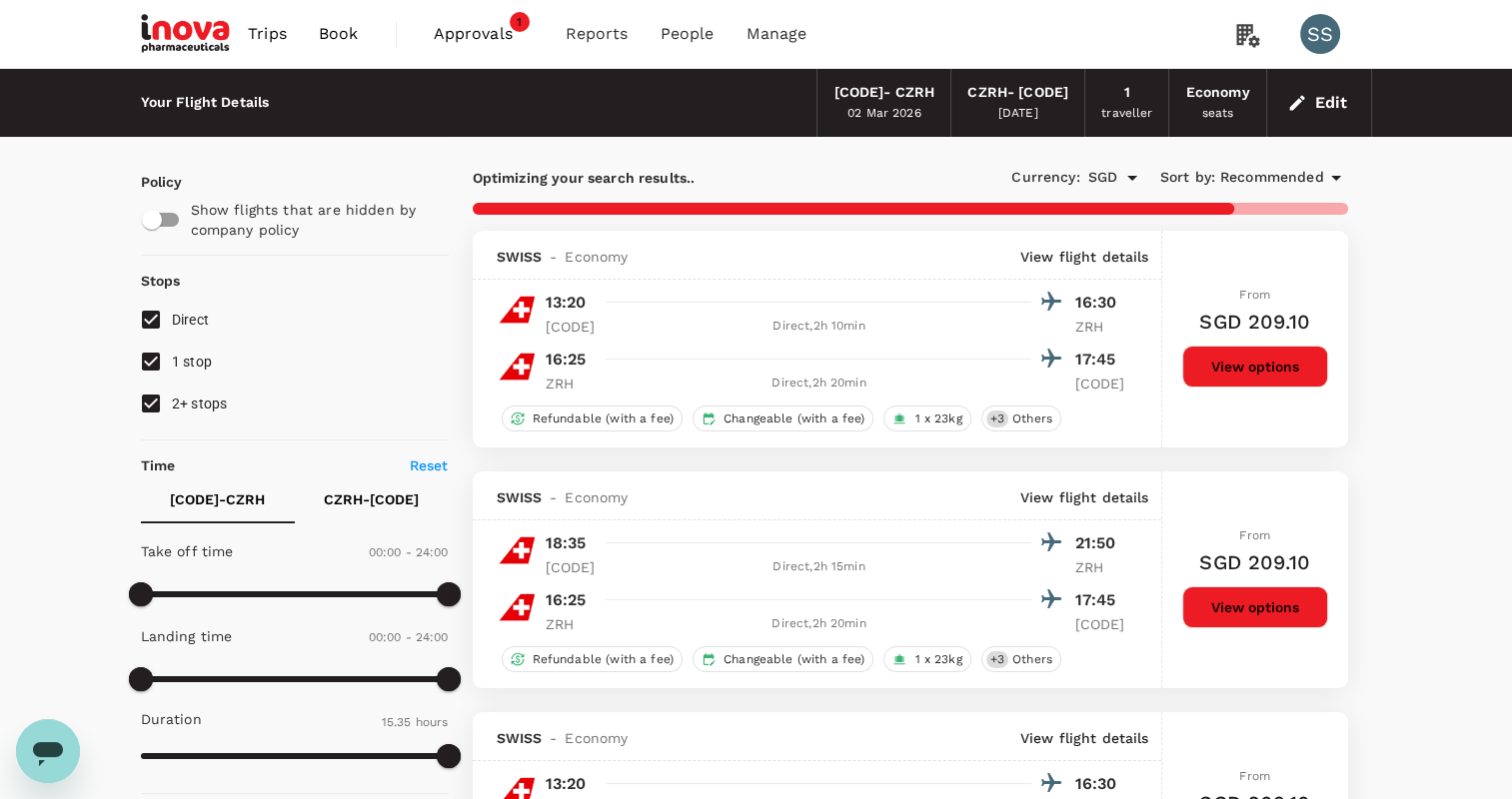 click on "Recommended" at bounding box center [1272, 178] 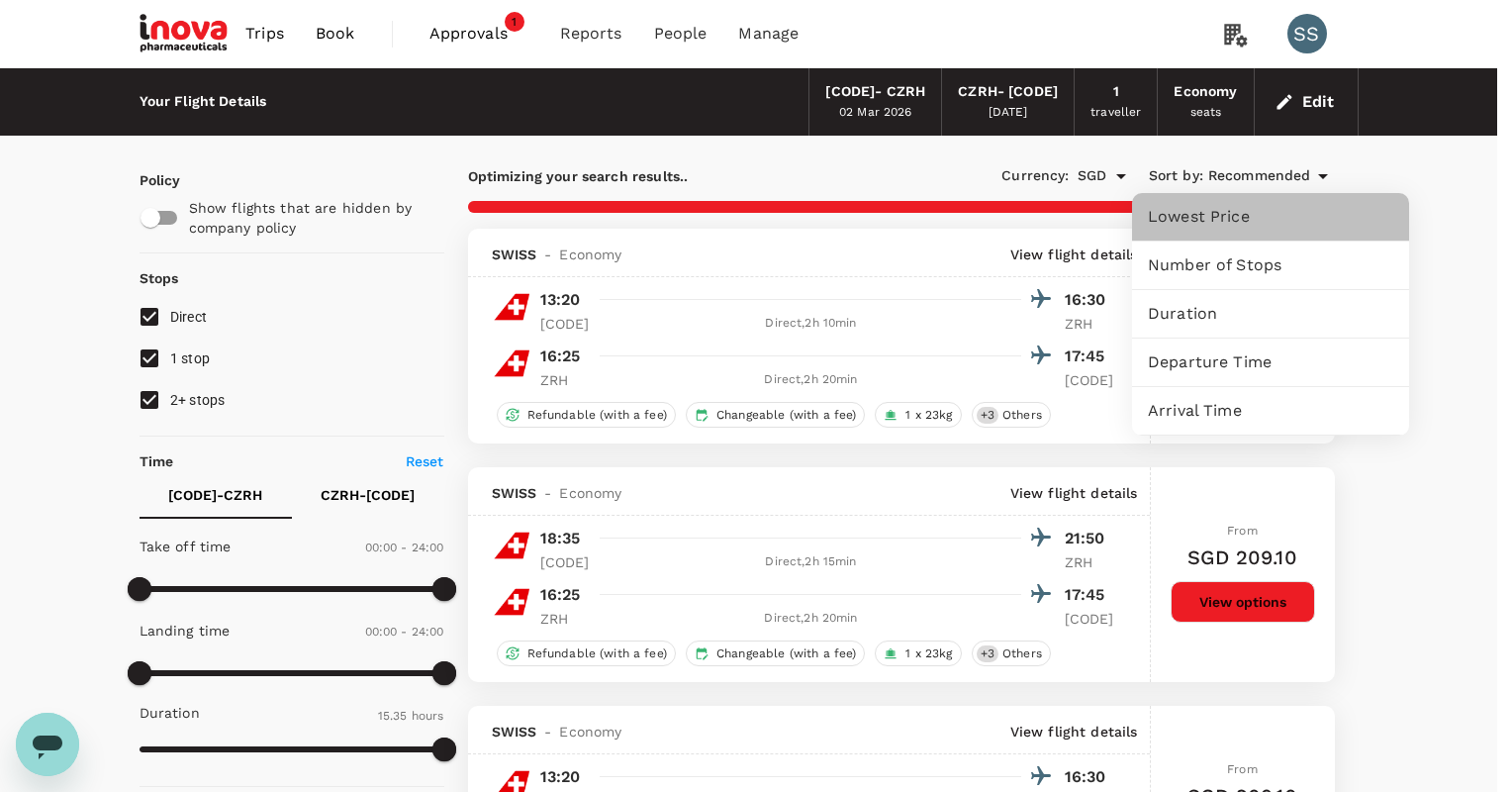 click on "Lowest Price" at bounding box center [1271, 217] 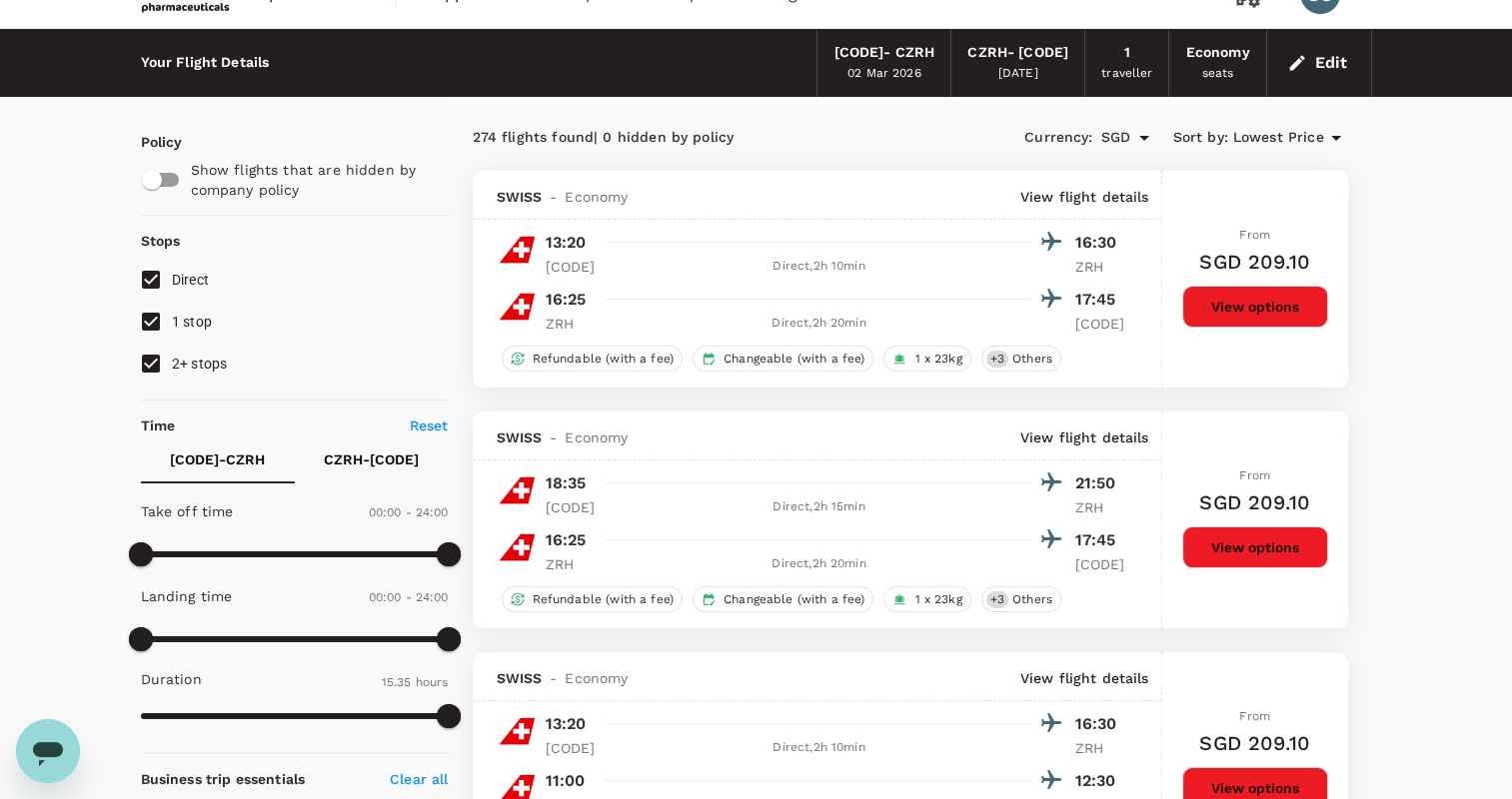 scroll, scrollTop: 0, scrollLeft: 0, axis: both 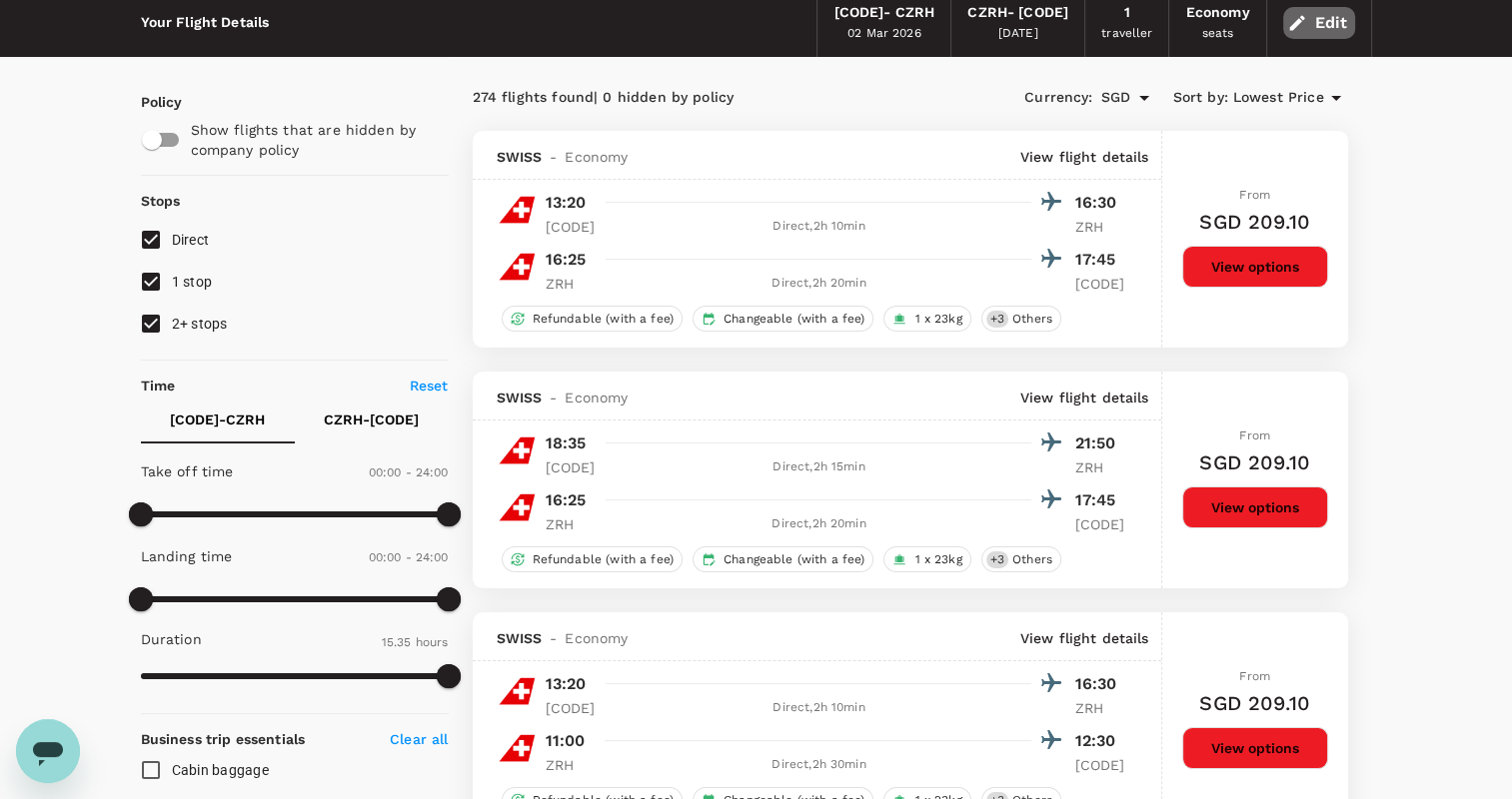 click on "Edit" at bounding box center (1319, 23) 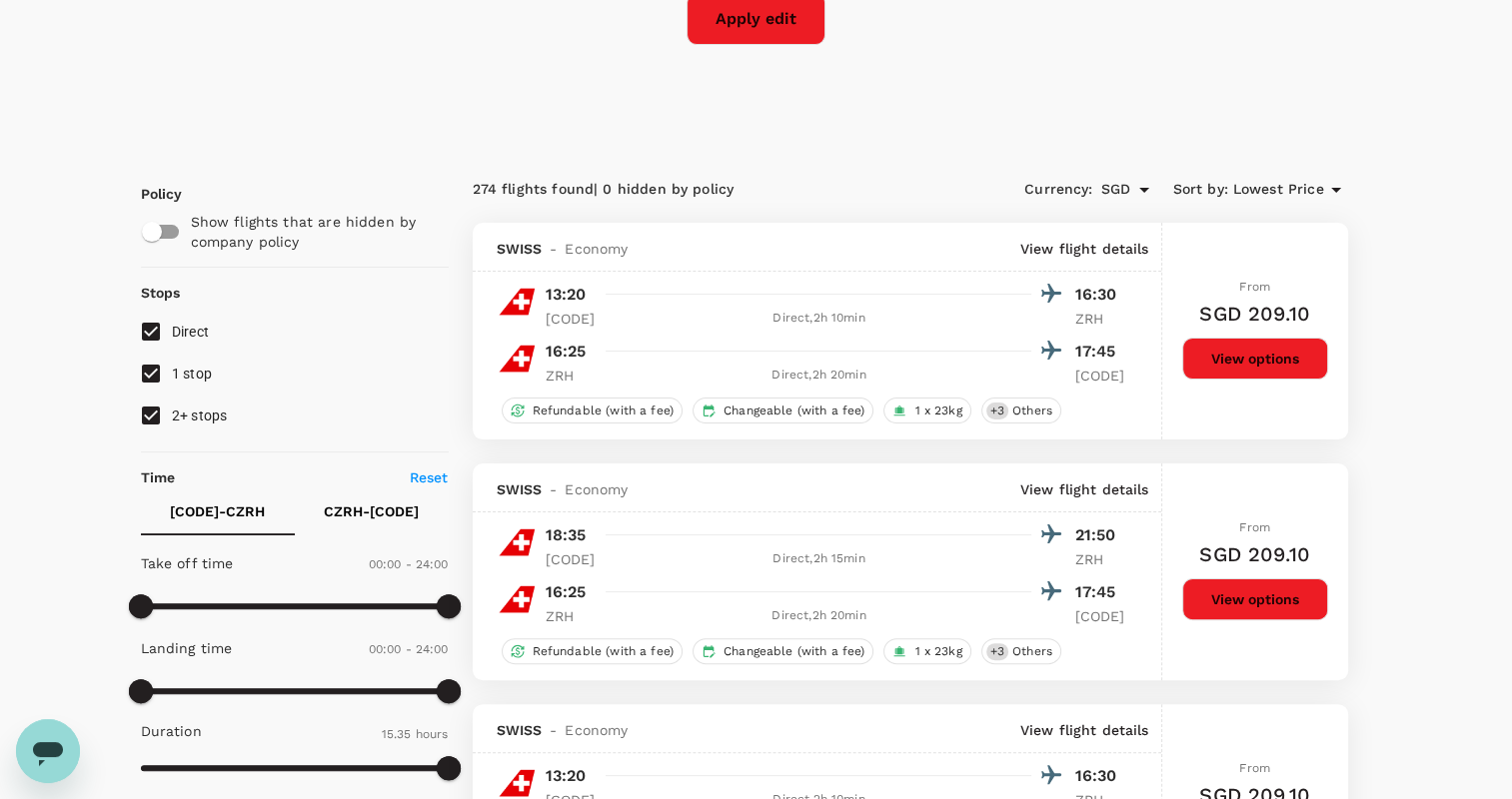 scroll, scrollTop: 10, scrollLeft: 0, axis: vertical 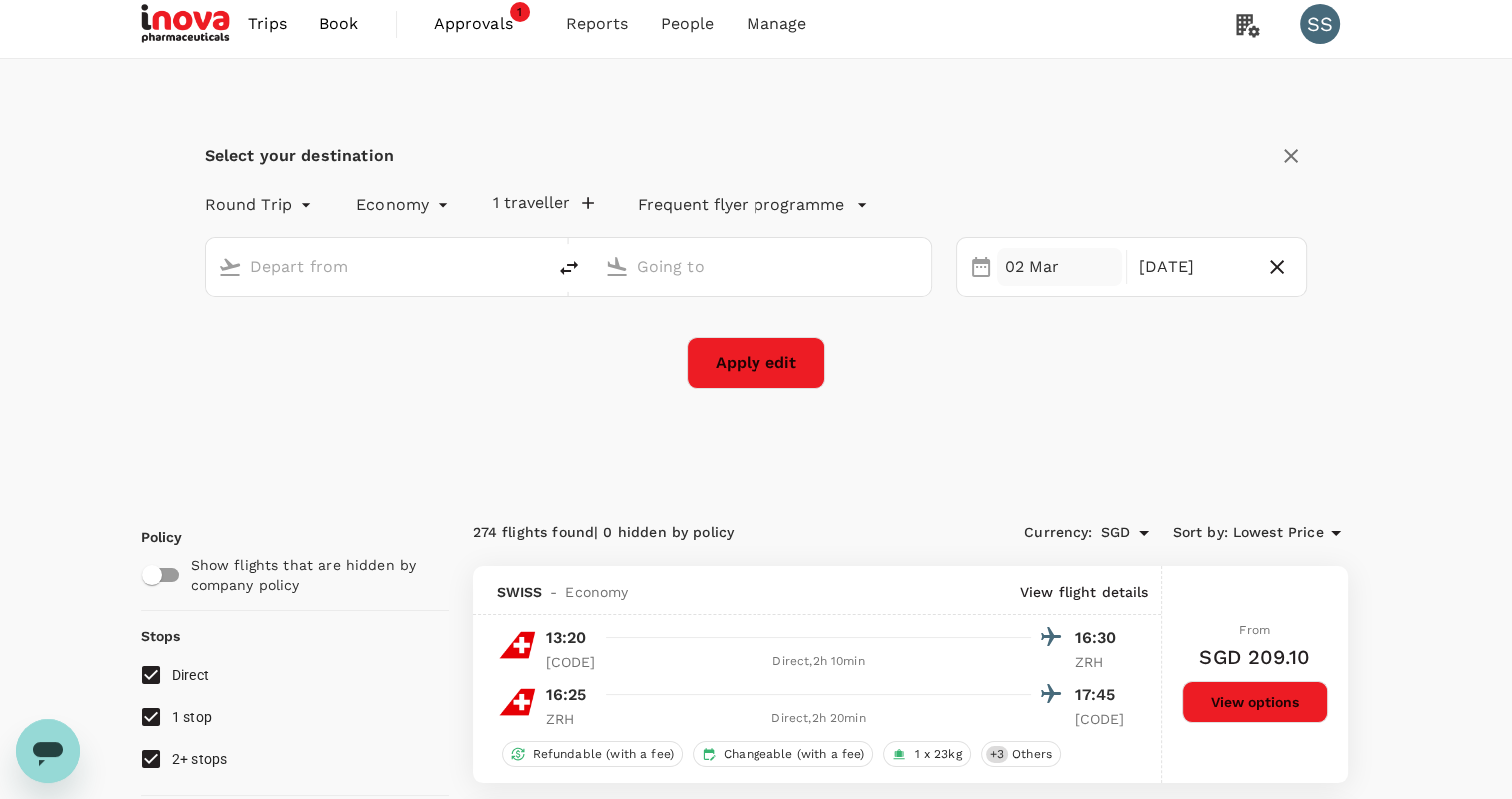 type on "[CITY] ([CODE])" 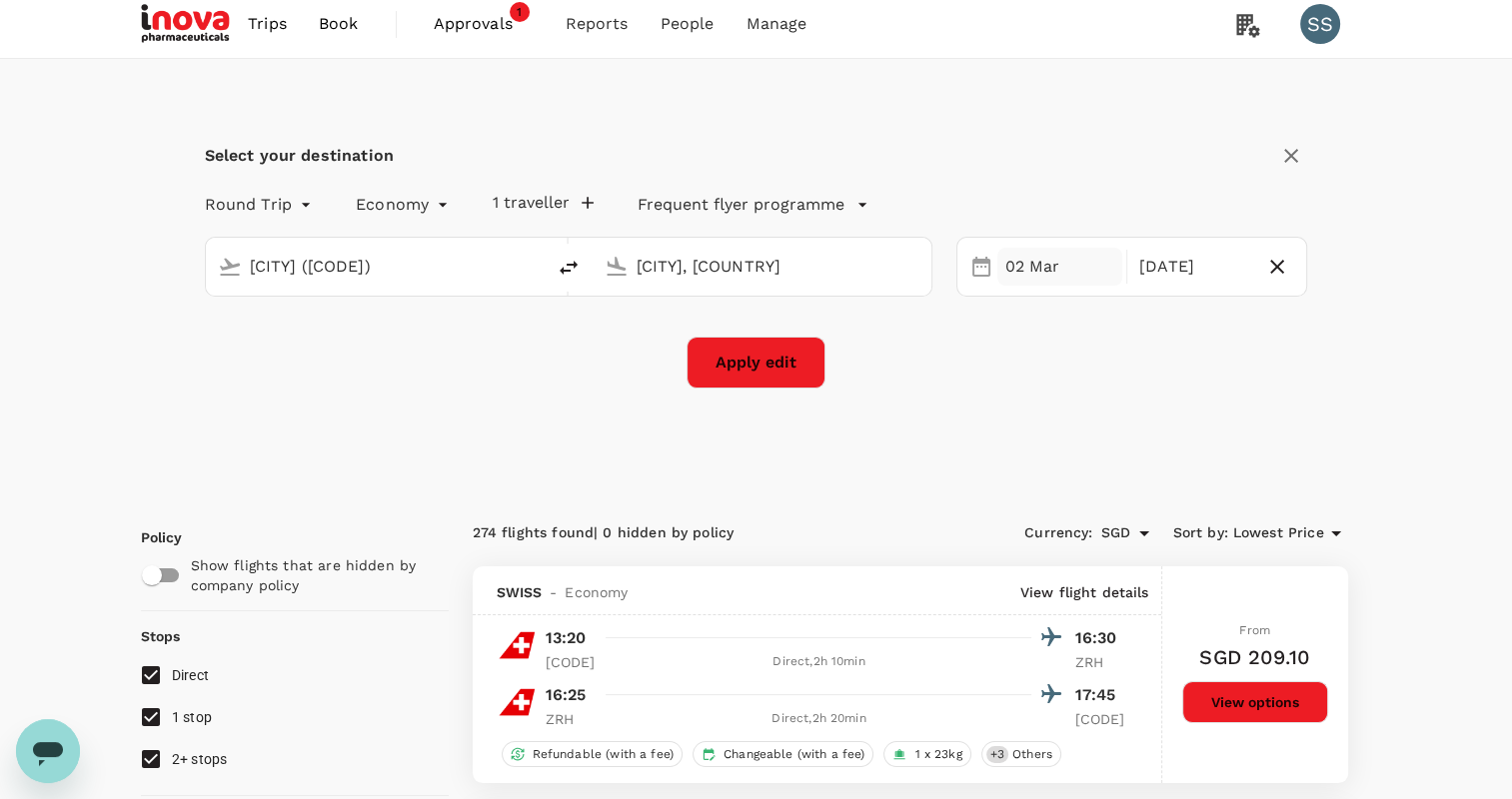 scroll, scrollTop: 0, scrollLeft: 0, axis: both 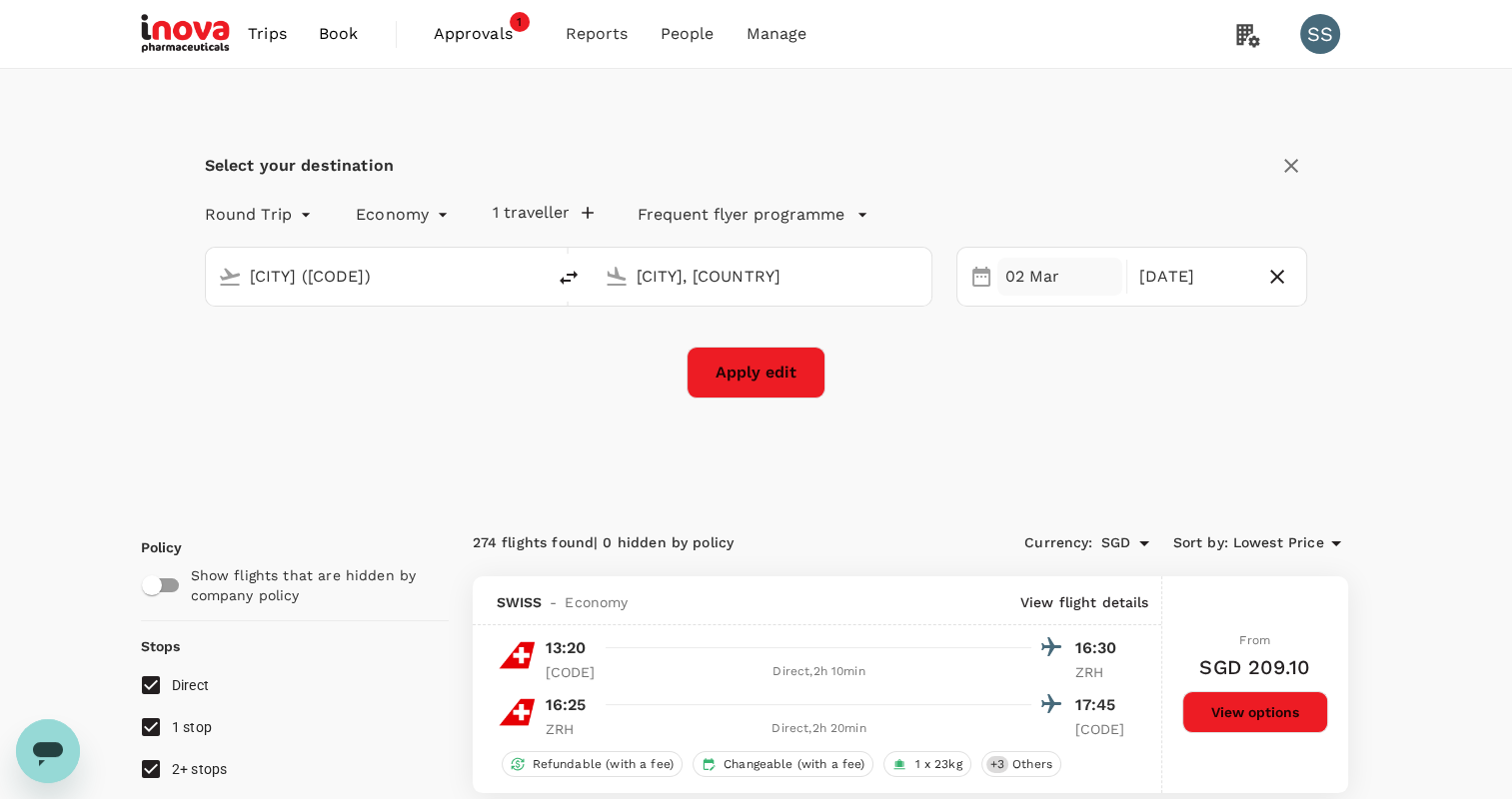 click on "02 Mar" at bounding box center [1059, 277] 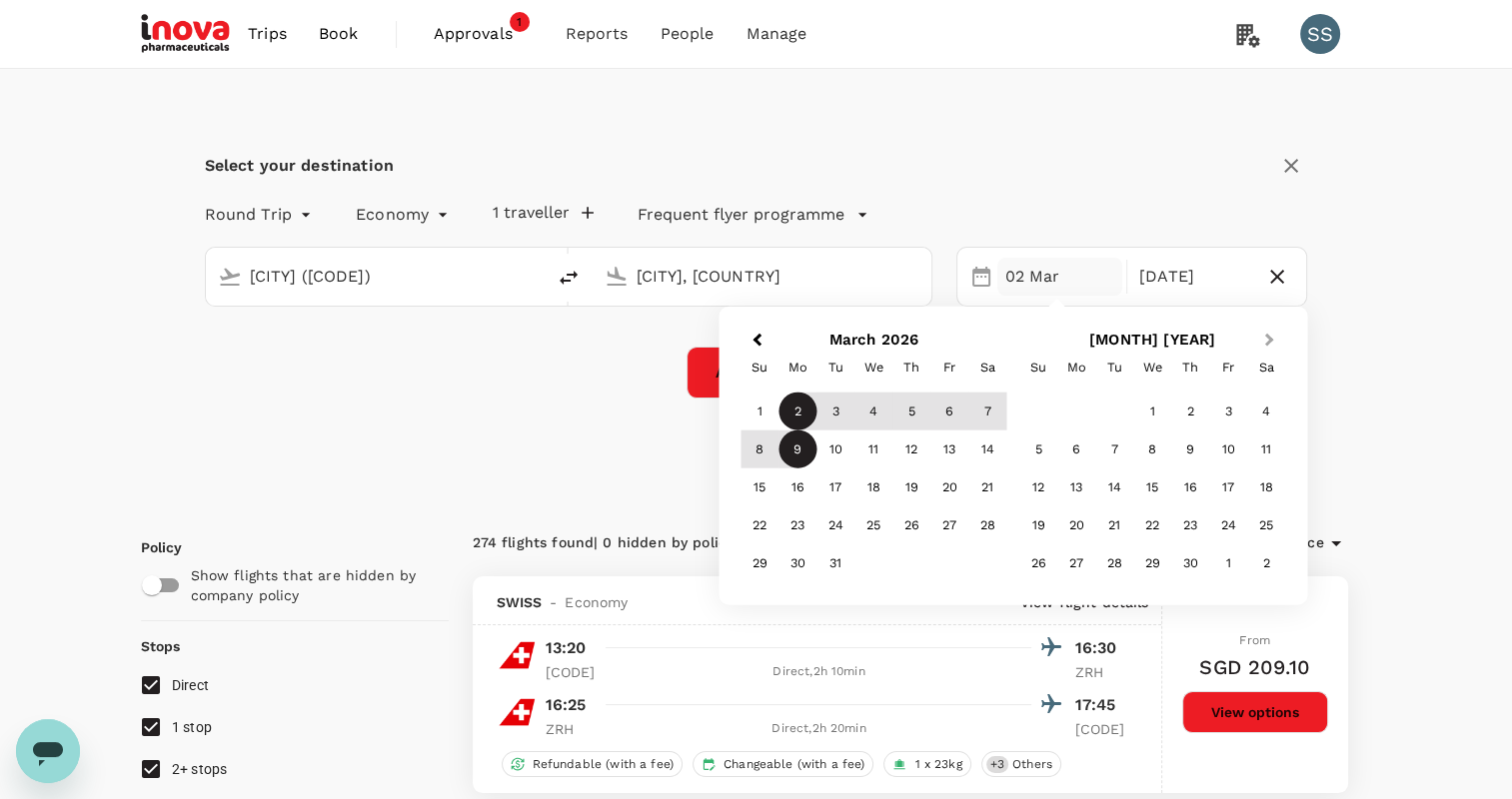 click on "Next Month" at bounding box center (1269, 340) 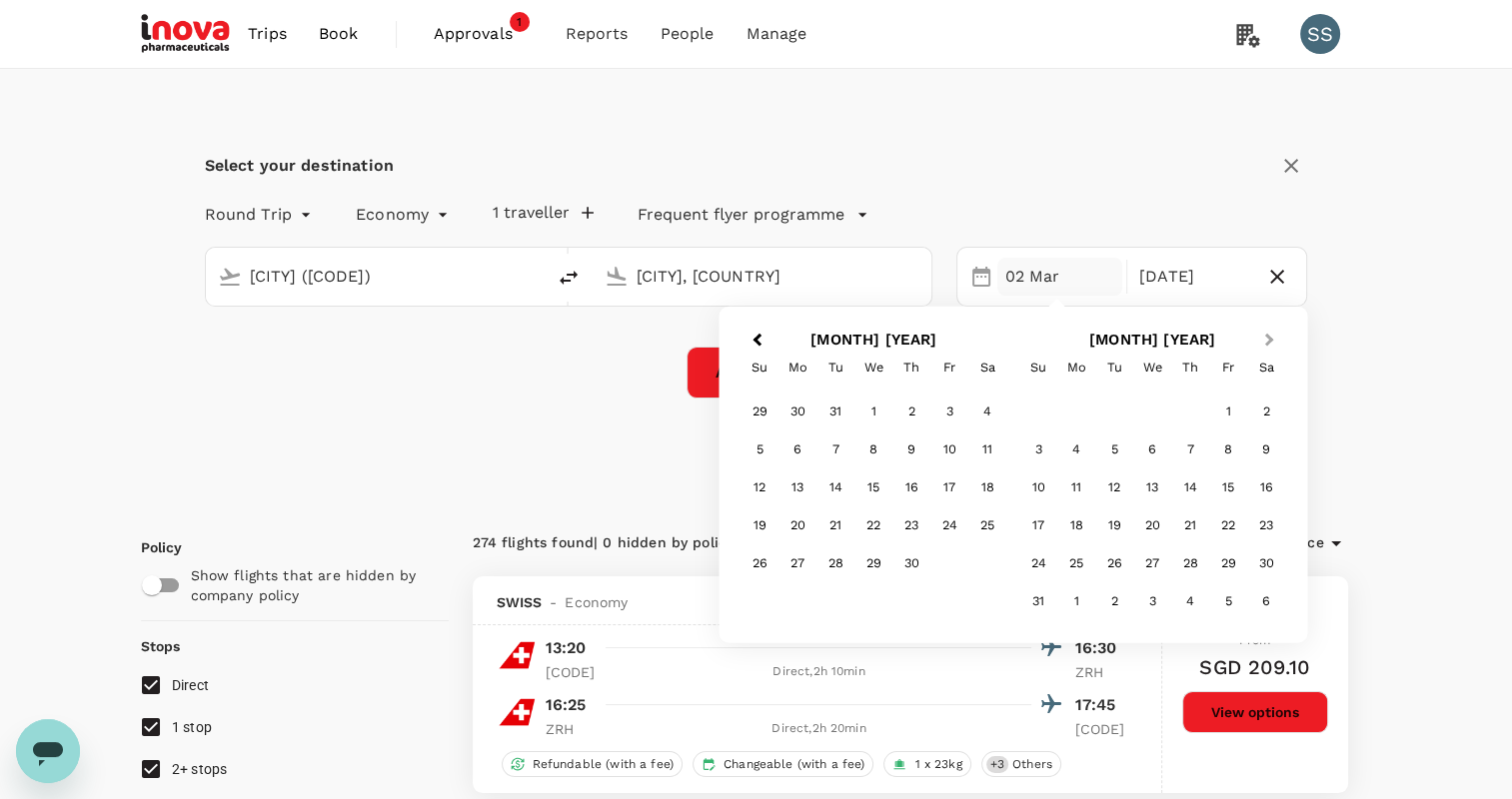 click on "Next Month" at bounding box center (1269, 340) 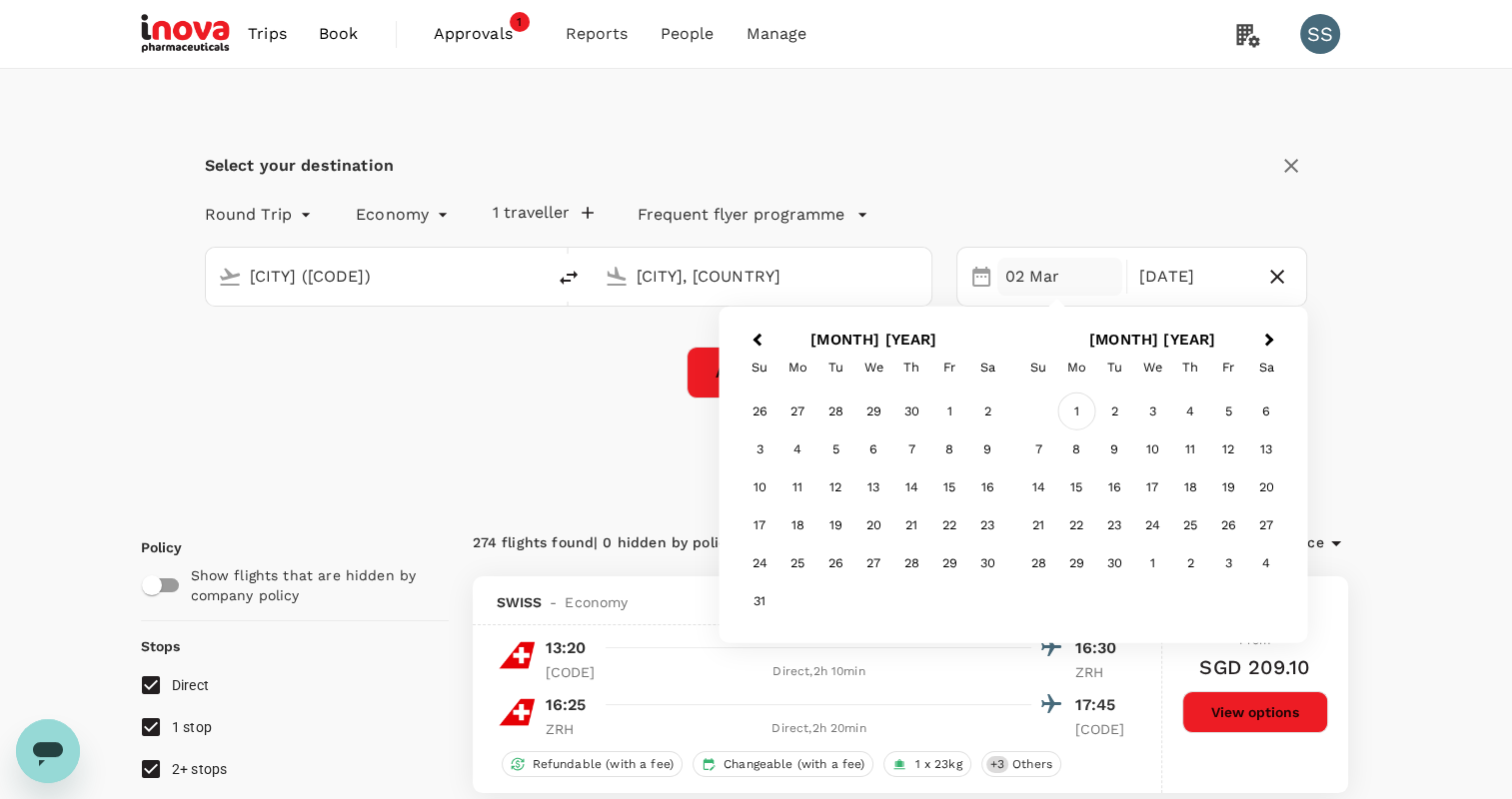 click on "1" at bounding box center [1076, 411] 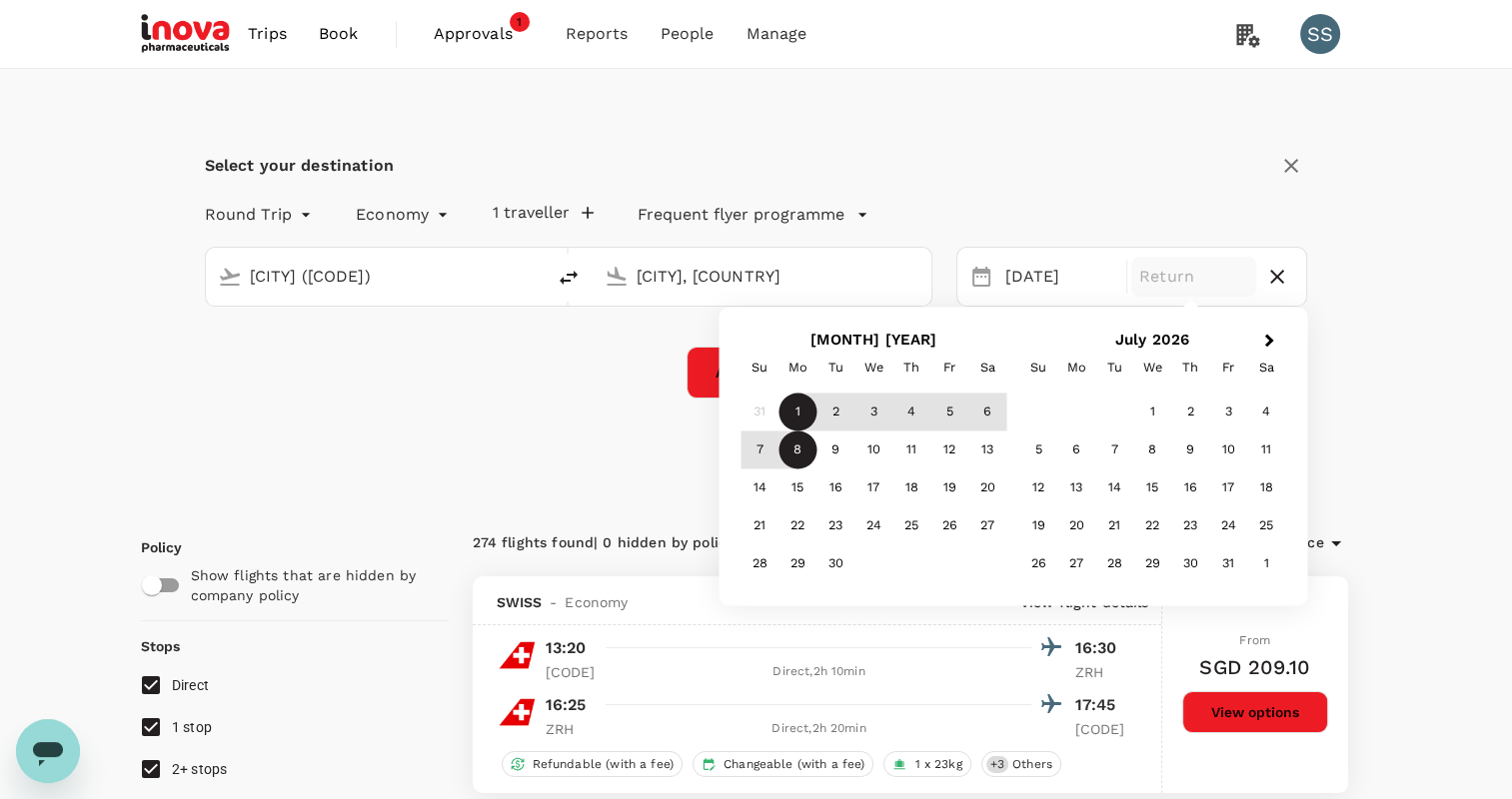 click on "8" at bounding box center [797, 450] 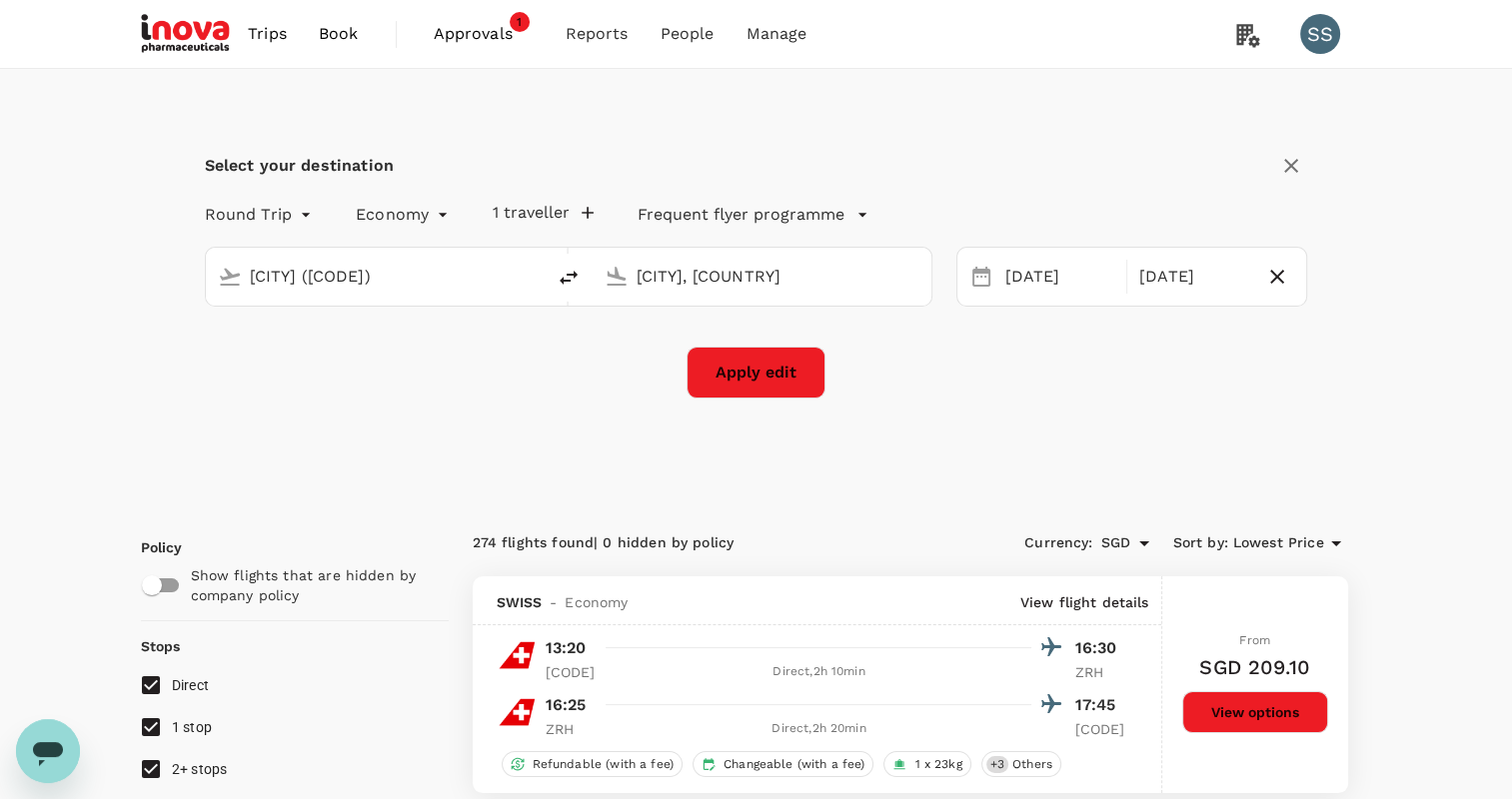 click on "Apply edit" at bounding box center [756, 373] 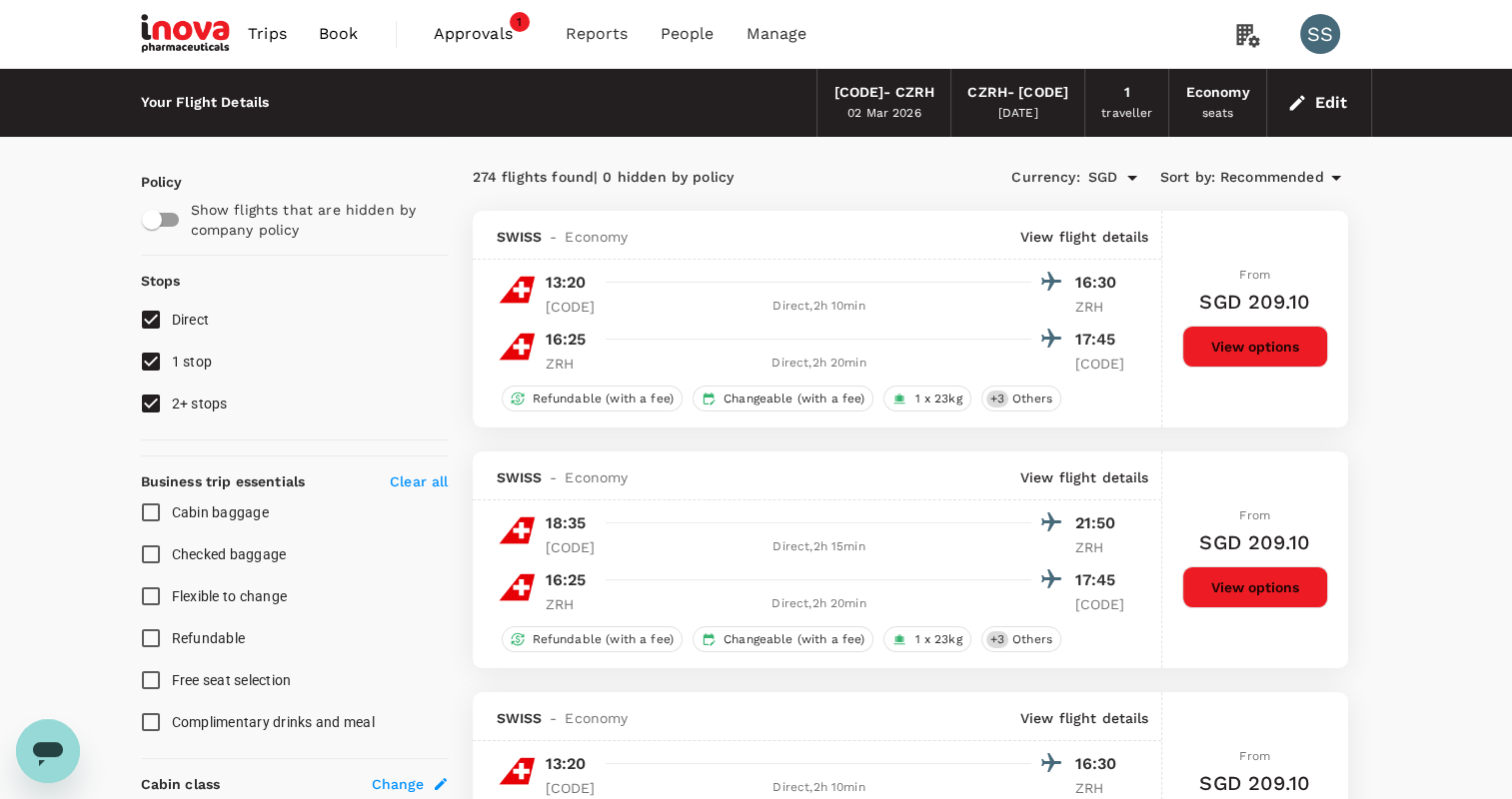 checkbox on "false" 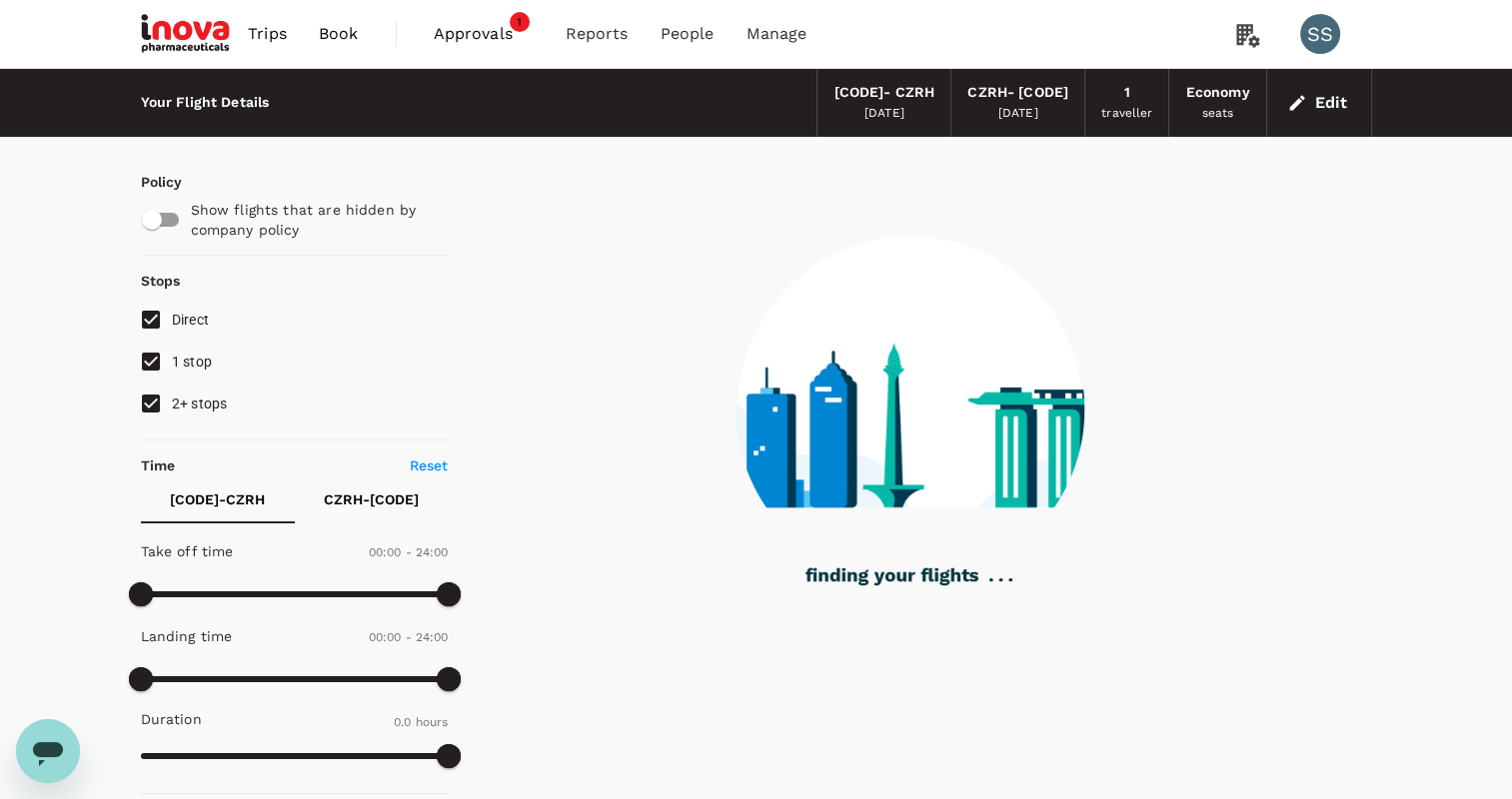 type on "900" 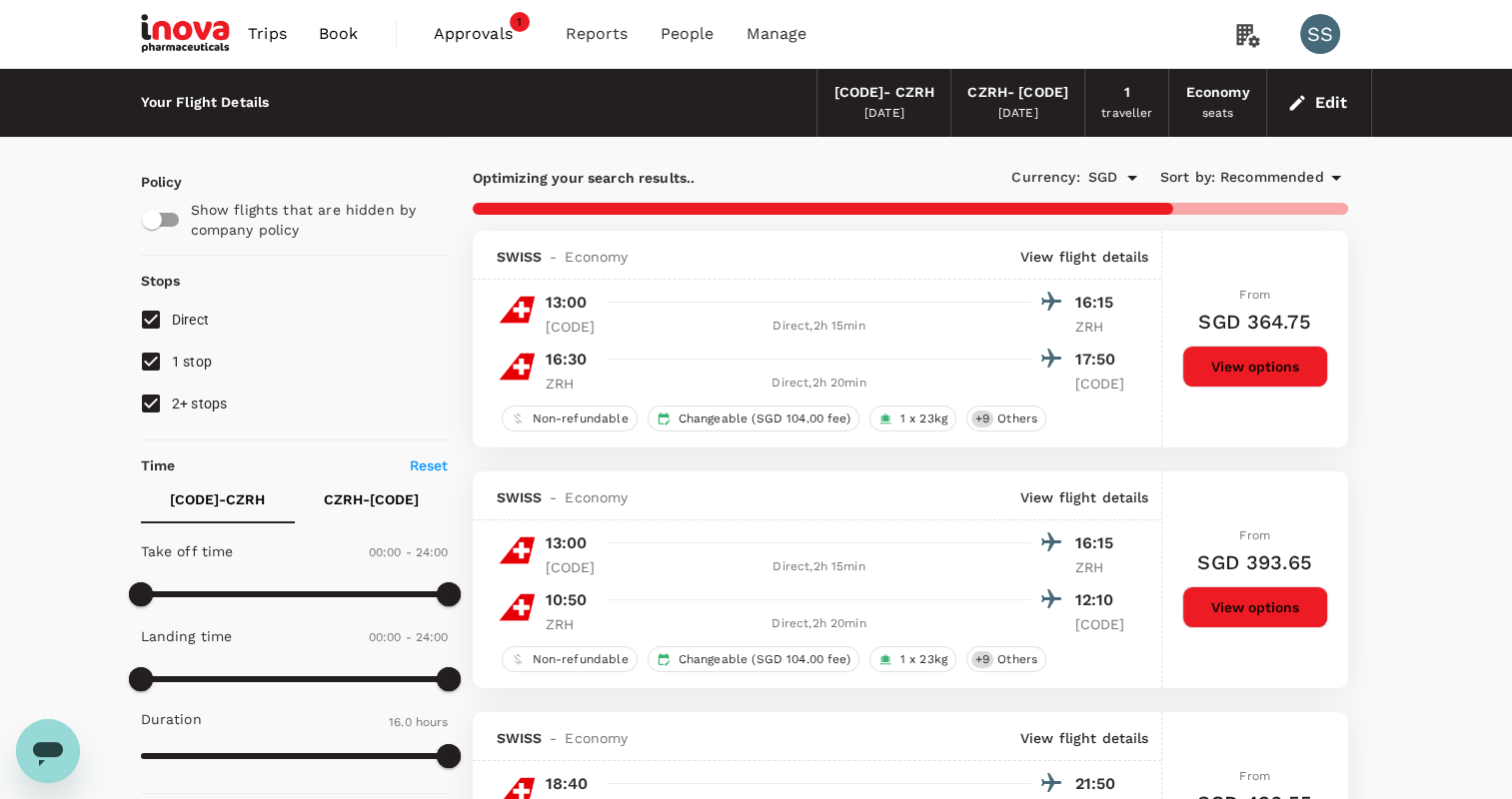 click on "Recommended" at bounding box center (1272, 178) 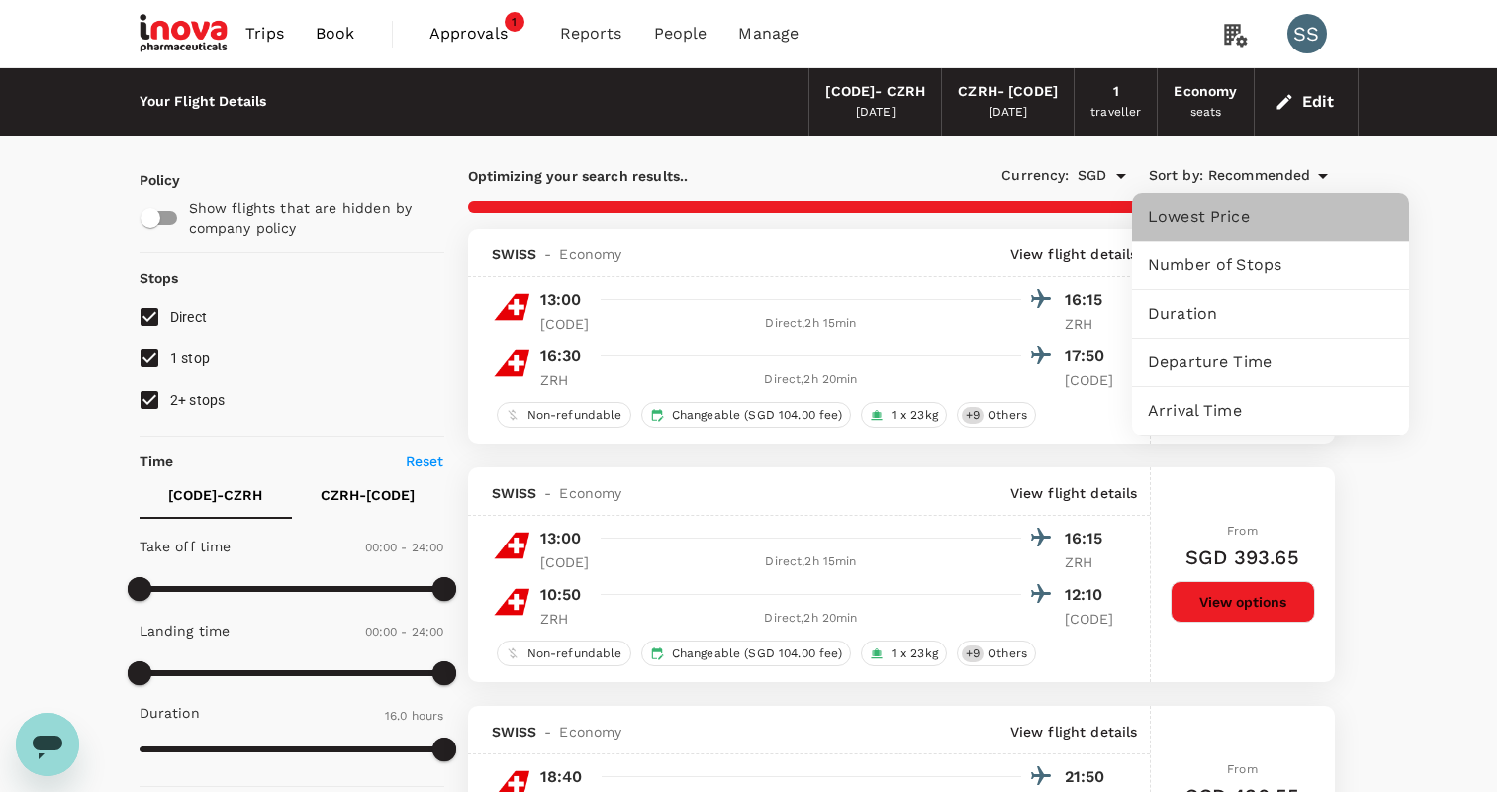 click on "Lowest Price" at bounding box center (1271, 217) 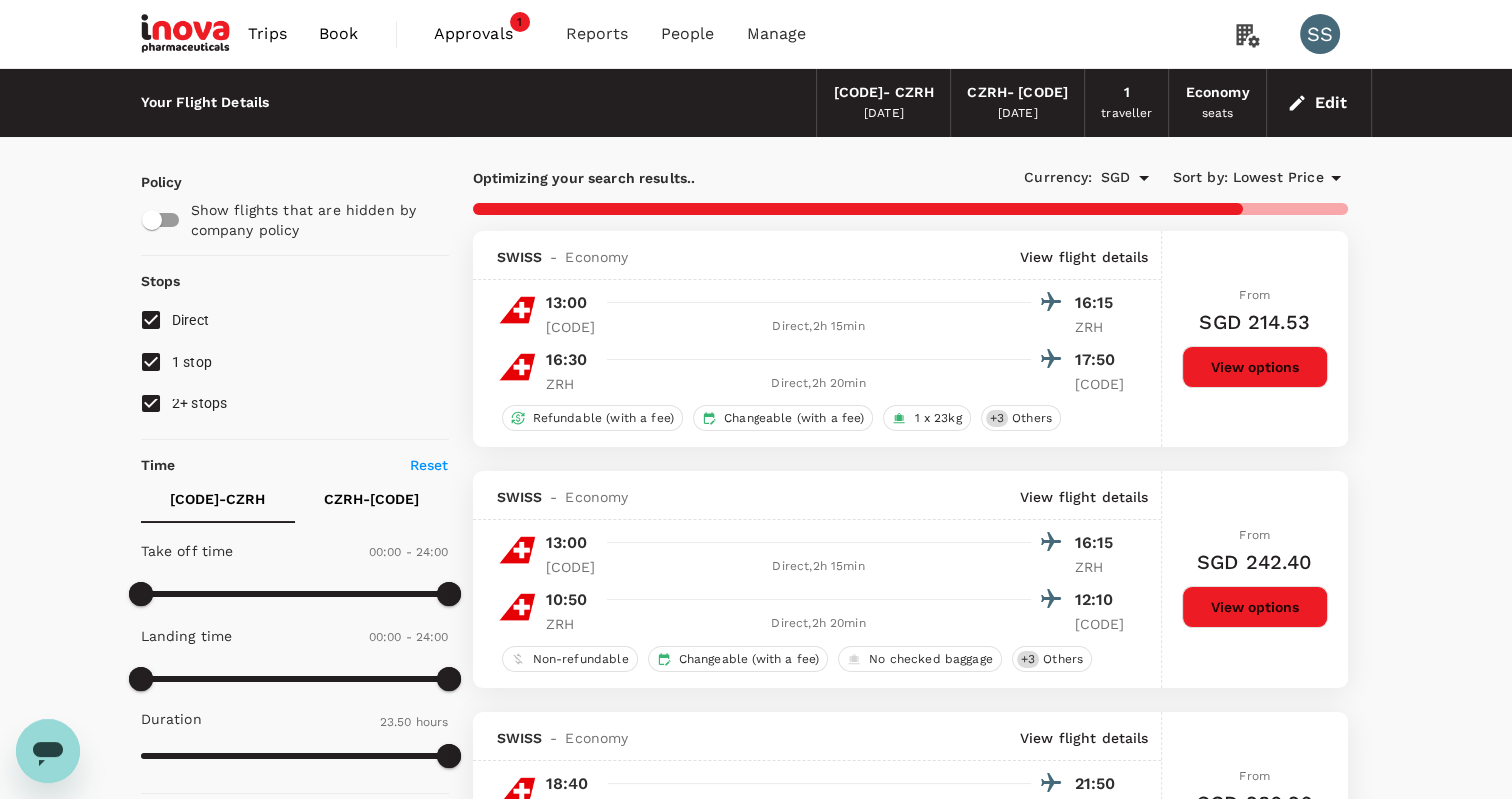 type on "1430" 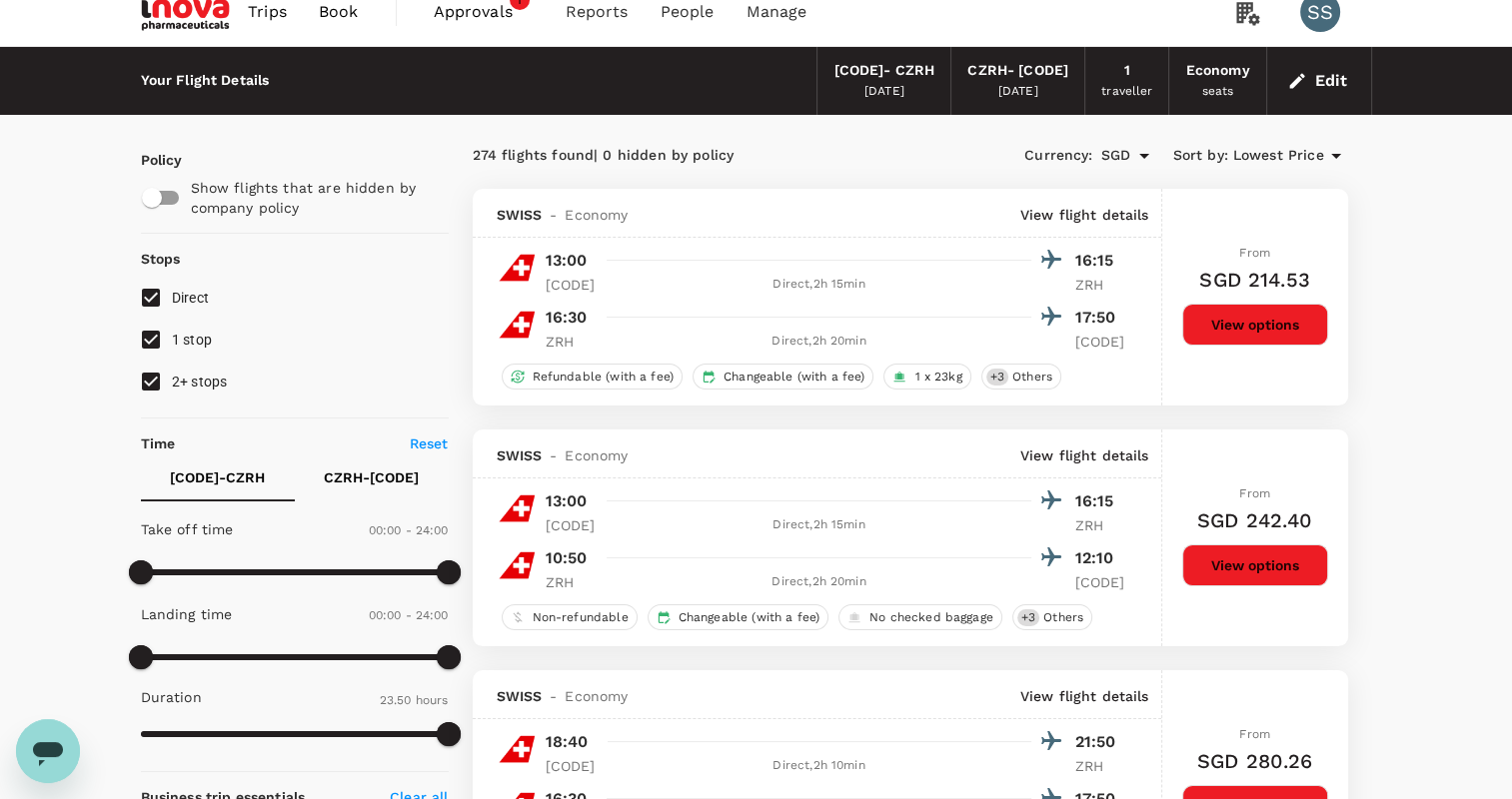 scroll, scrollTop: 0, scrollLeft: 0, axis: both 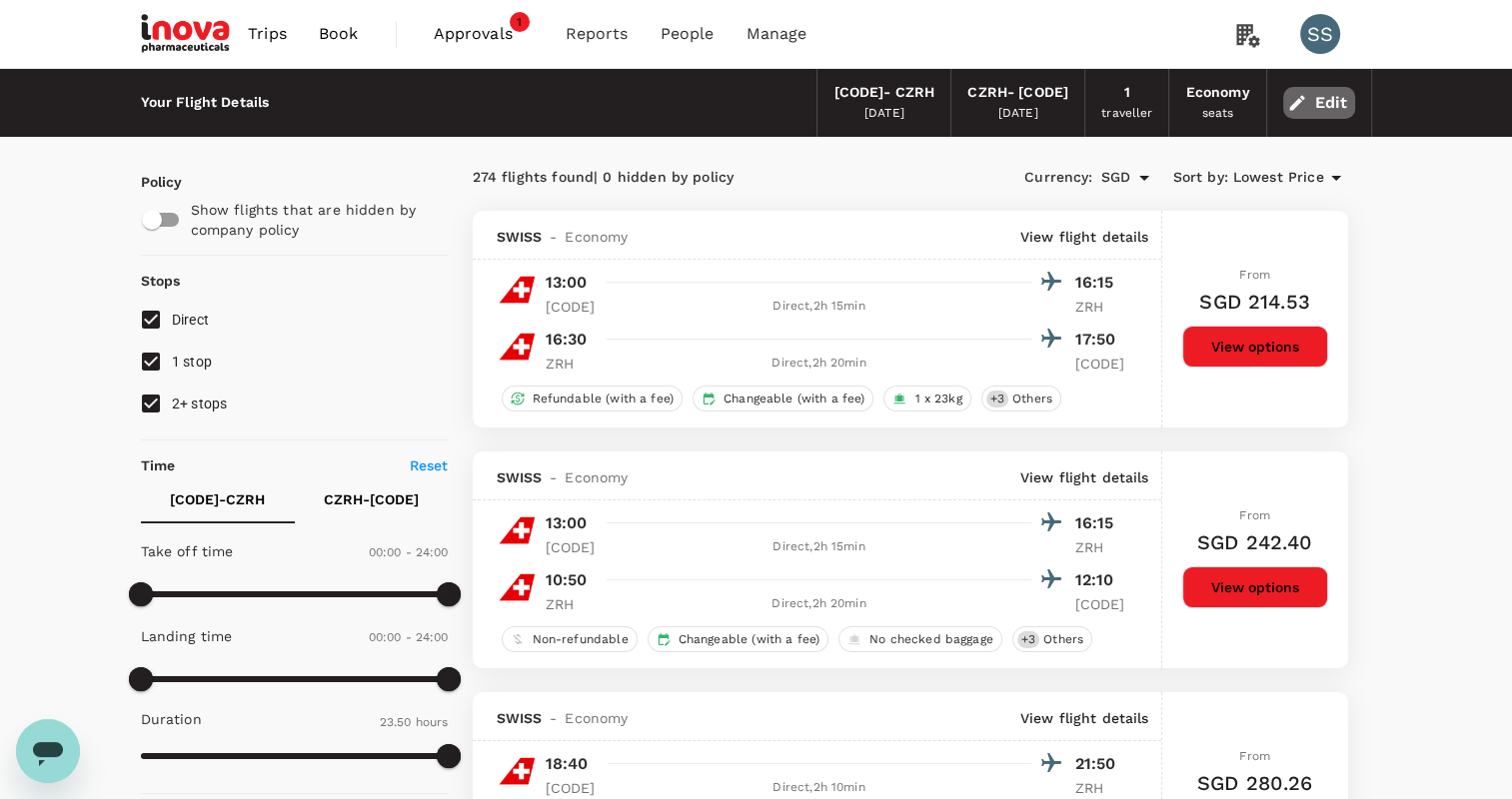 click on "Edit" at bounding box center [1319, 103] 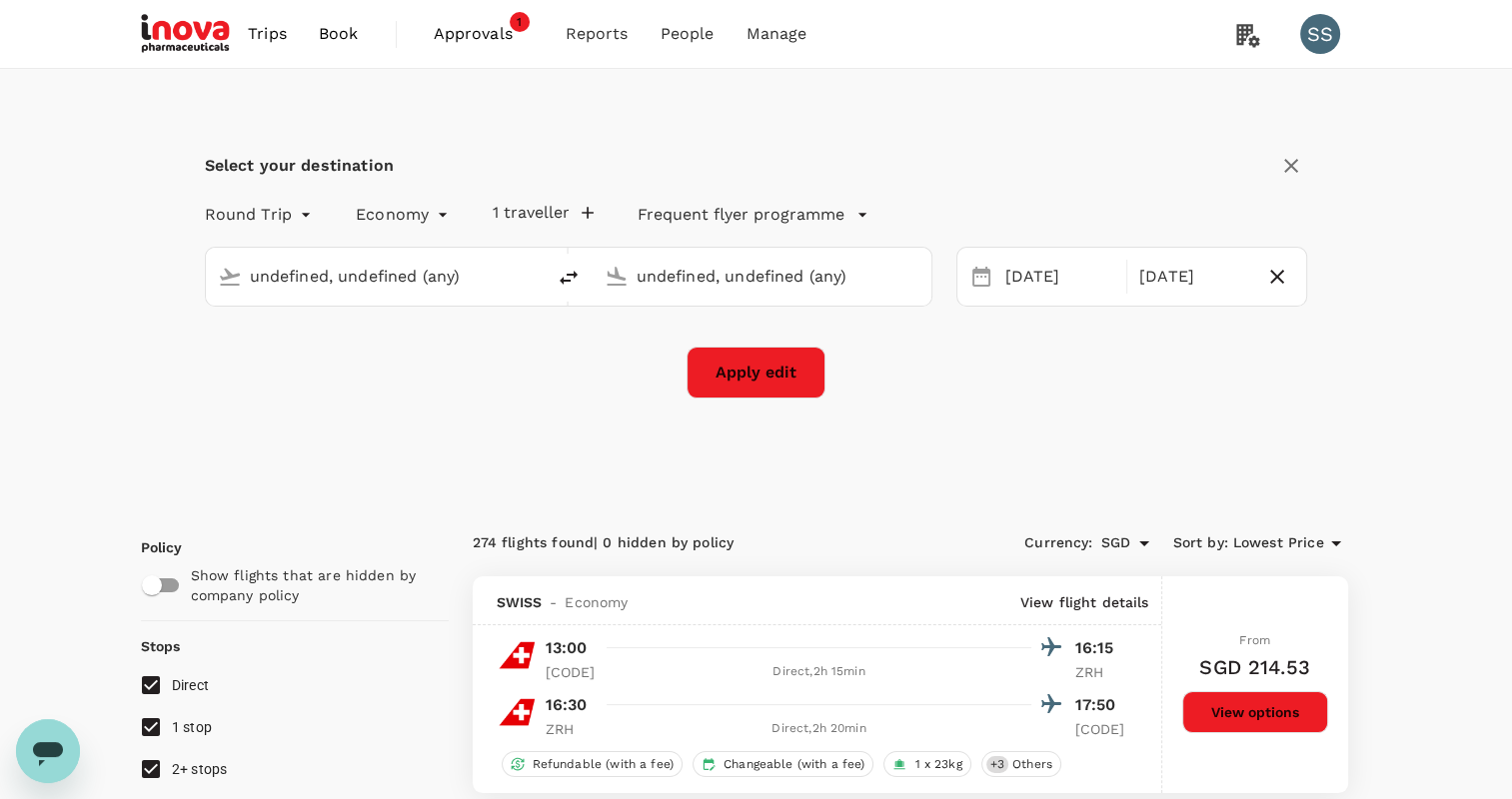 type 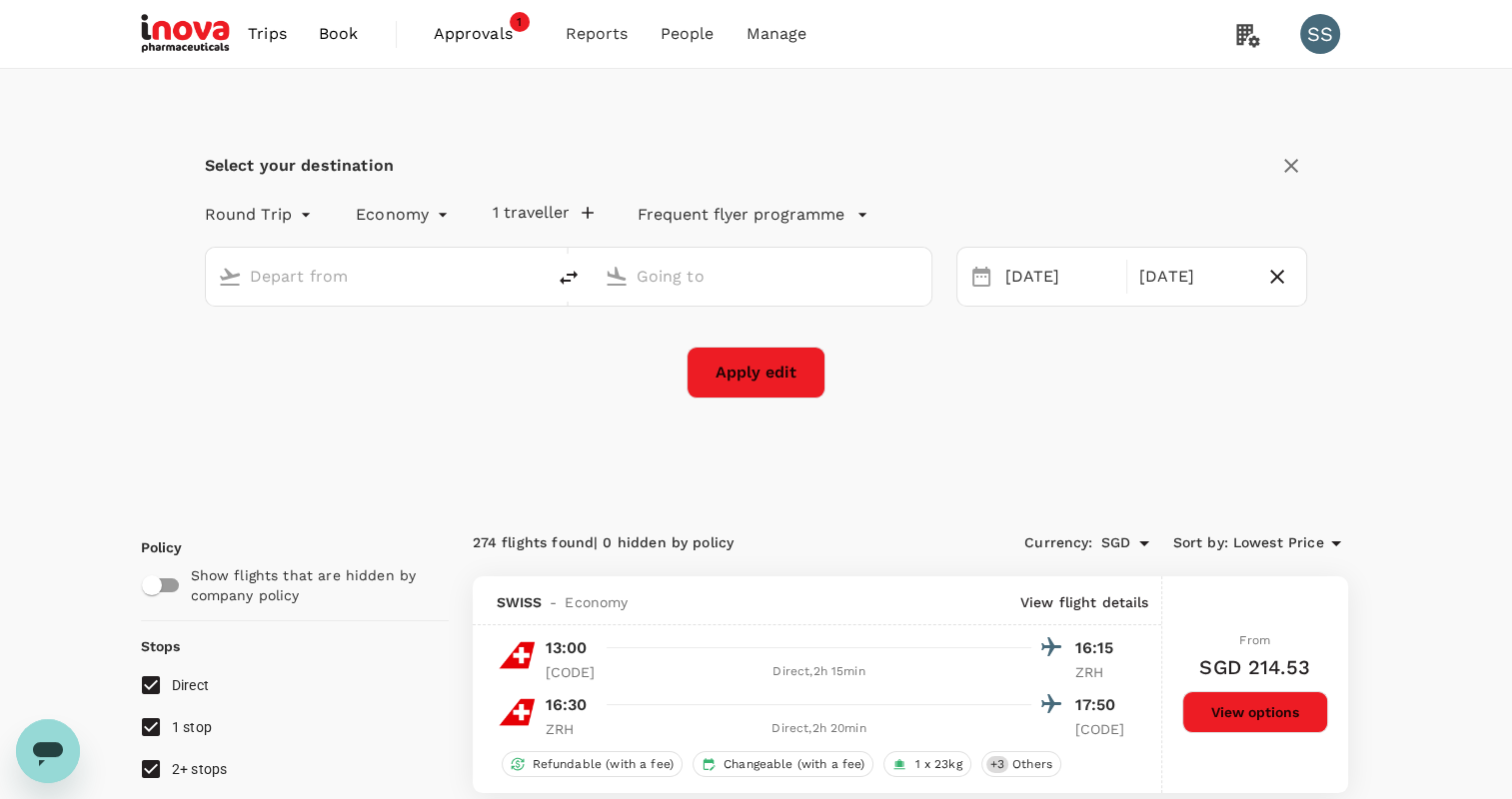 click at bounding box center (376, 276) 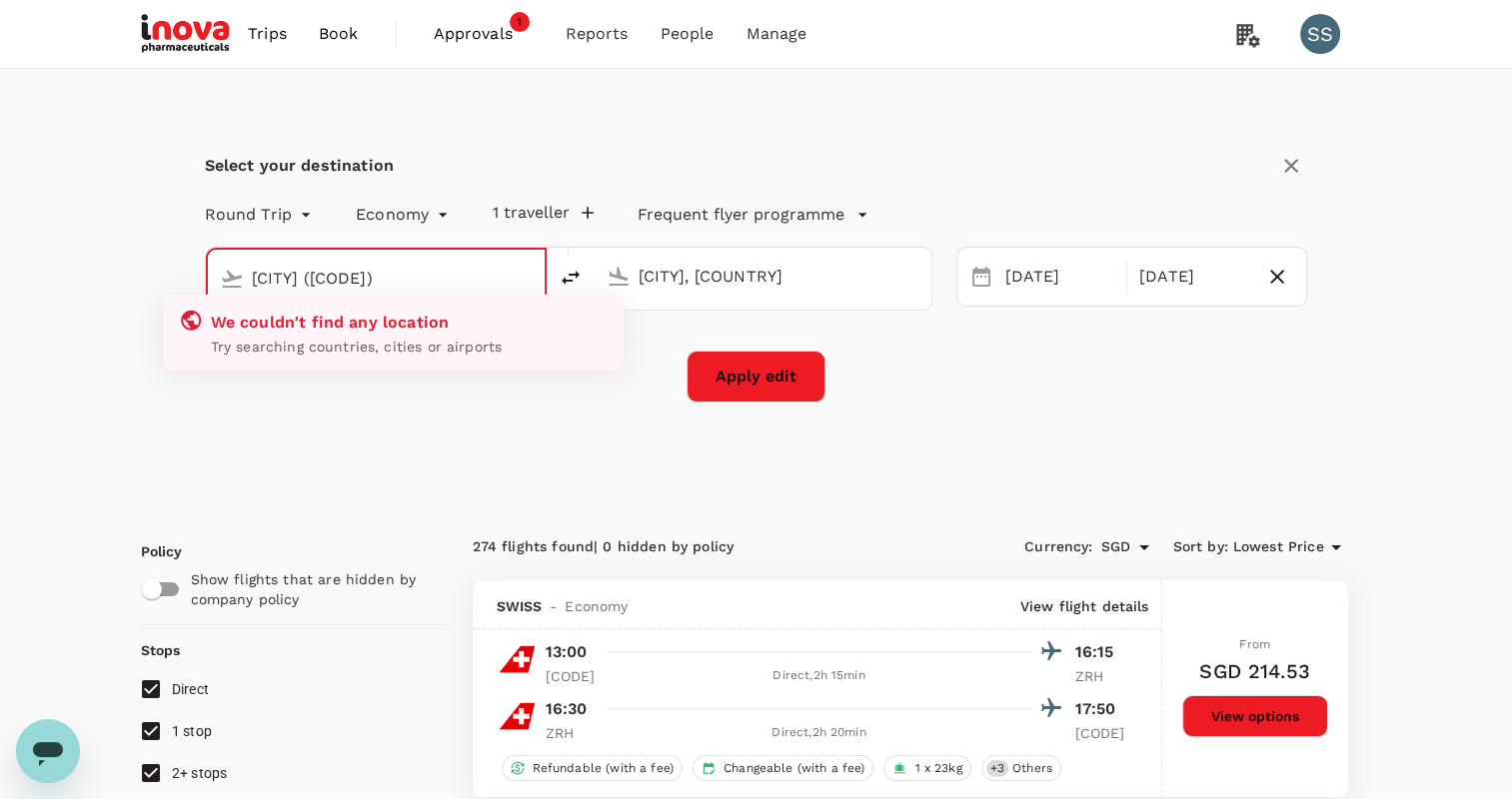 type on "[CITY] ([CODE])" 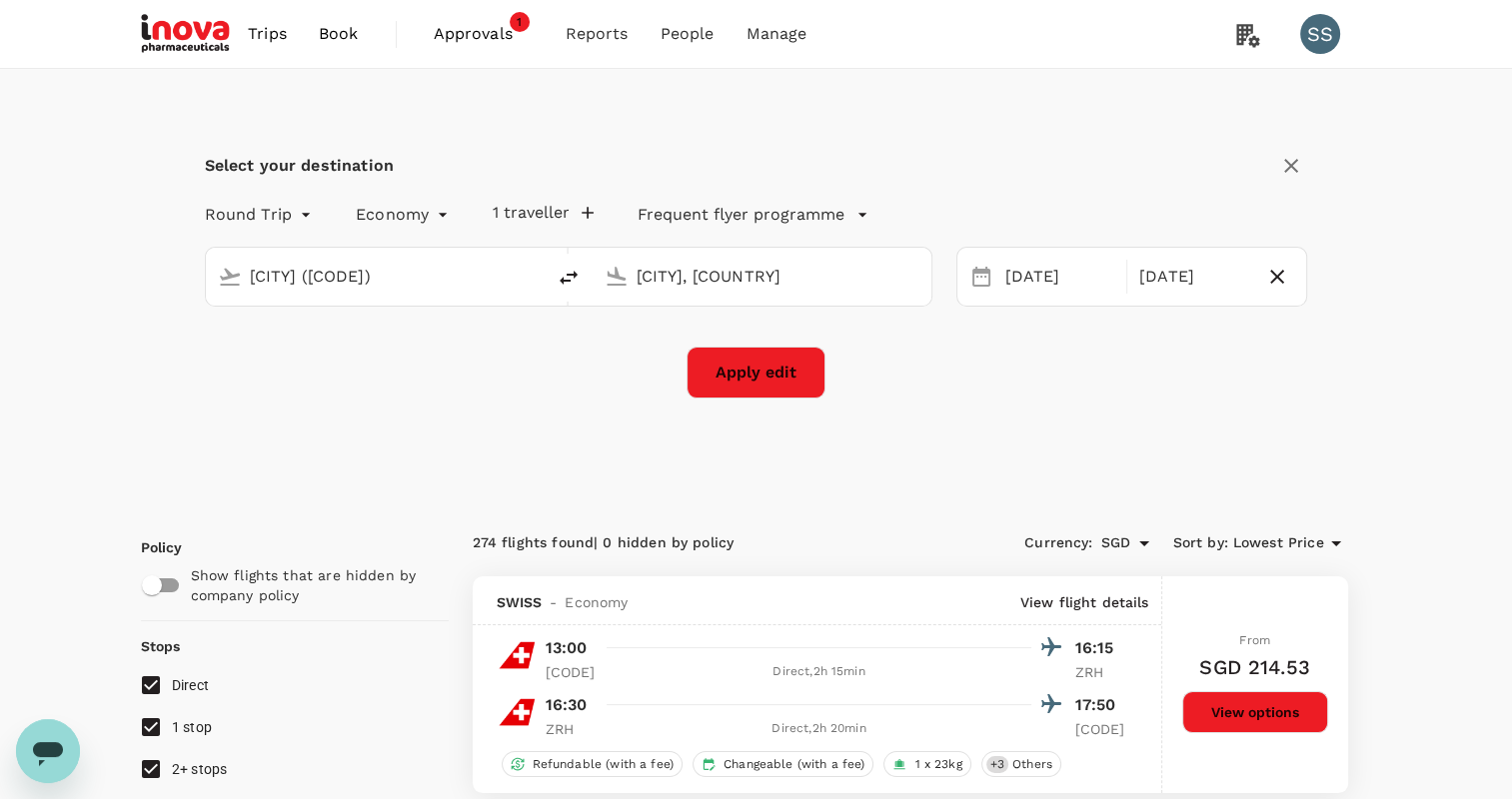 click on "[CITY], [COUNTRY]" at bounding box center [762, 276] 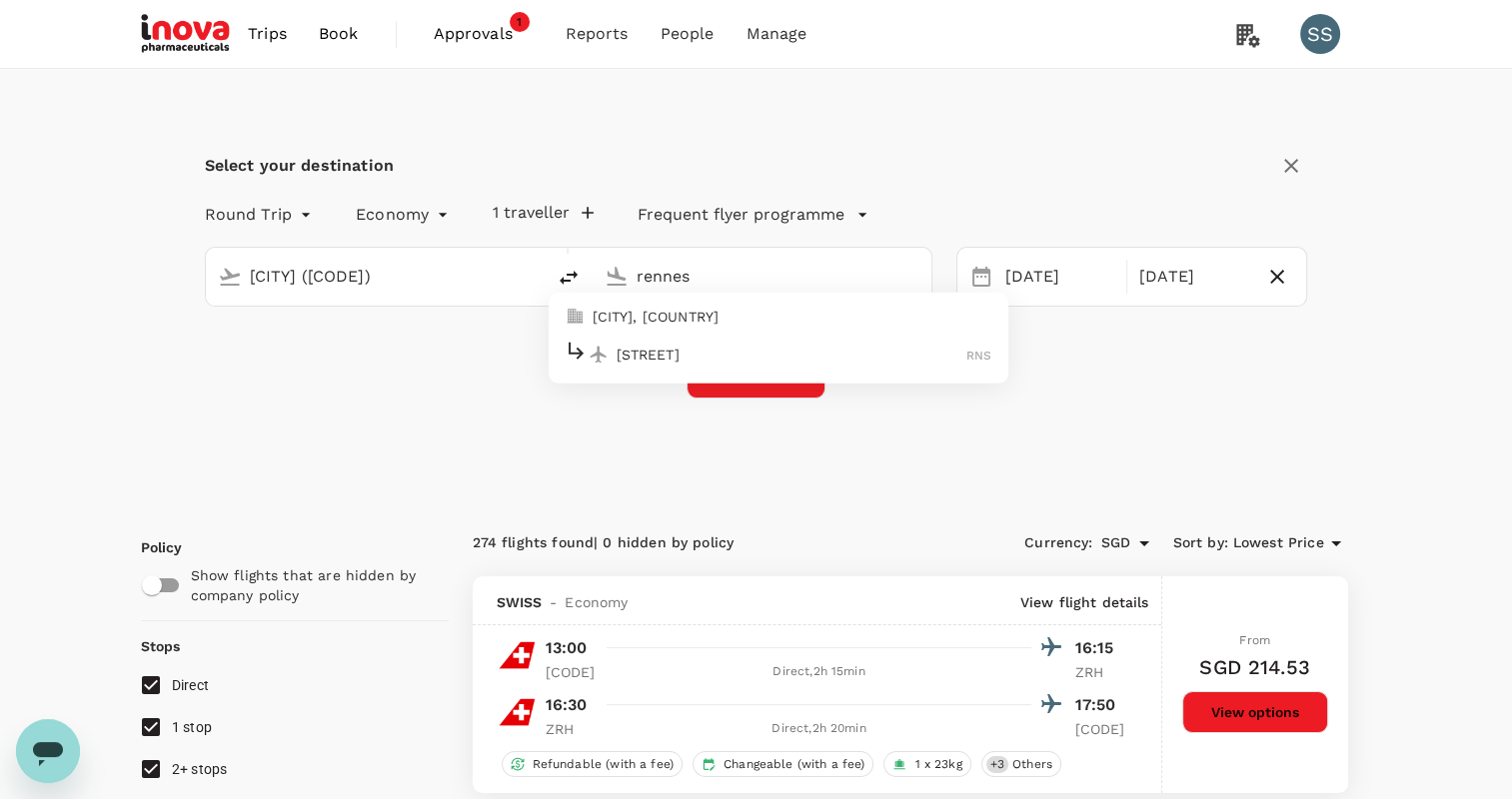 click on "[CITY], [COUNTRY]" at bounding box center [792, 317] 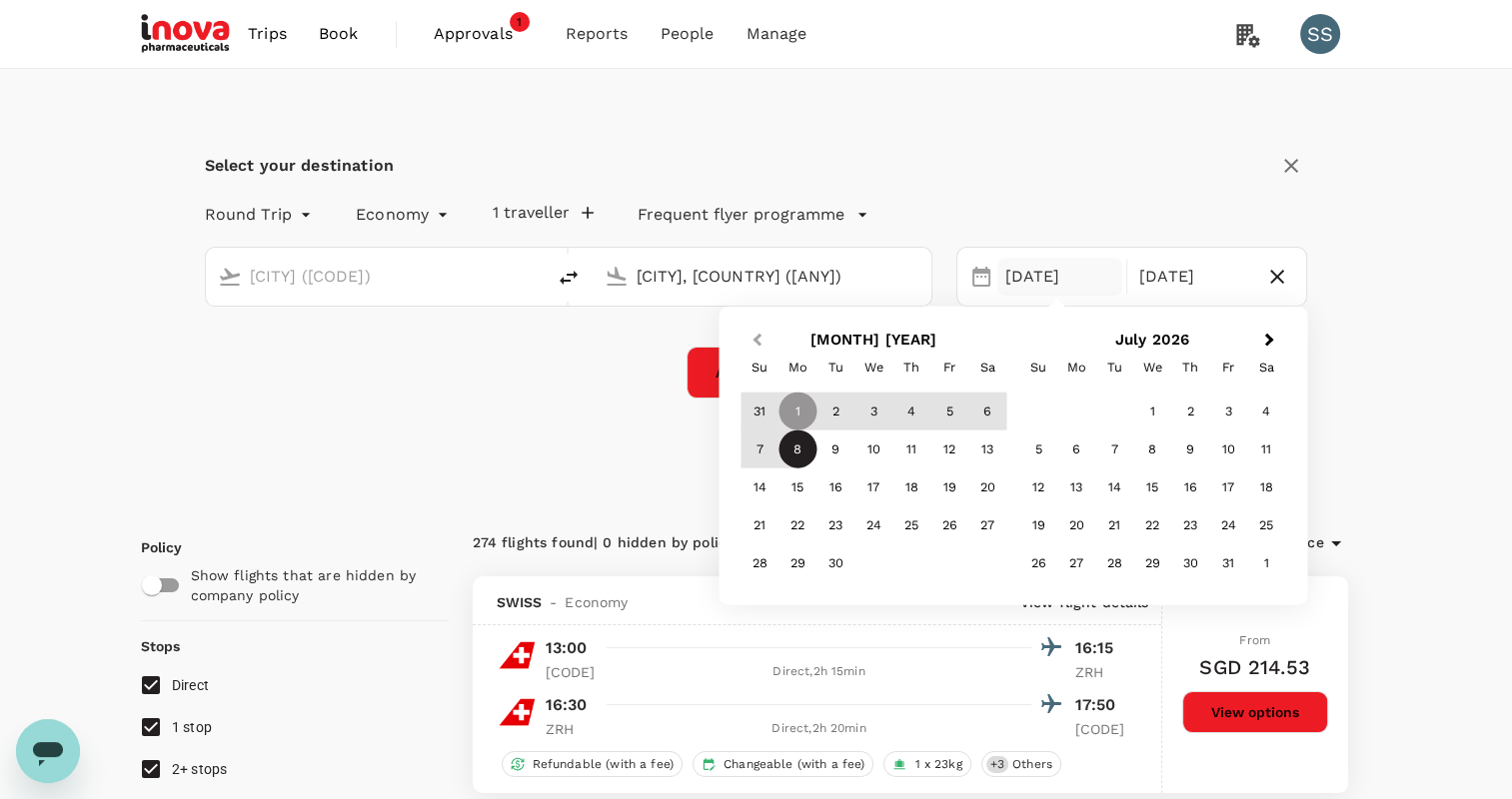 type on "[CITY], [COUNTRY] ([ANY])" 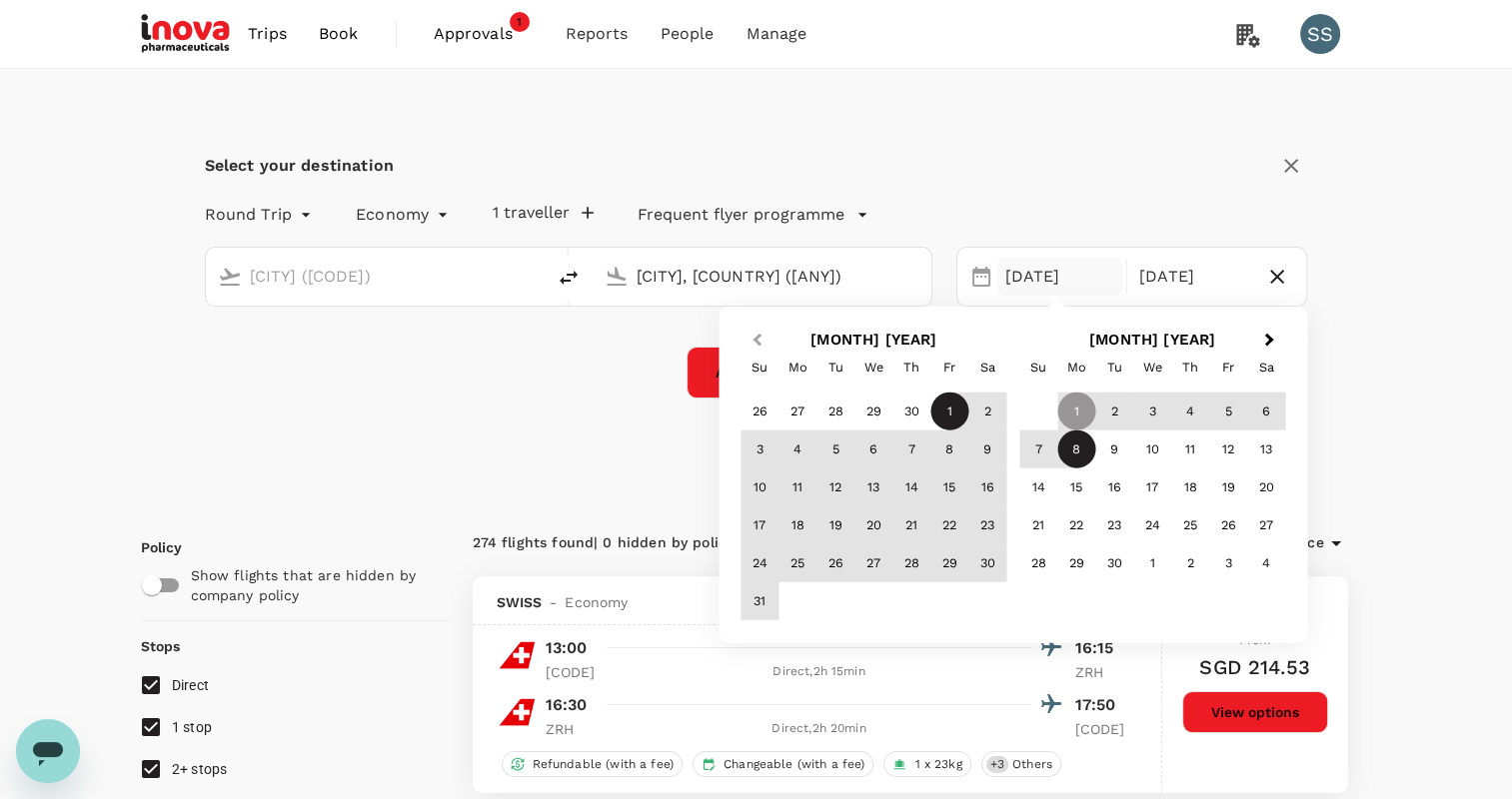 click on "Previous Month" at bounding box center [755, 342] 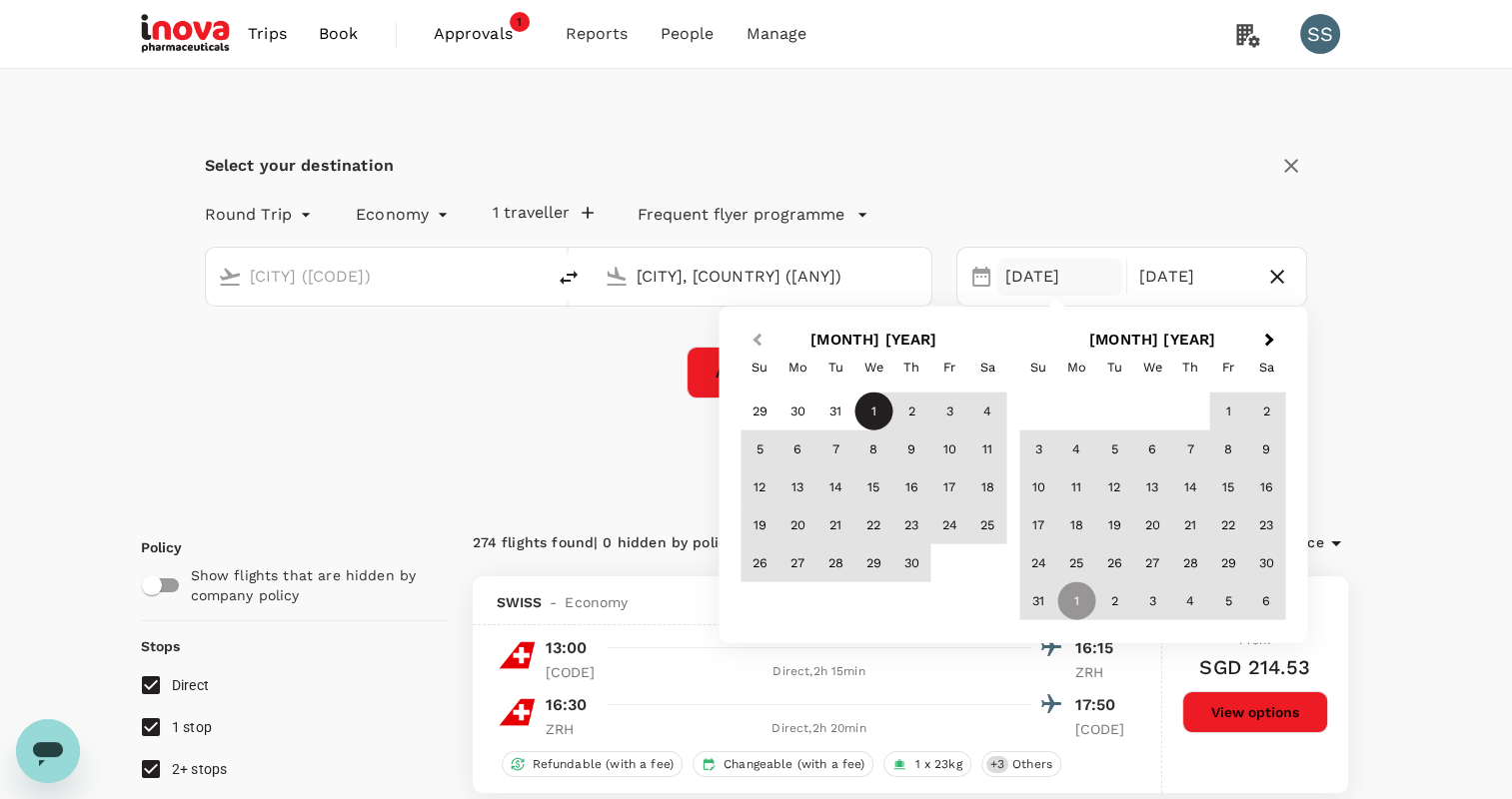 click on "Previous Month" at bounding box center (755, 342) 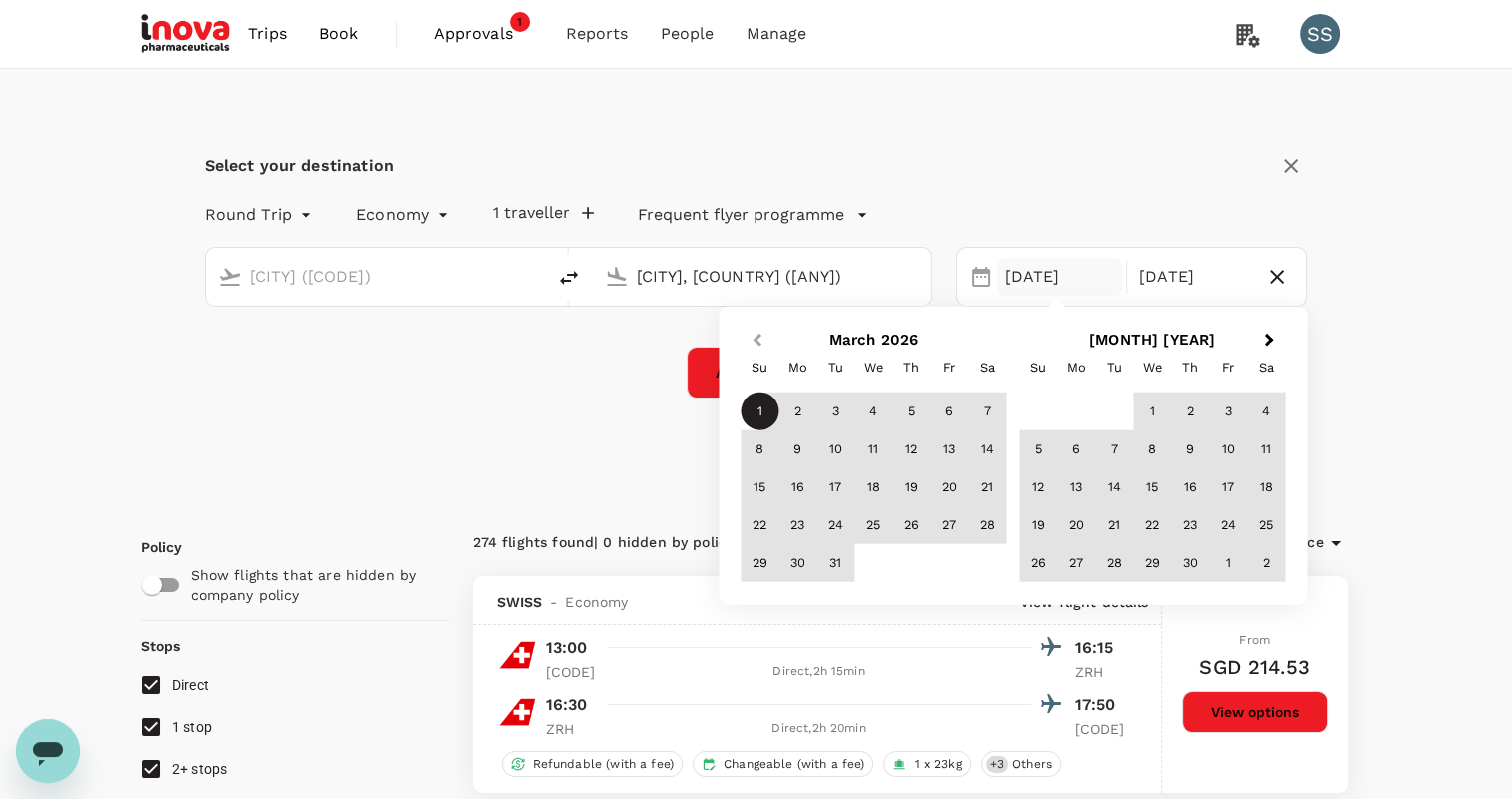 click on "Previous Month" at bounding box center (755, 342) 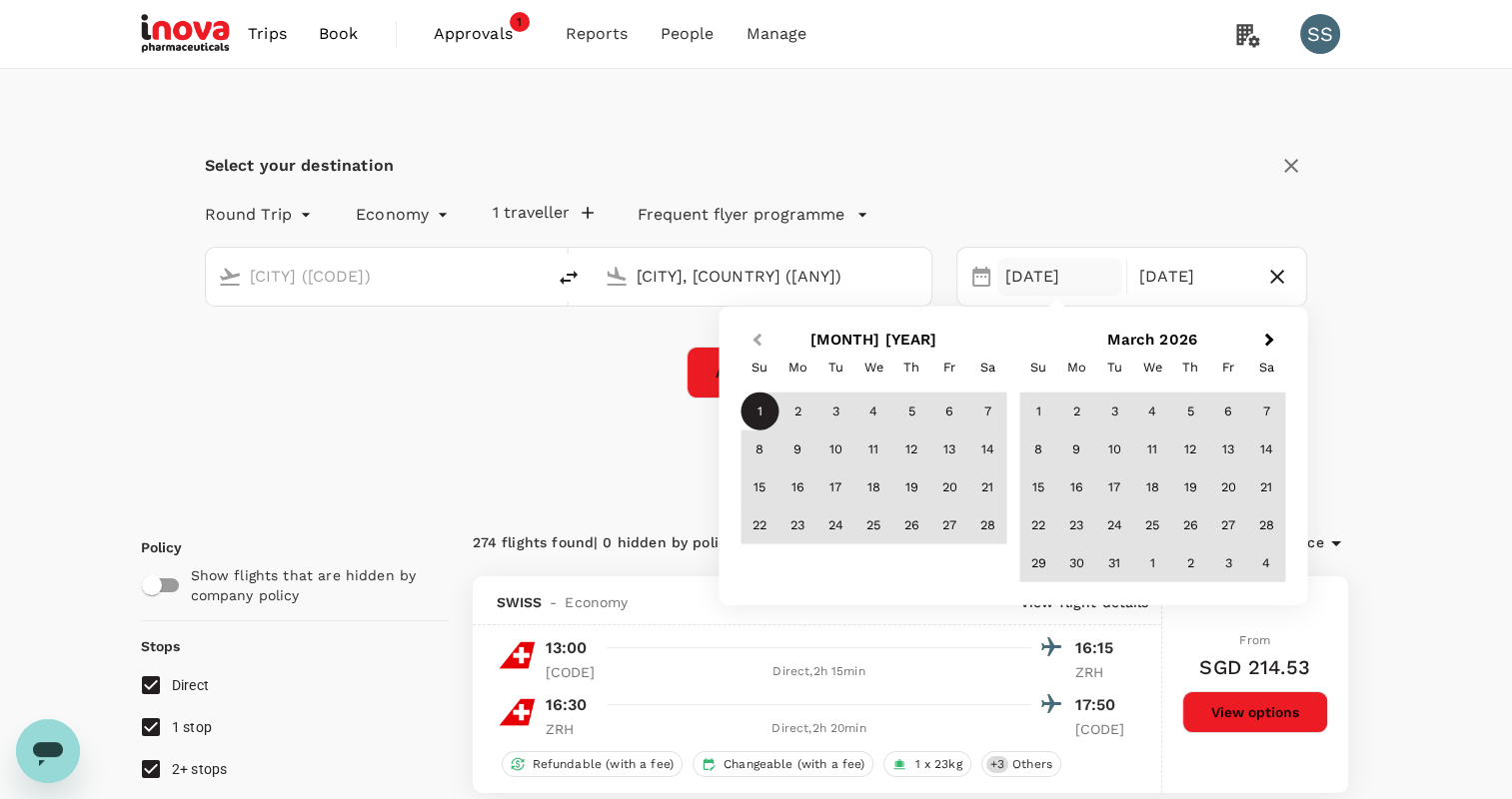 click on "Previous Month" at bounding box center [755, 342] 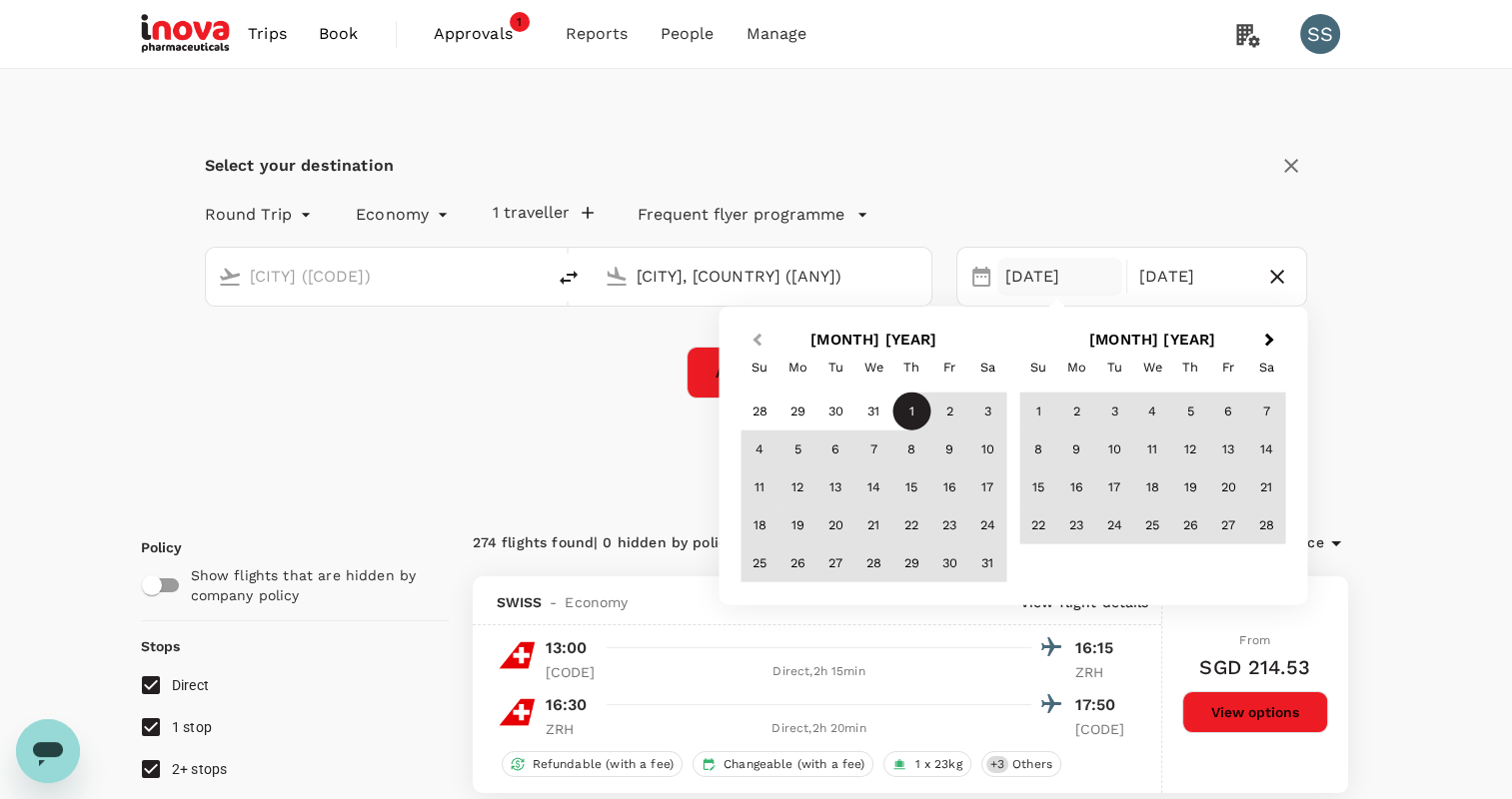 click on "Previous Month" at bounding box center [755, 342] 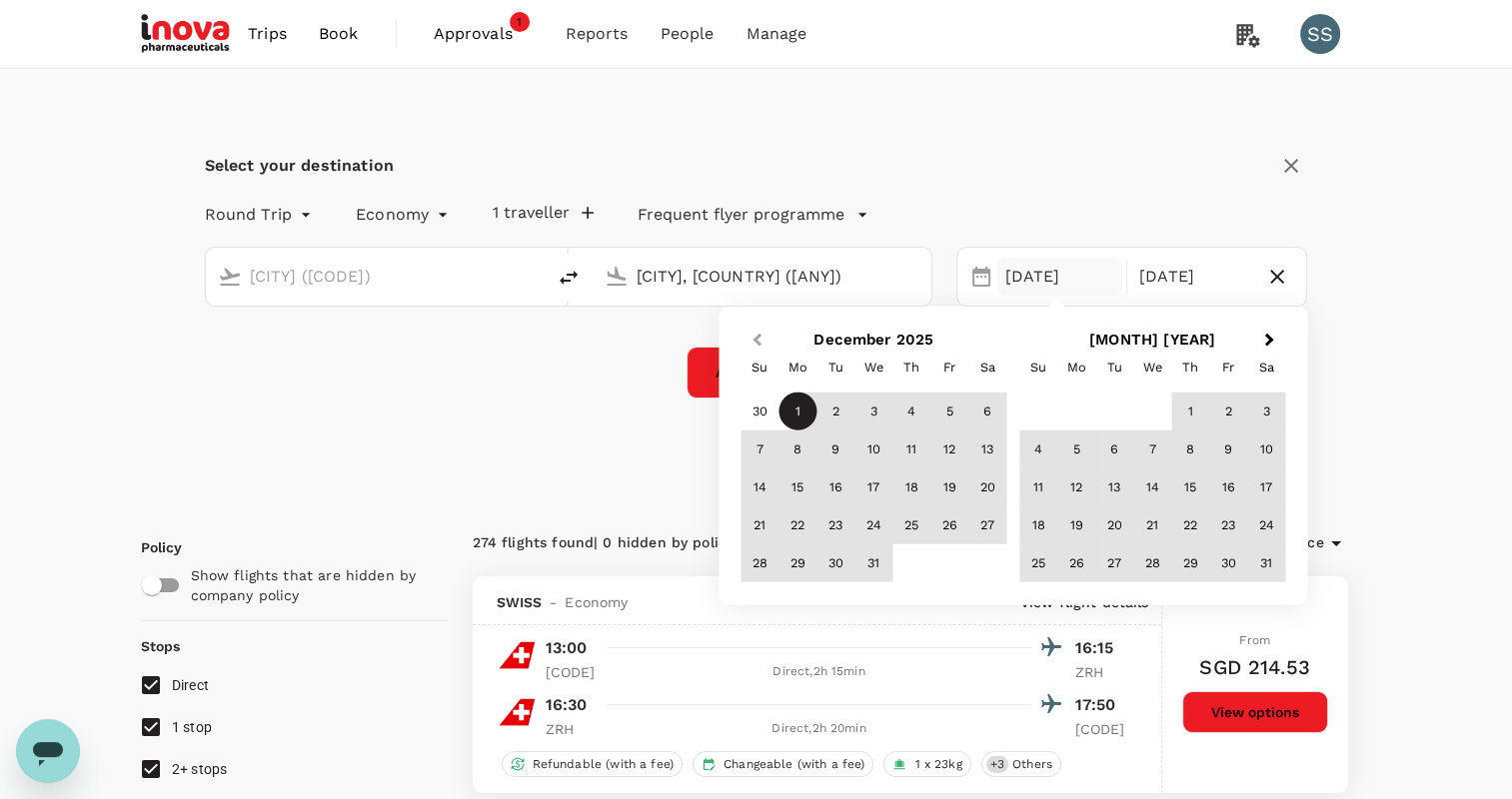 click on "Previous Month" at bounding box center (755, 342) 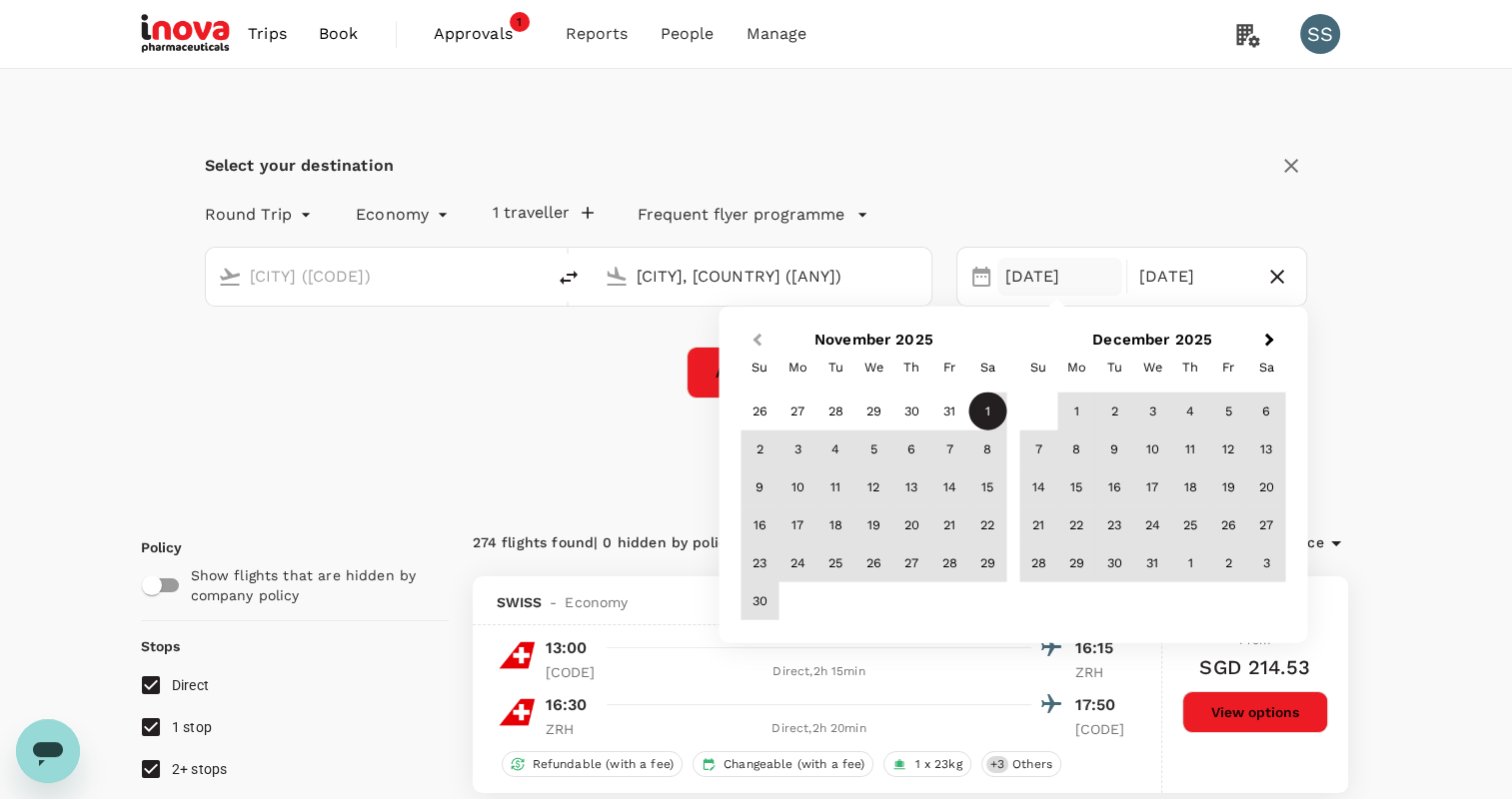 click on "Previous Month" at bounding box center [755, 342] 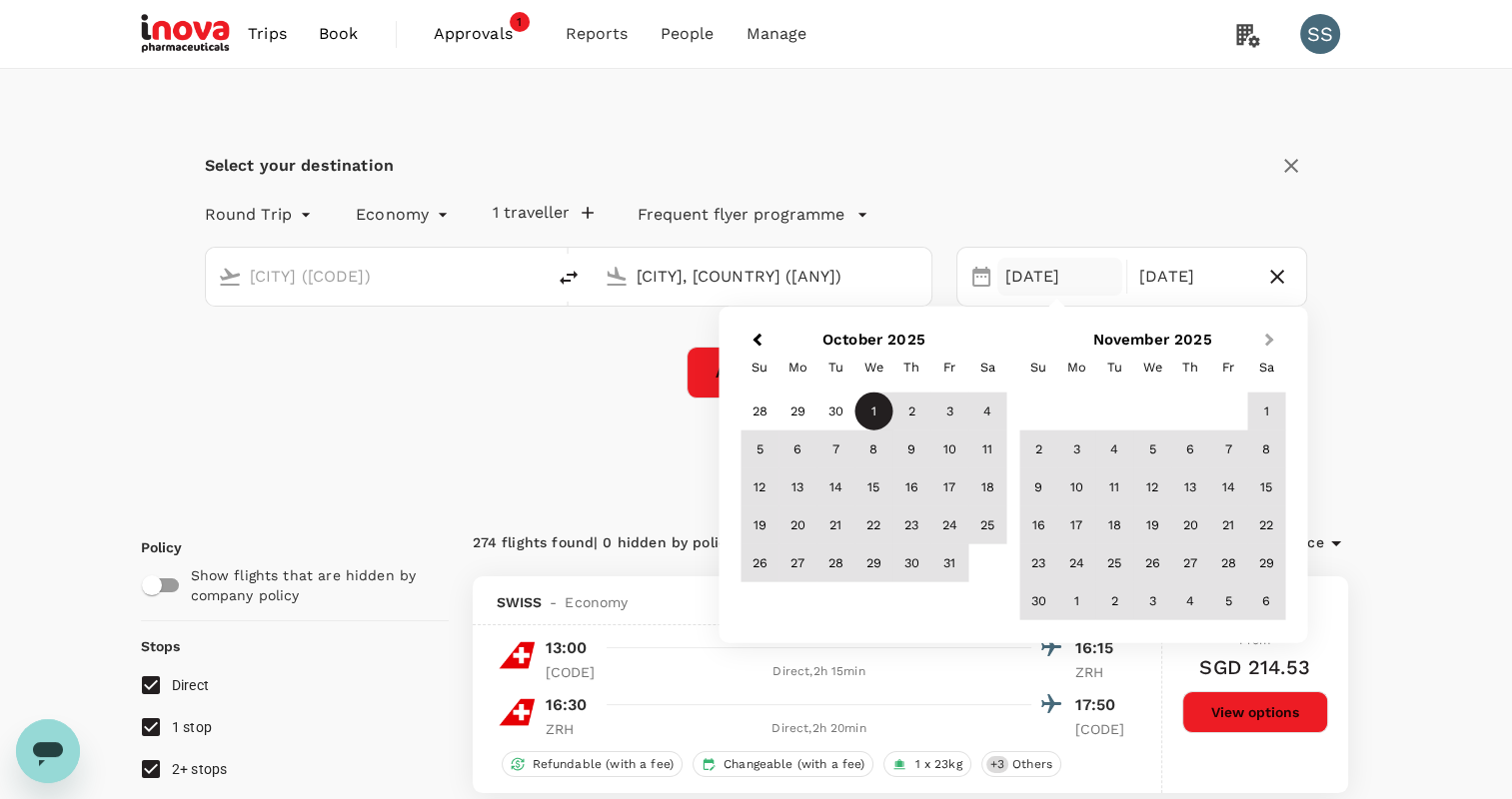 click on "Next Month" at bounding box center [1269, 340] 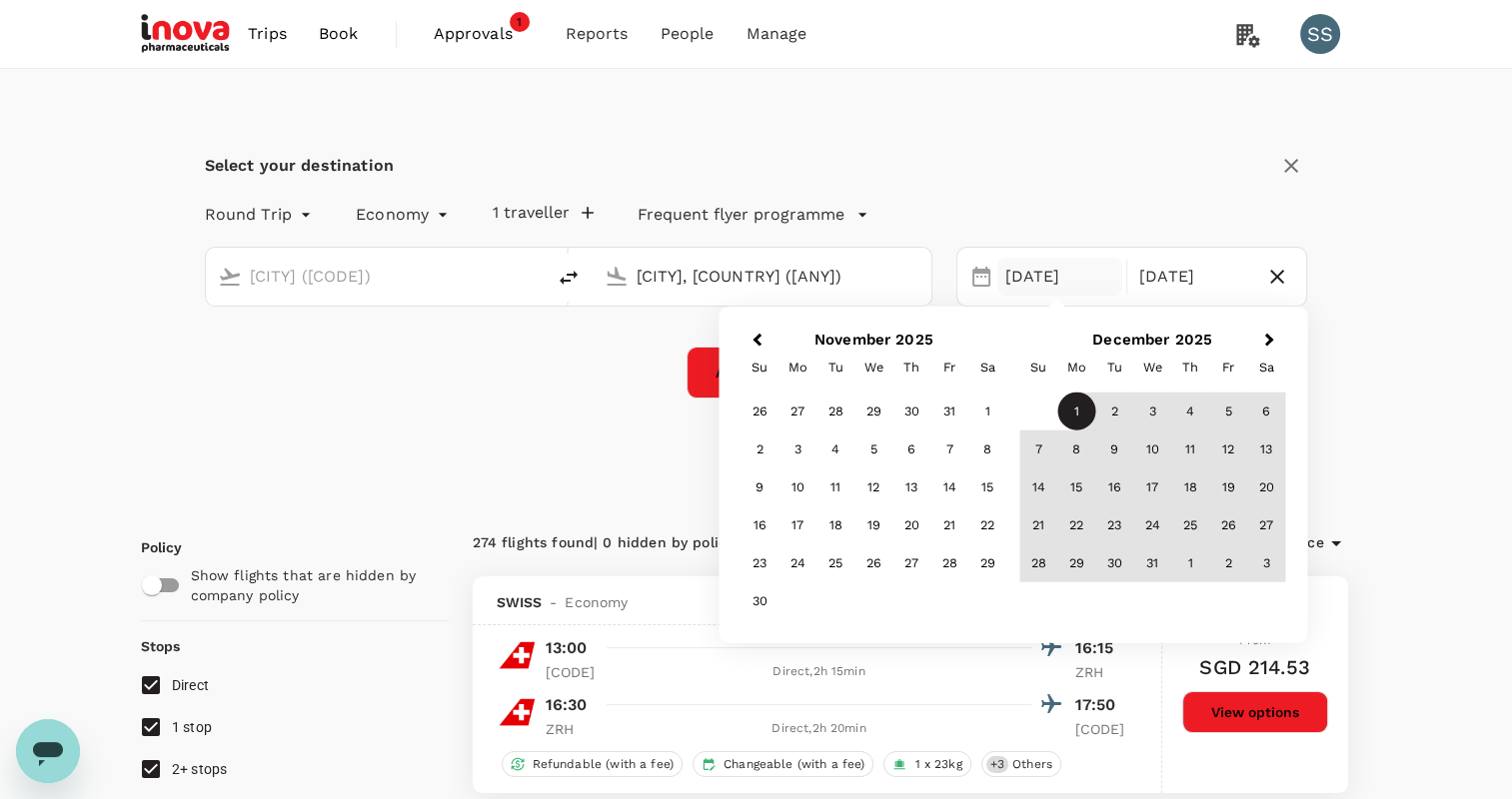 click on "1" at bounding box center [1076, 411] 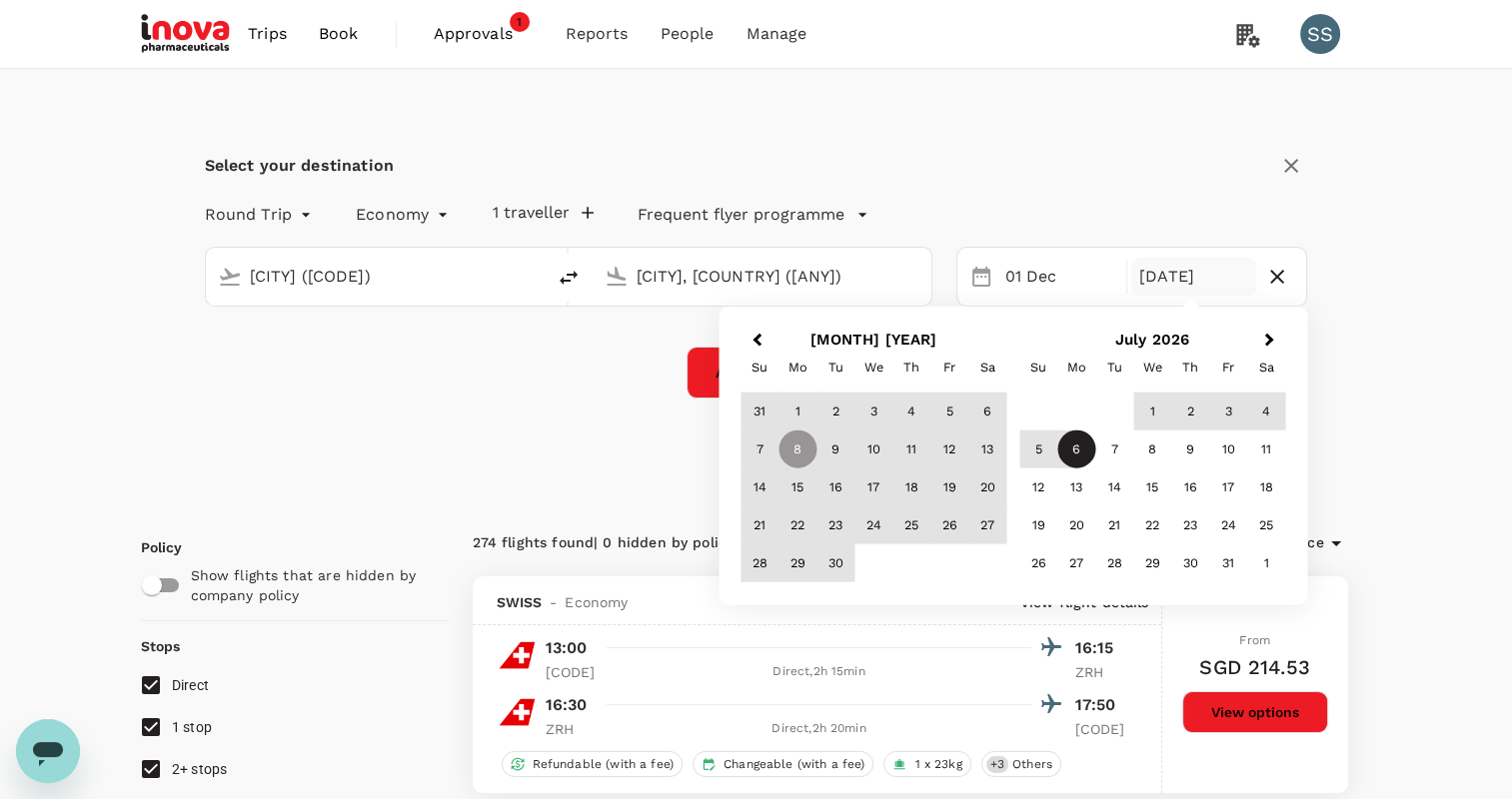 click on "6" at bounding box center [1076, 449] 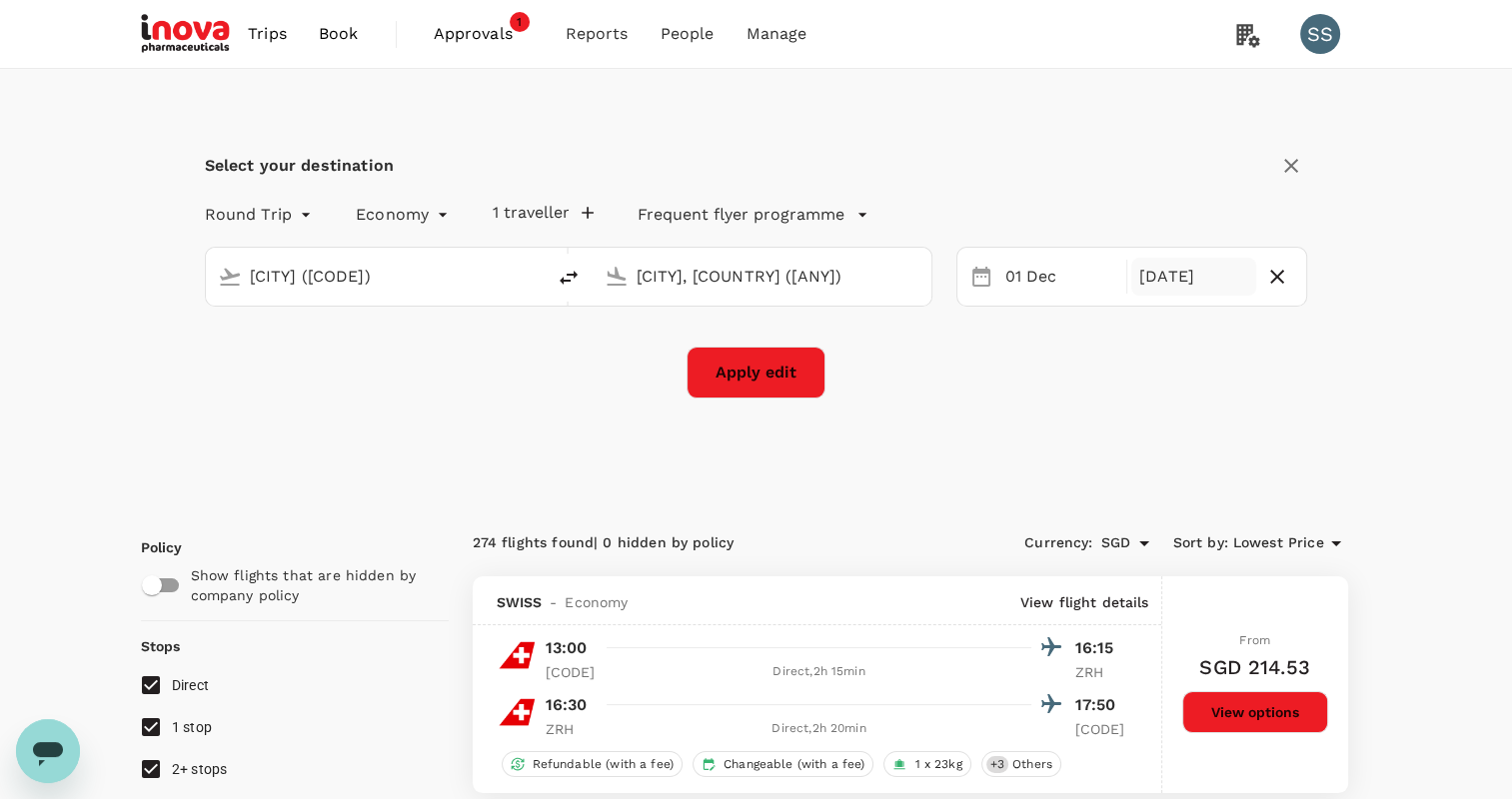 click on "[DATE]" at bounding box center [1193, 277] 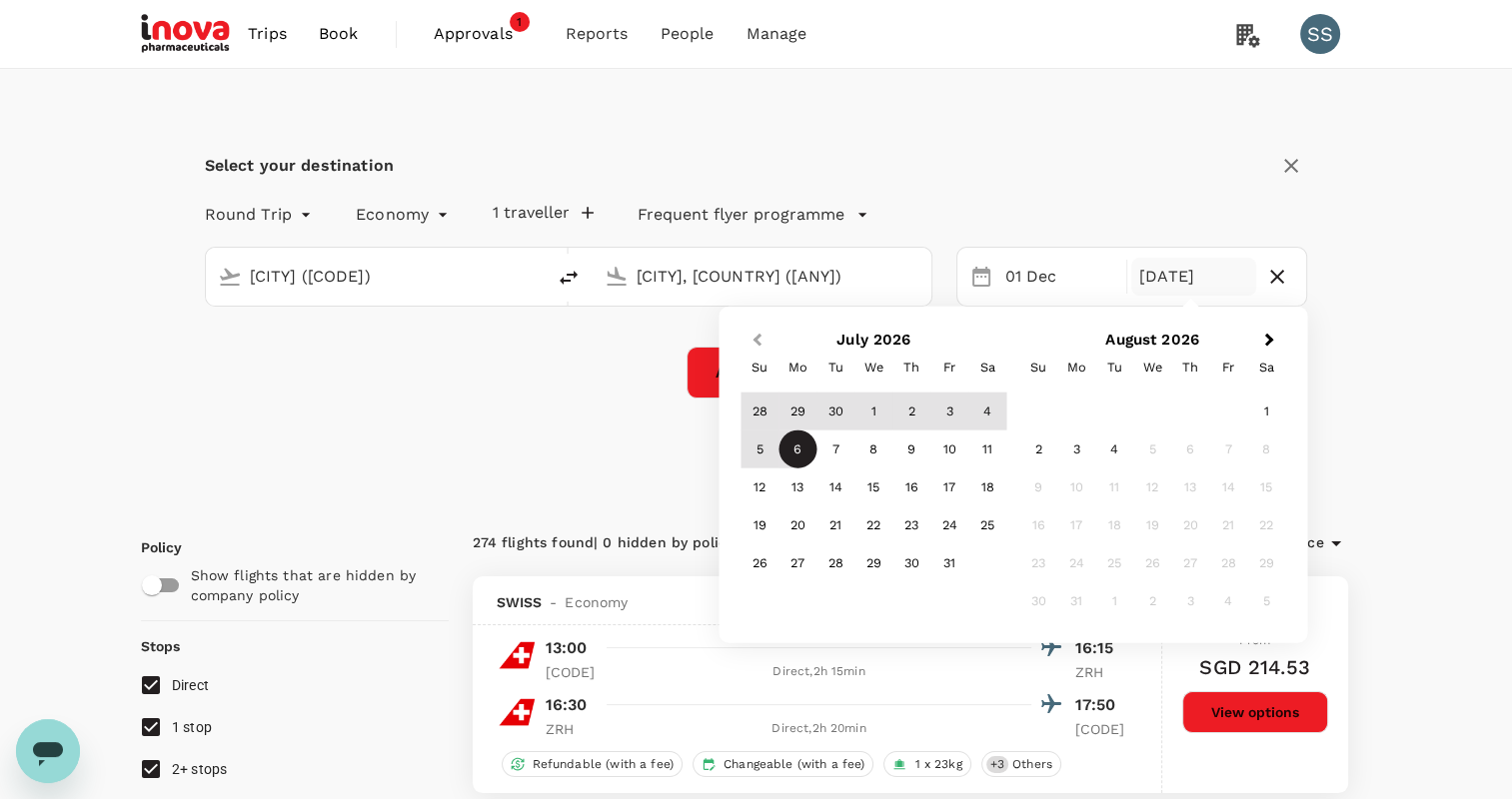 click on "Previous Month" at bounding box center [756, 340] 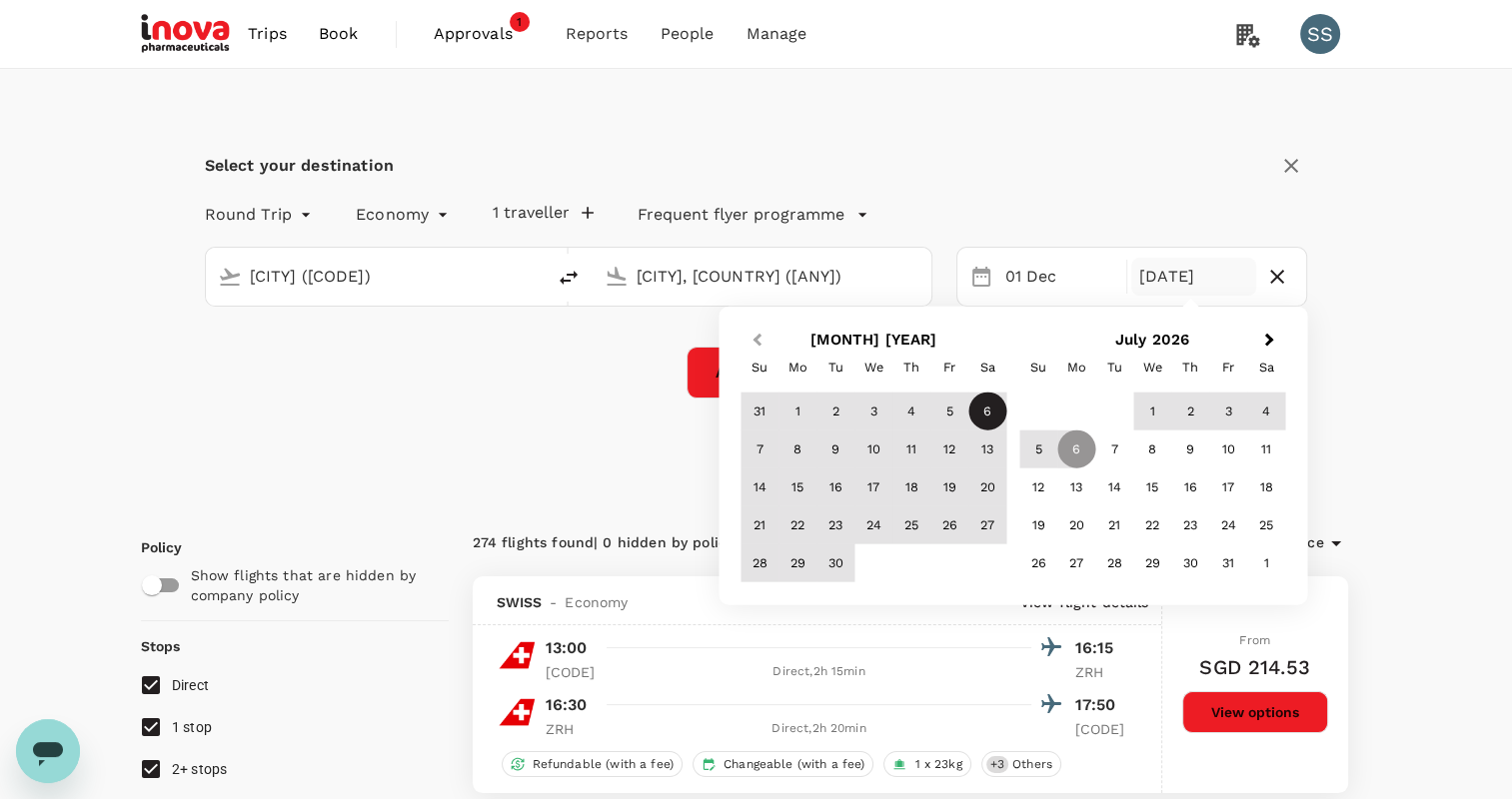 click on "Previous Month" at bounding box center [756, 340] 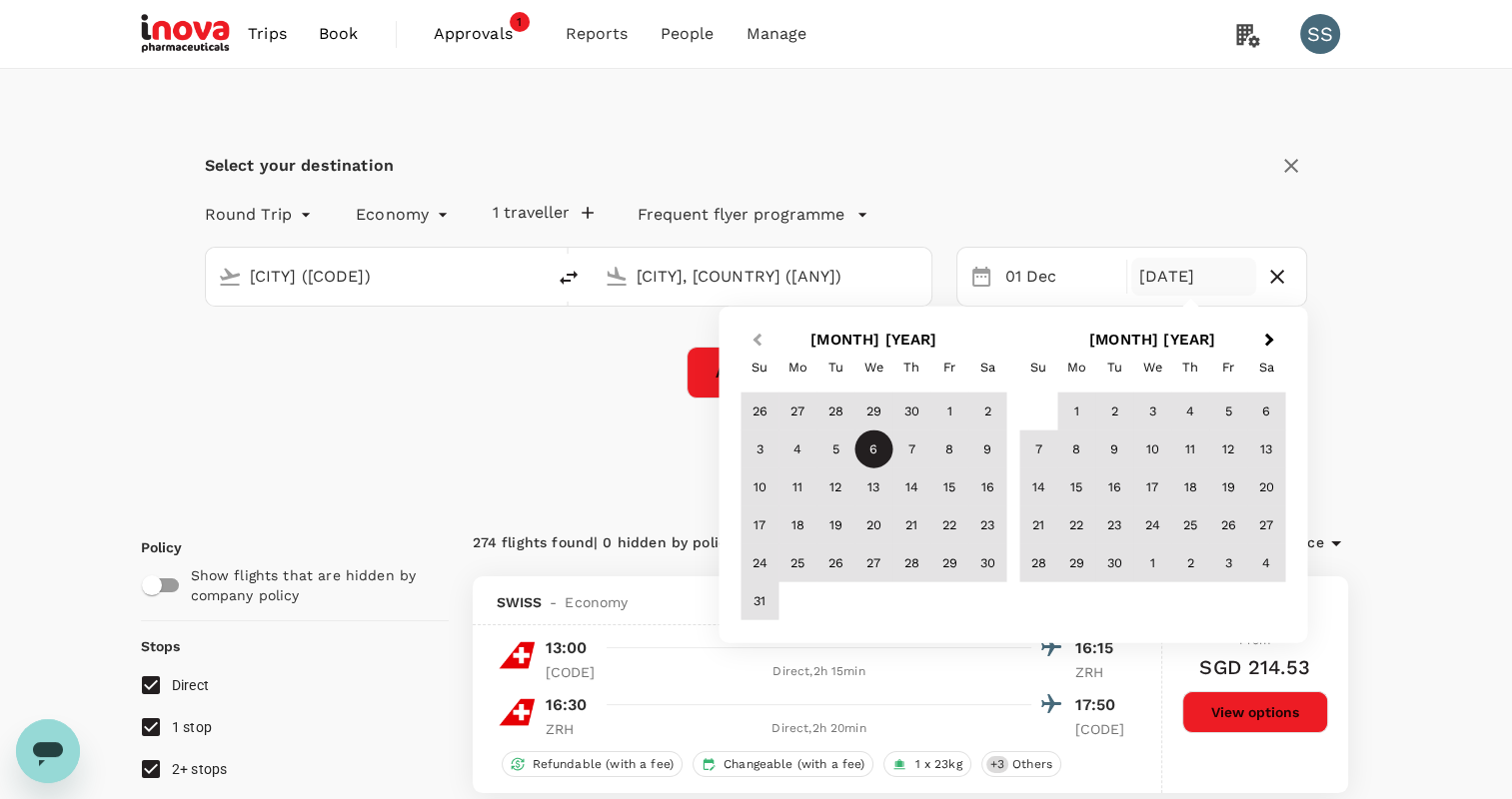 click on "Previous Month" at bounding box center (756, 340) 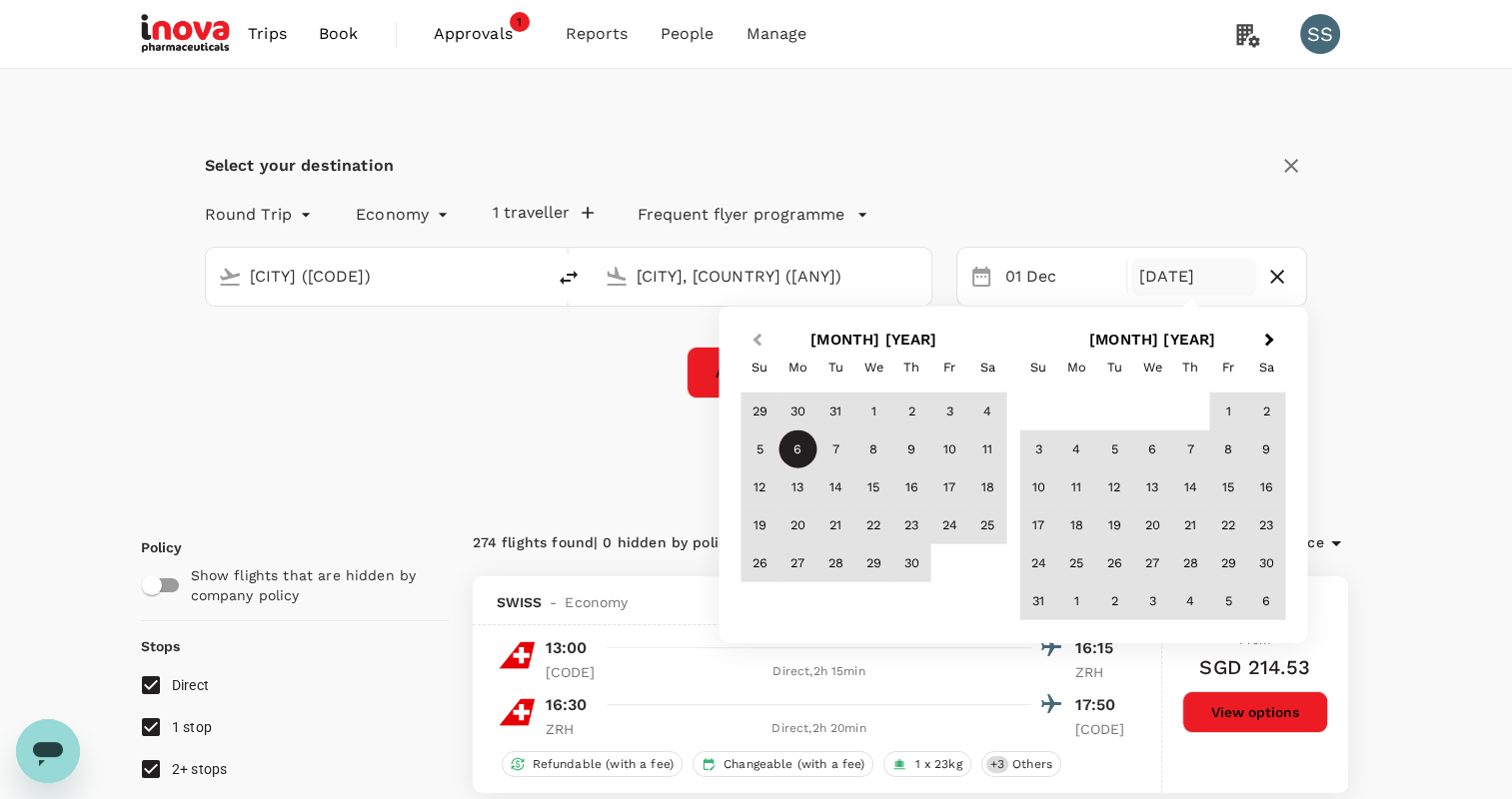 click on "Previous Month" at bounding box center (756, 340) 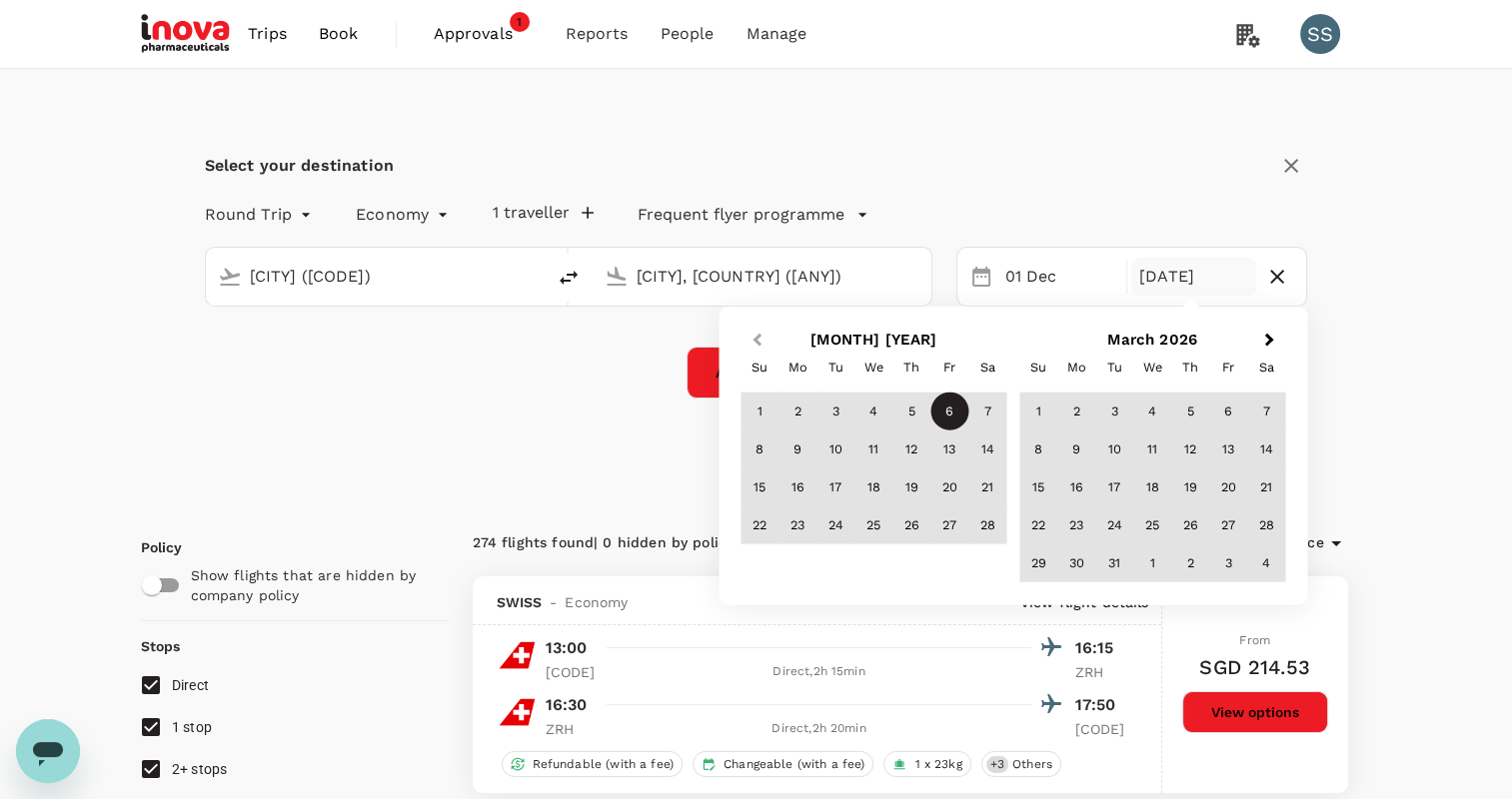 click on "Previous Month" at bounding box center (756, 340) 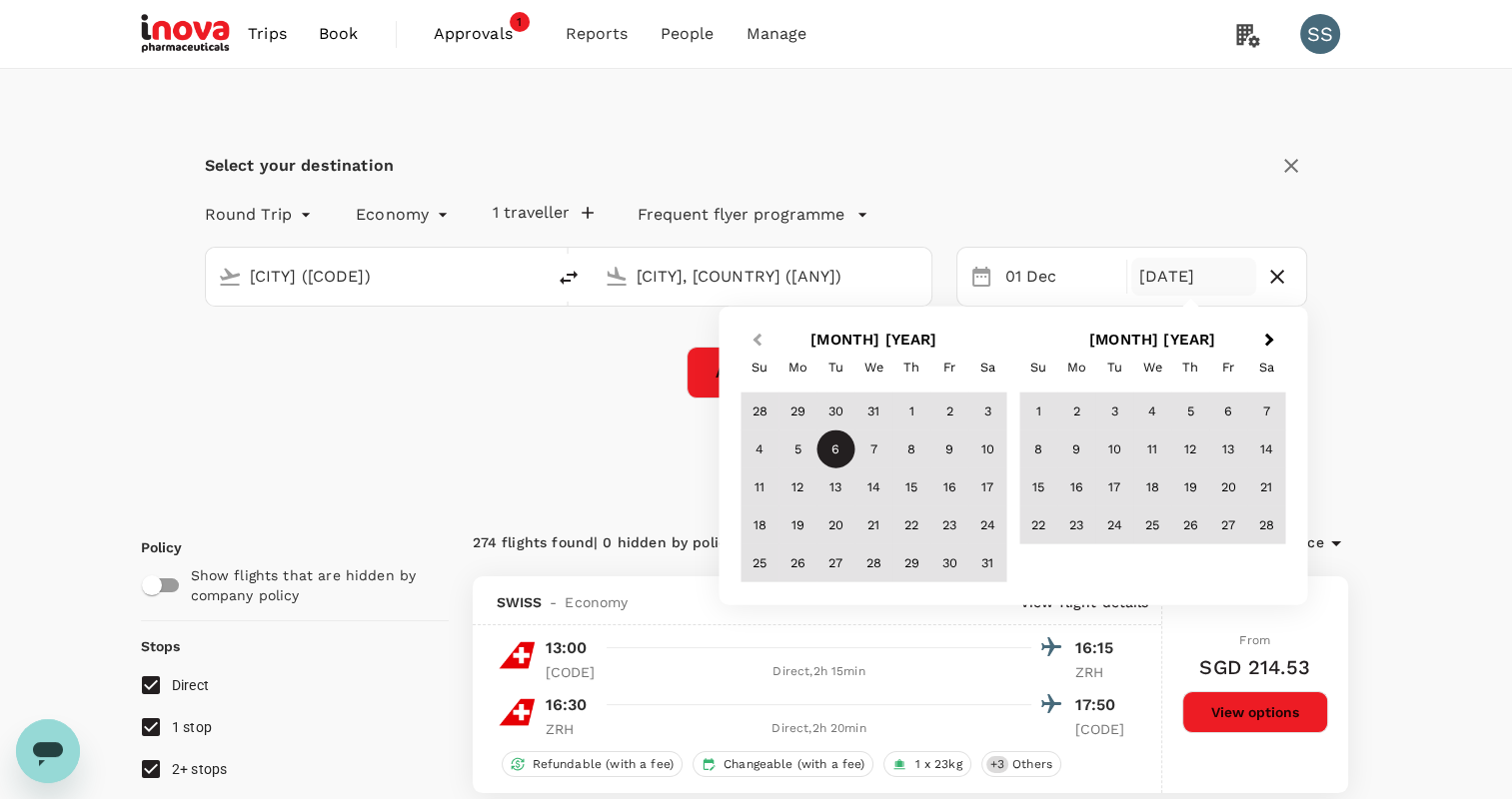 click on "Previous Month" at bounding box center (756, 340) 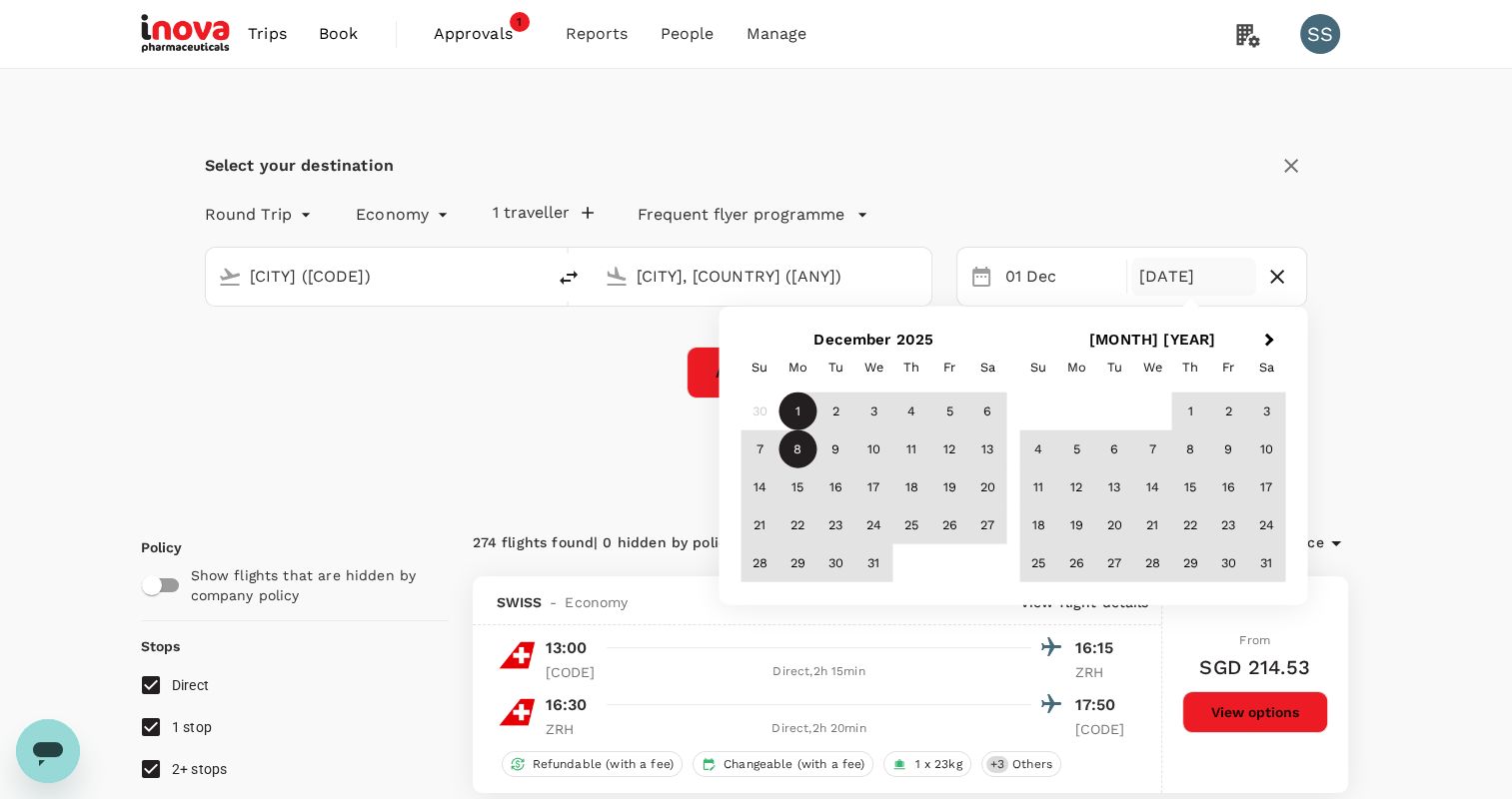 click on "8" at bounding box center [797, 449] 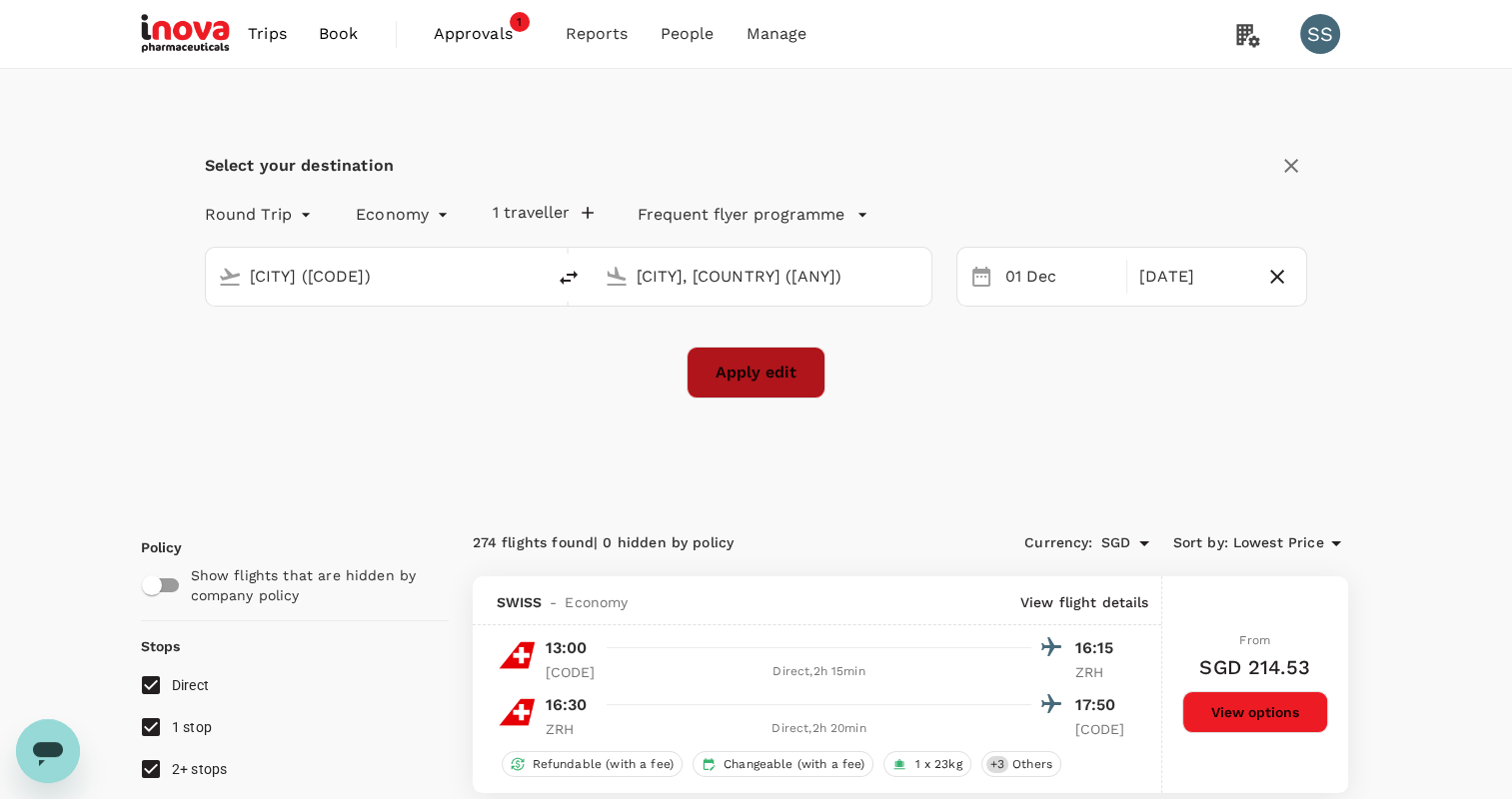 click on "Apply edit" at bounding box center [756, 373] 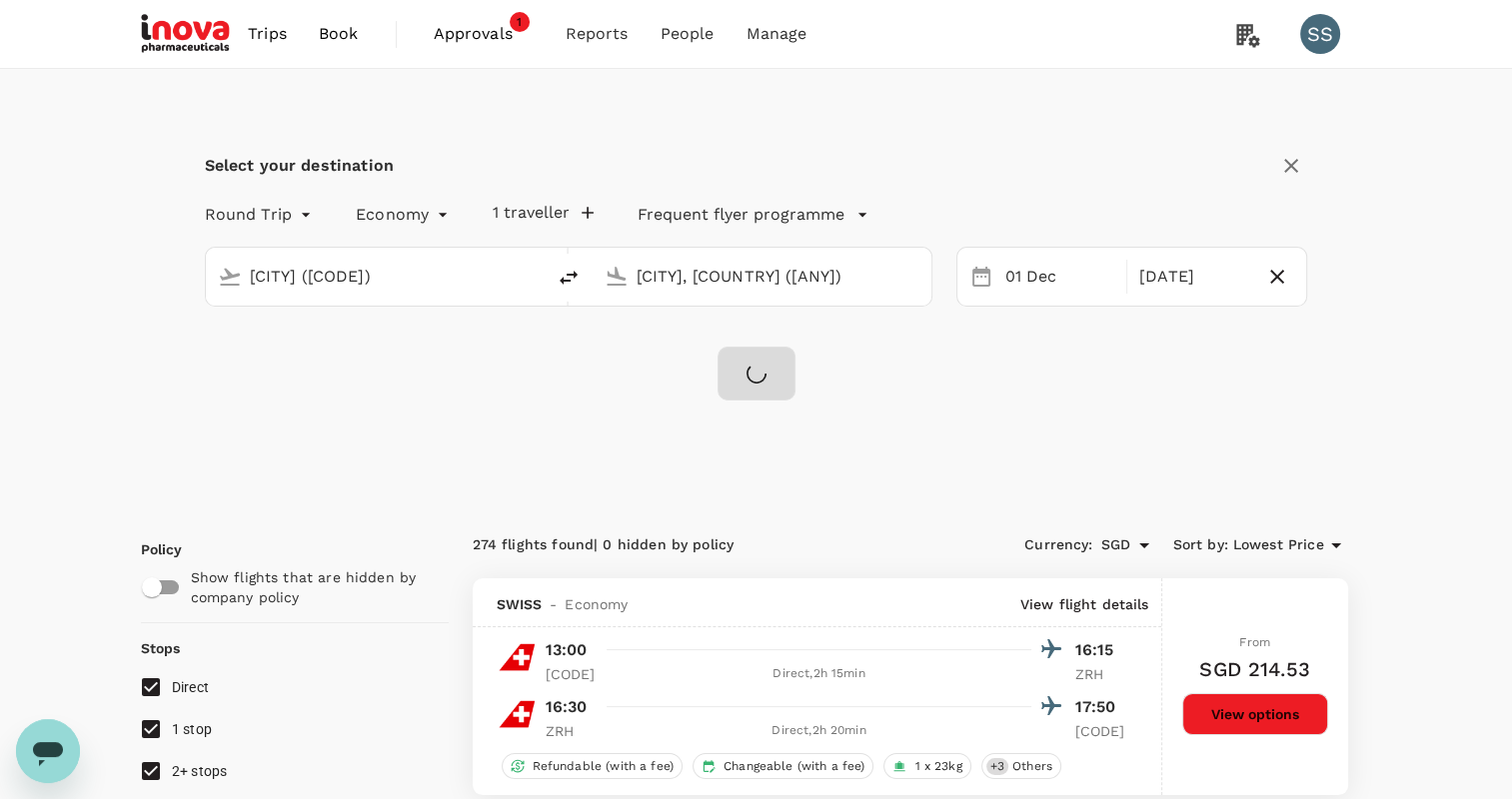 checkbox on "false" 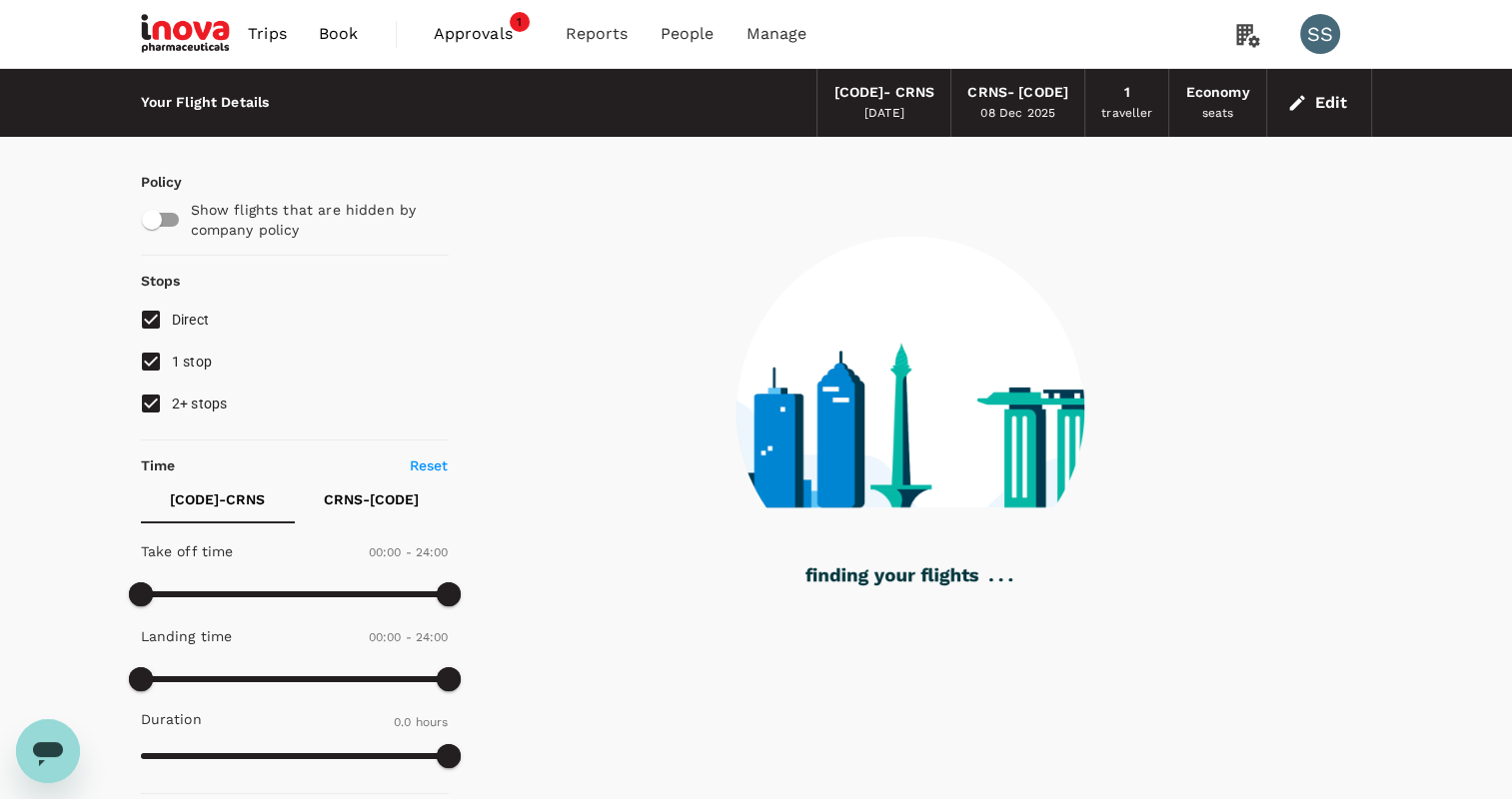 type on "965" 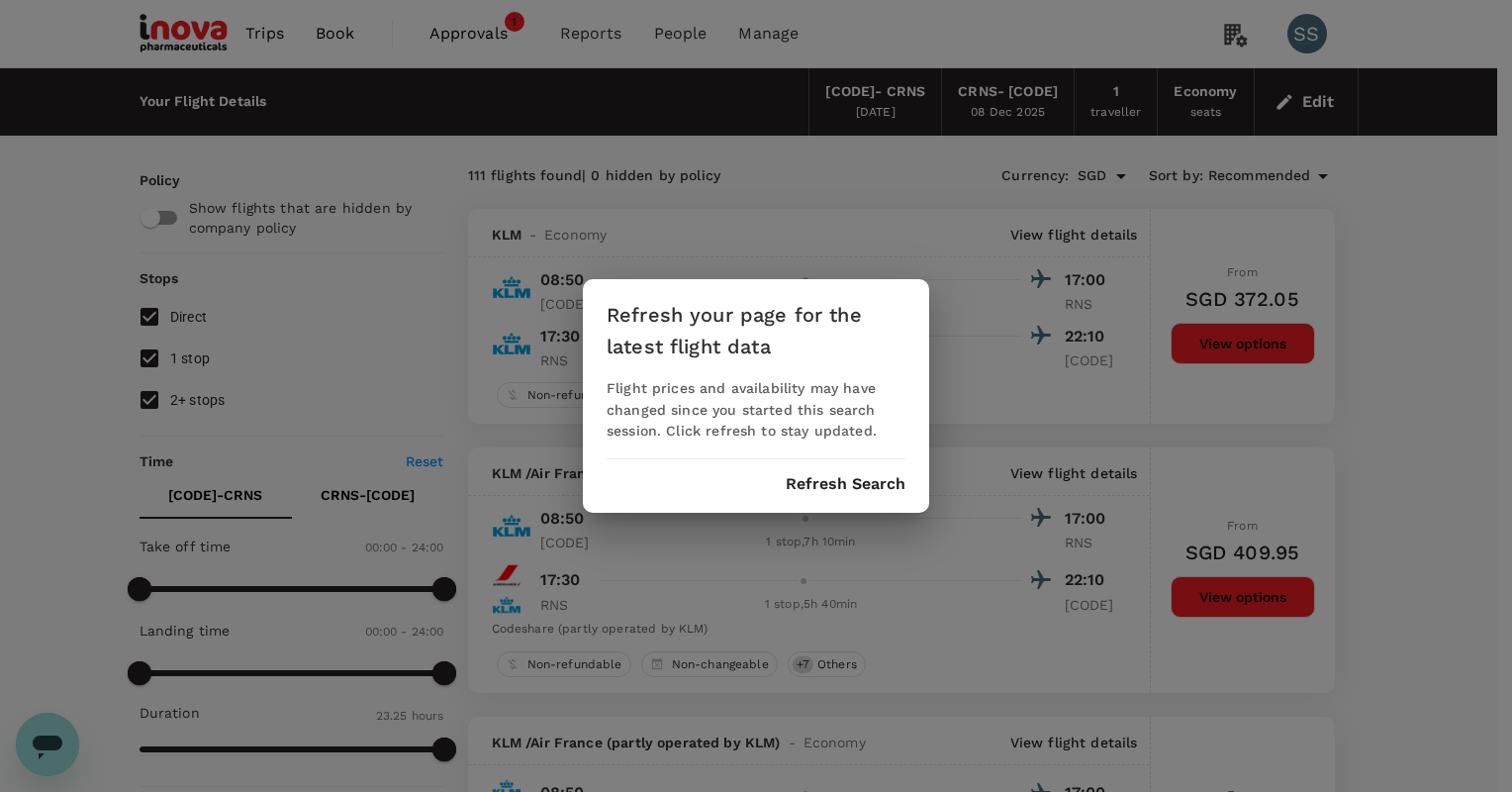 click on "Refresh your page for the latest flight data Flight prices and availability may have changed since you started this search session. Click refresh to stay updated. Refresh Search" at bounding box center (756, 396) 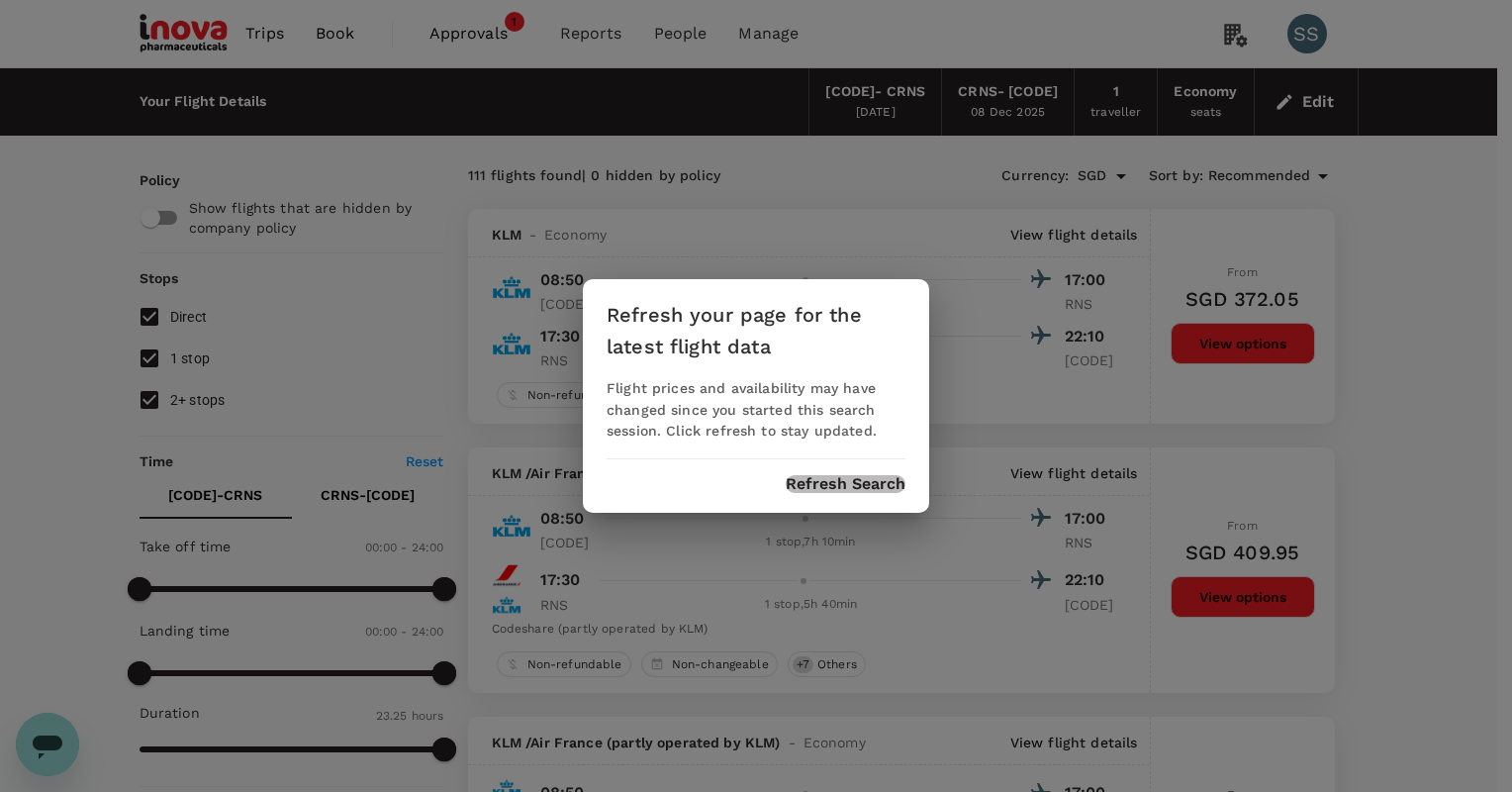 click on "Refresh Search" at bounding box center [845, 484] 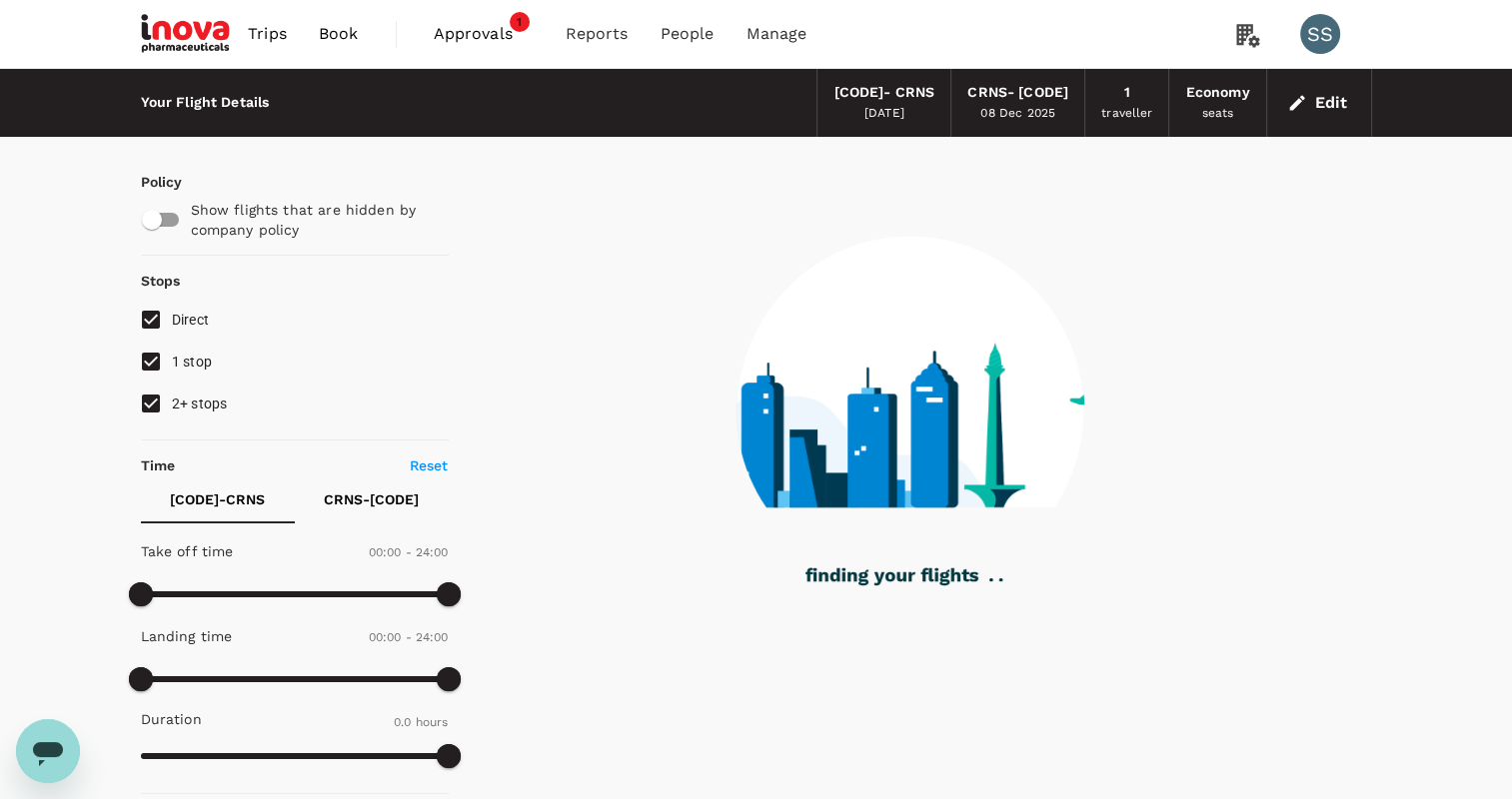 type on "965" 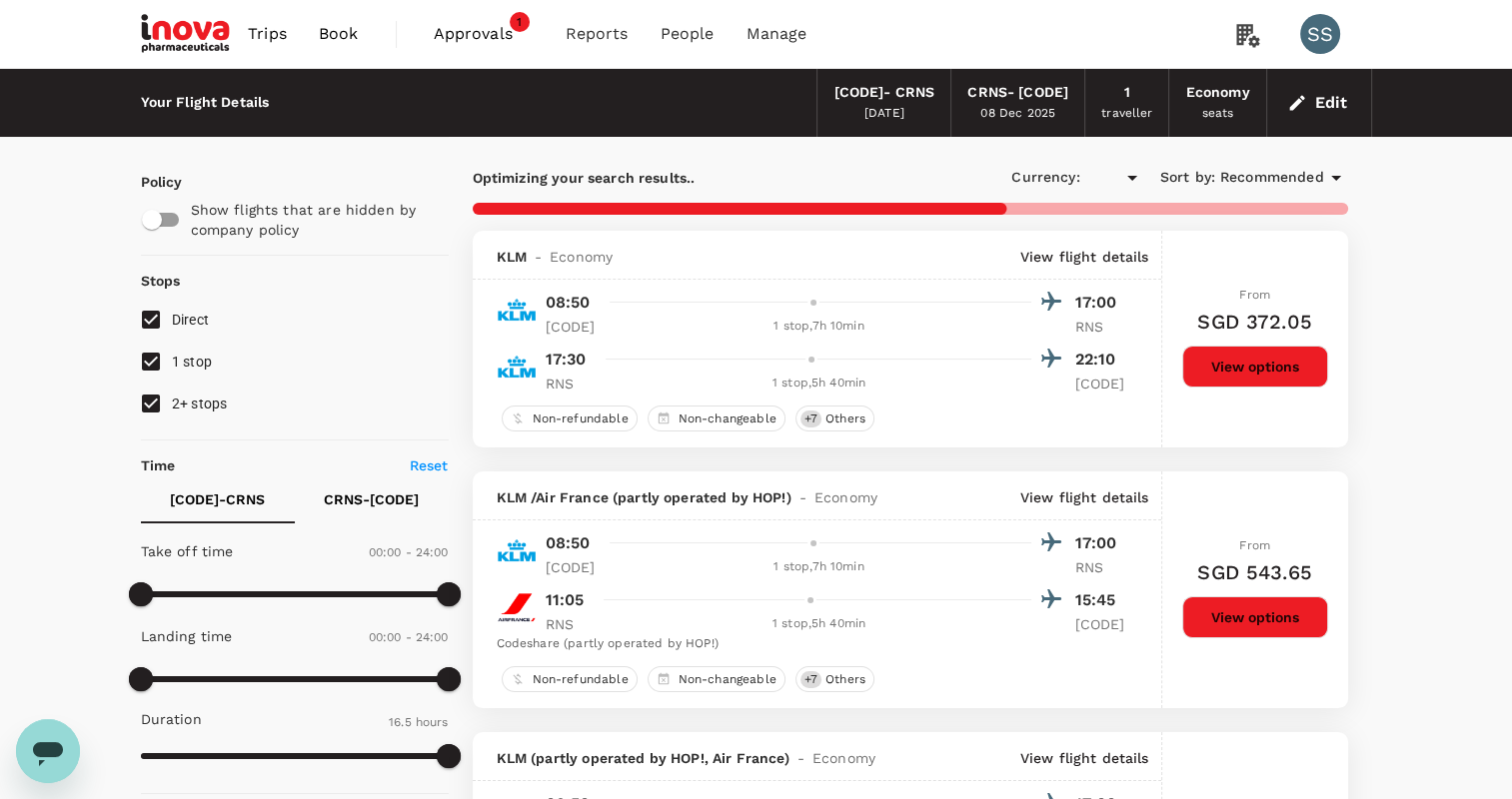 type on "SGD" 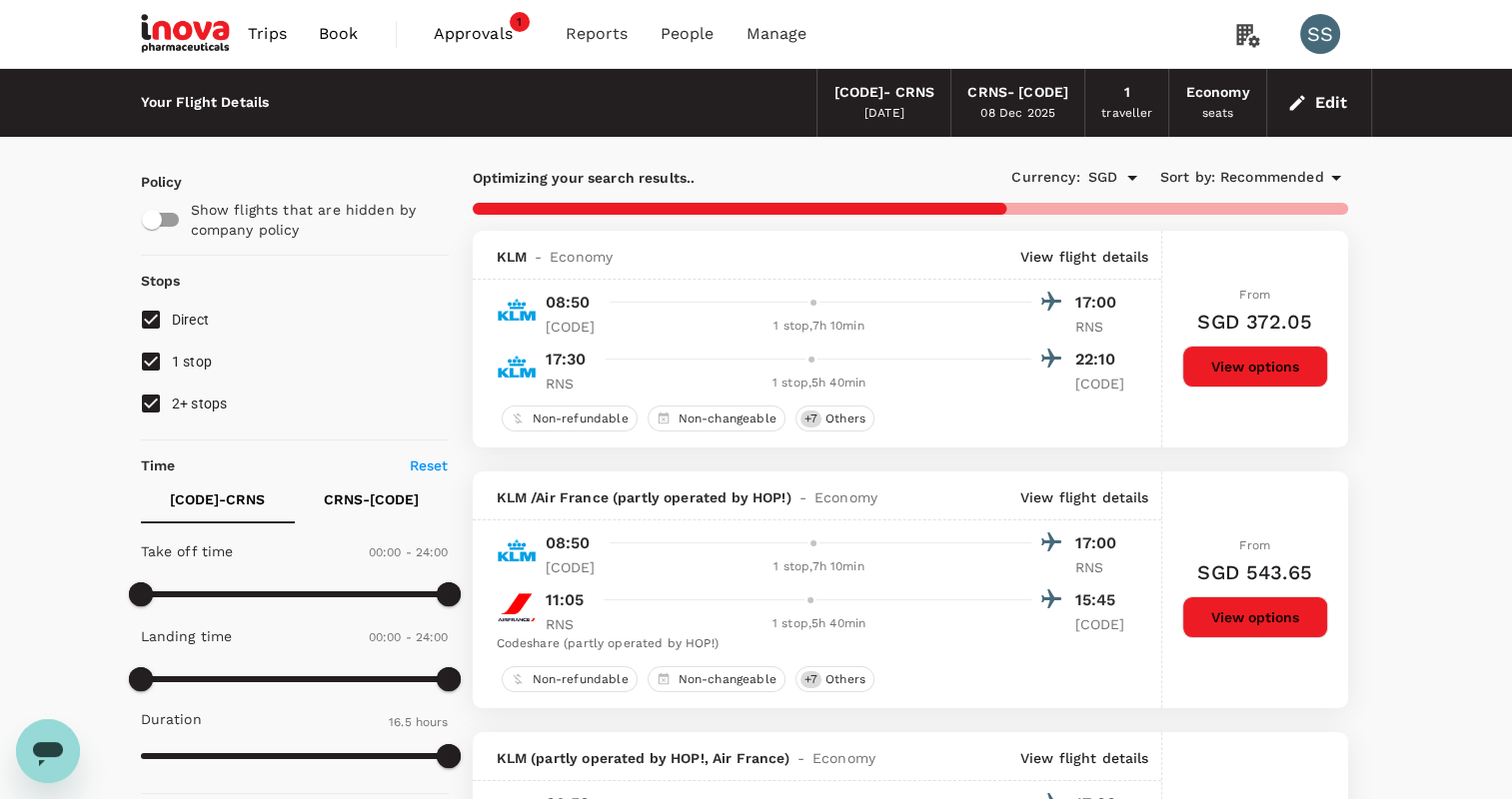 click on "Recommended" at bounding box center [1272, 178] 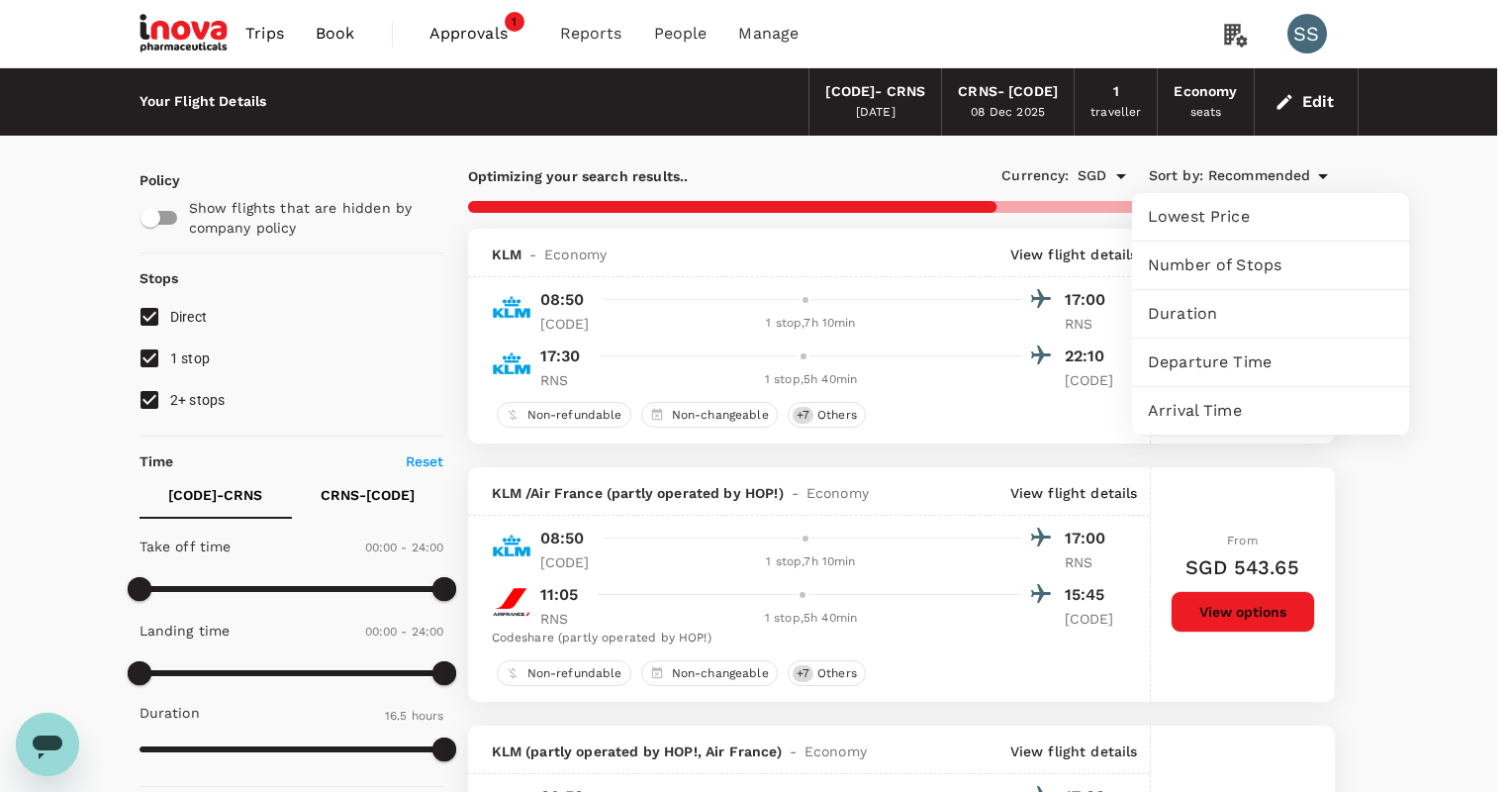 click on "Lowest Price" at bounding box center (1271, 217) 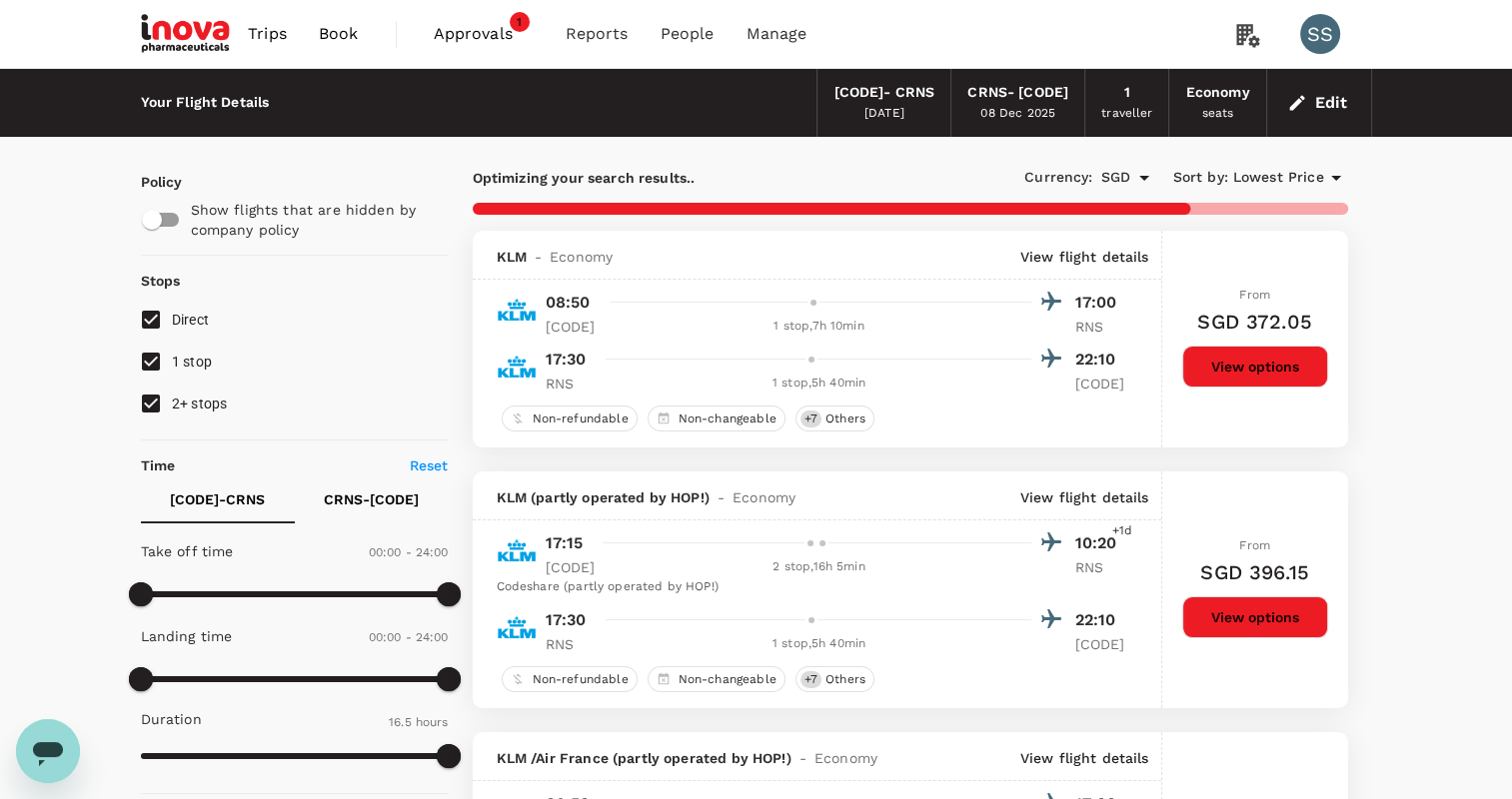 type on "1405" 